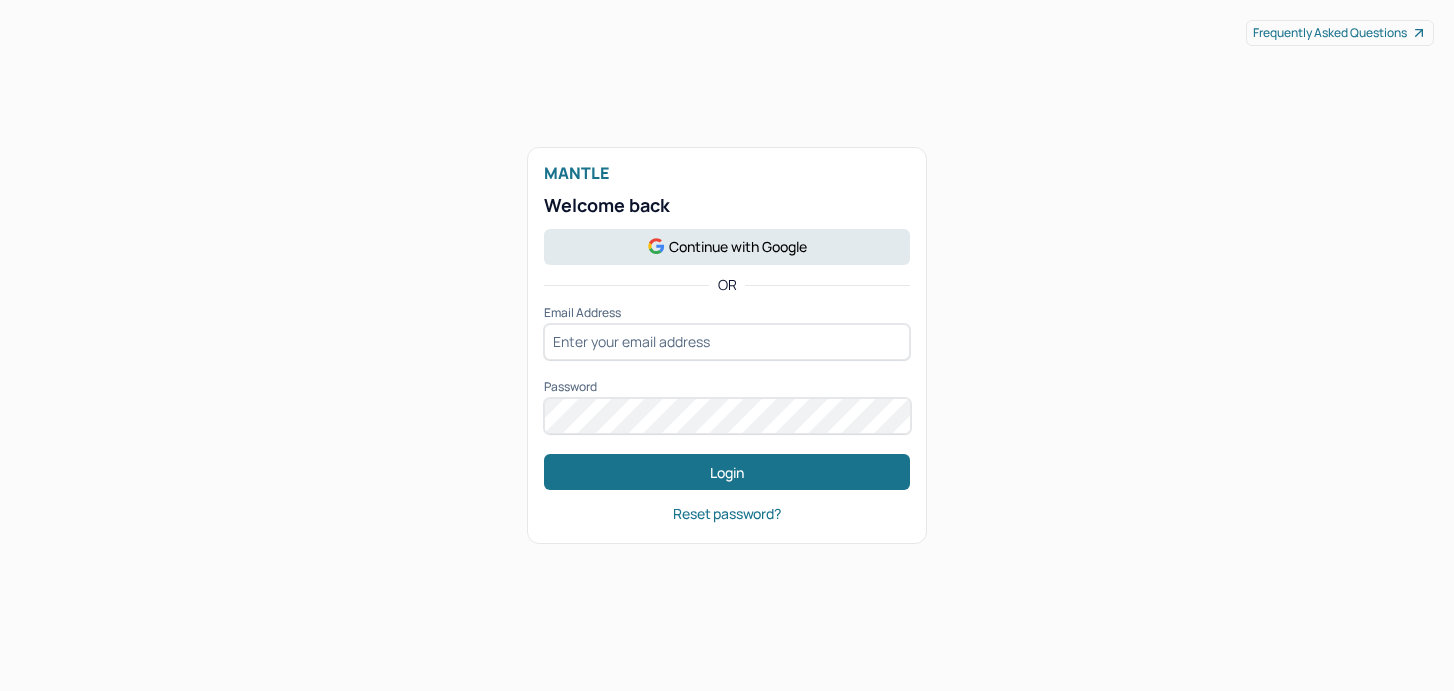 scroll, scrollTop: 0, scrollLeft: 0, axis: both 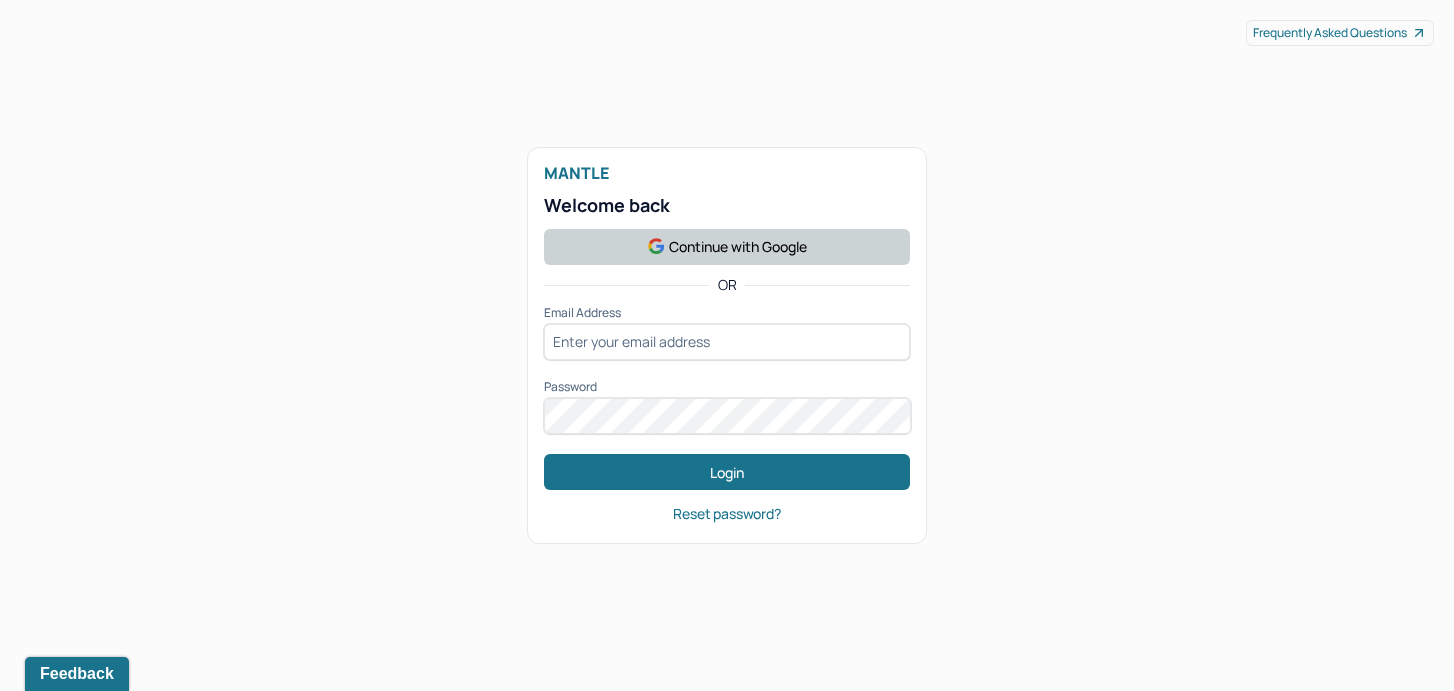 click on "Continue with Google" at bounding box center (727, 247) 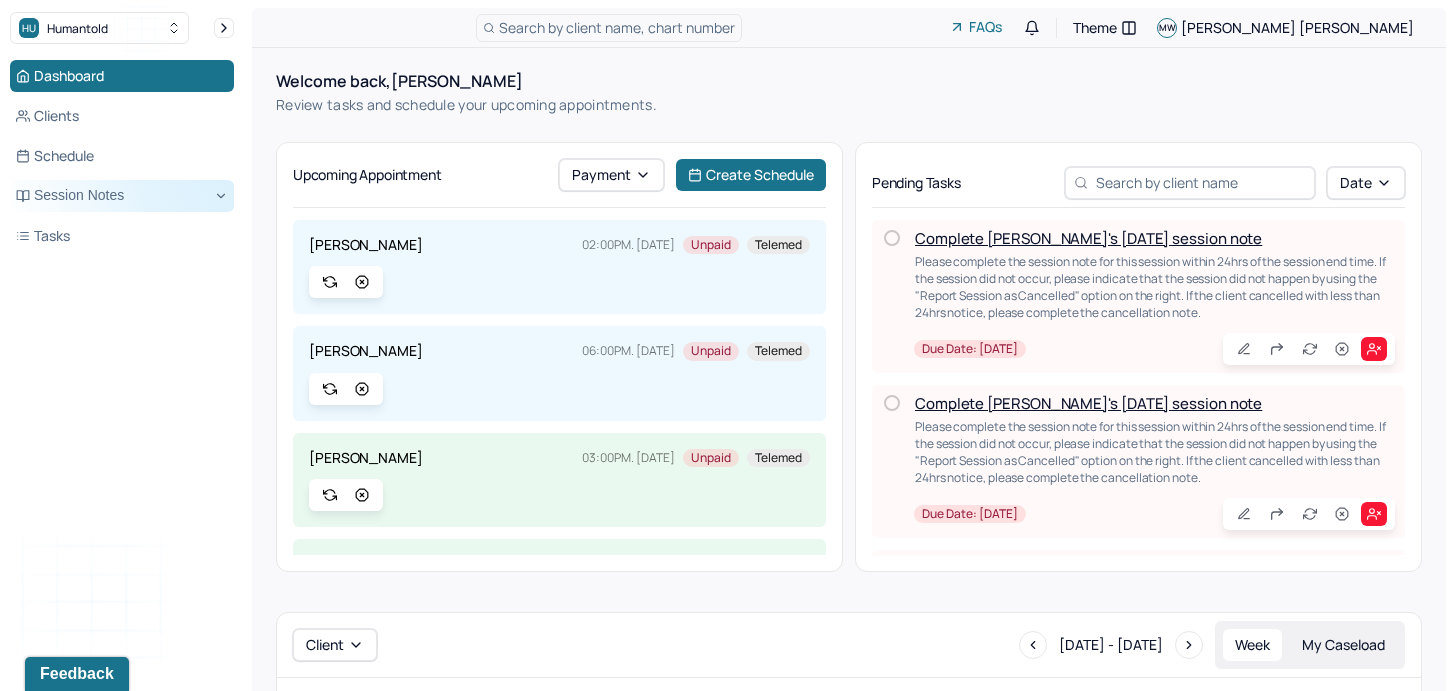 click on "Session Notes" at bounding box center [122, 196] 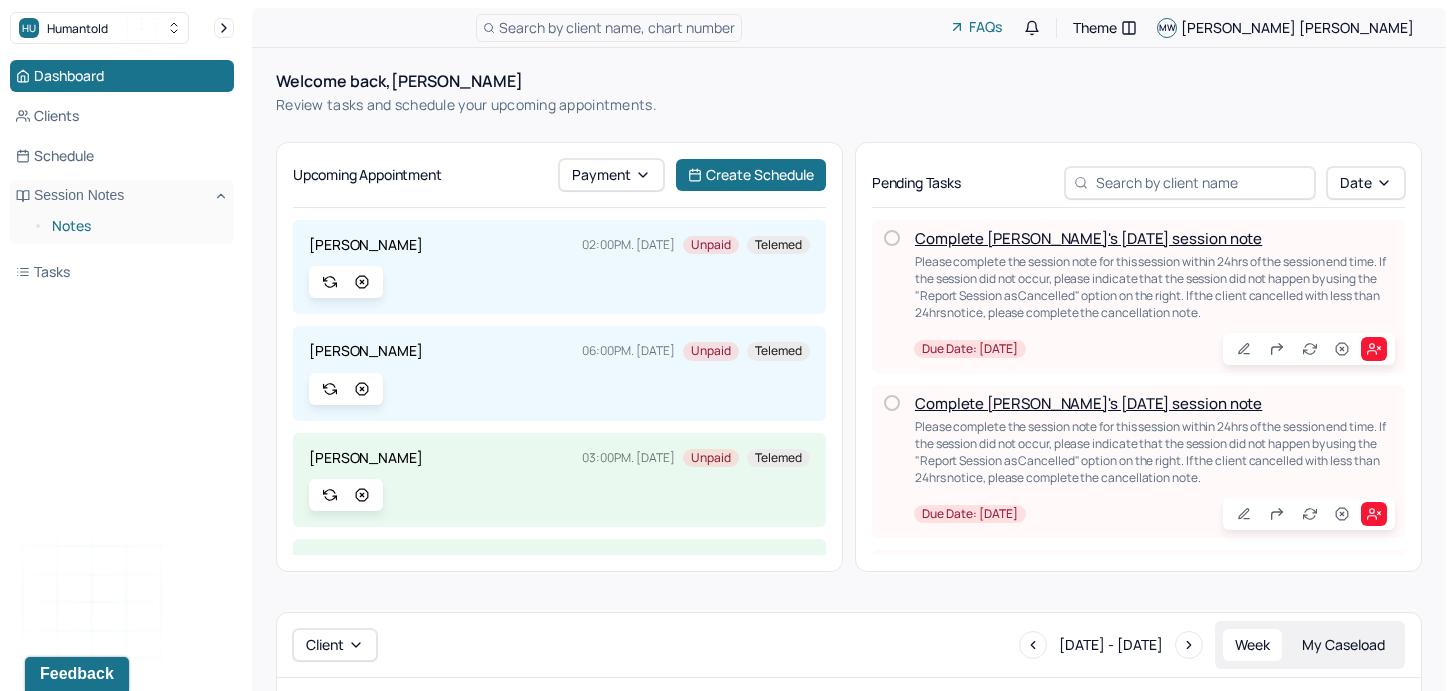 click on "Notes" at bounding box center [135, 226] 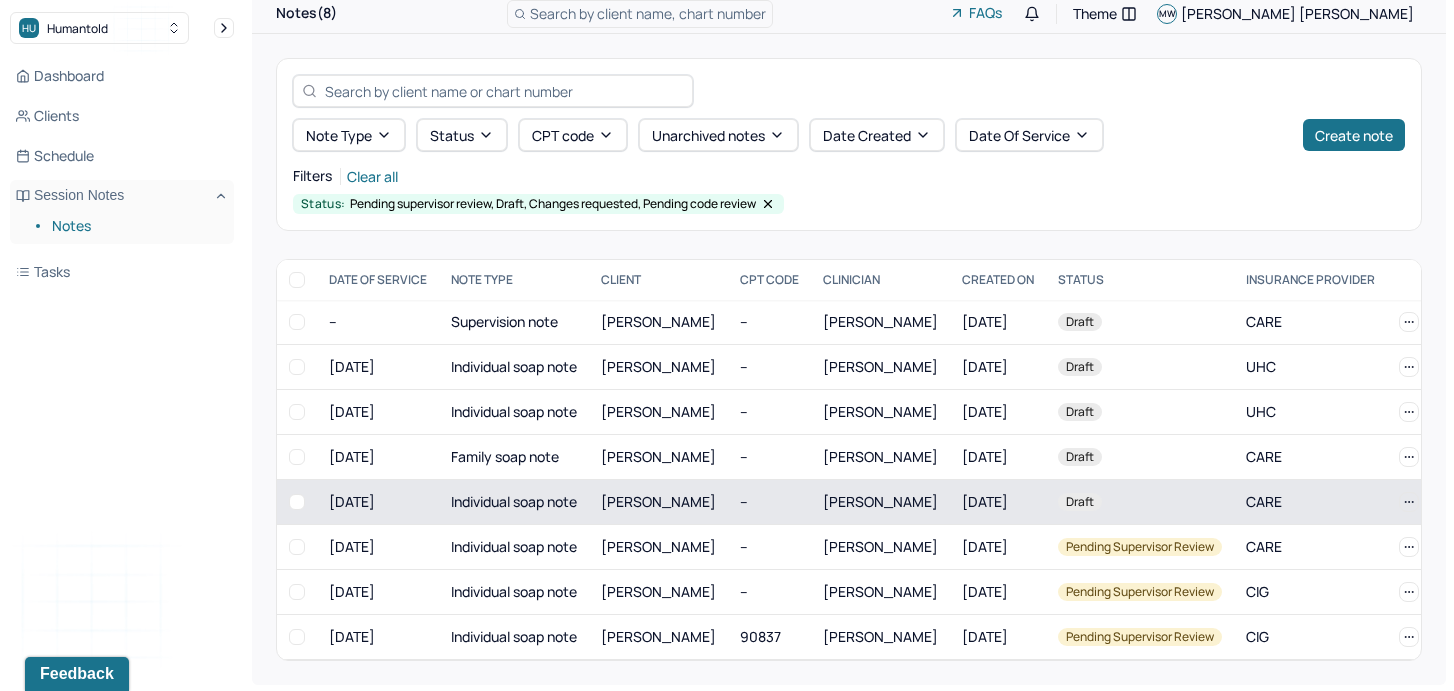 scroll, scrollTop: 14, scrollLeft: 0, axis: vertical 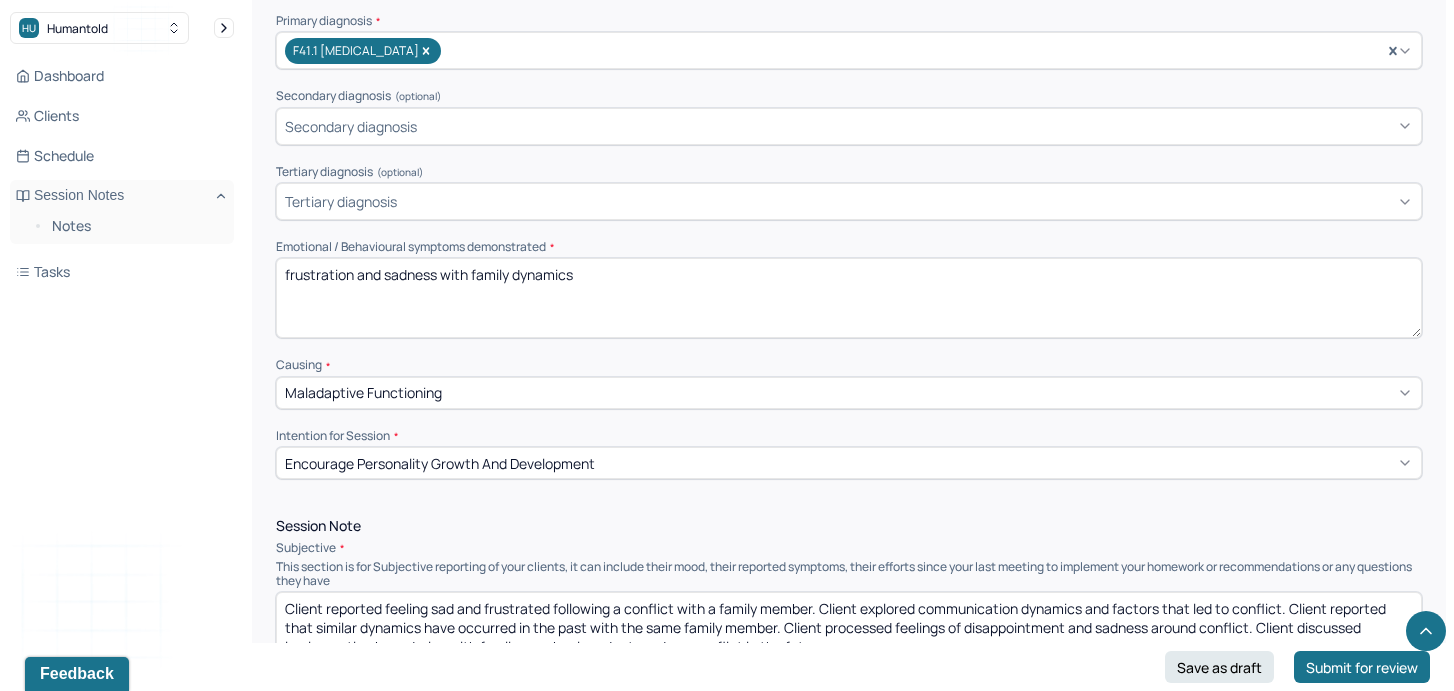 drag, startPoint x: 602, startPoint y: 268, endPoint x: 261, endPoint y: 265, distance: 341.01318 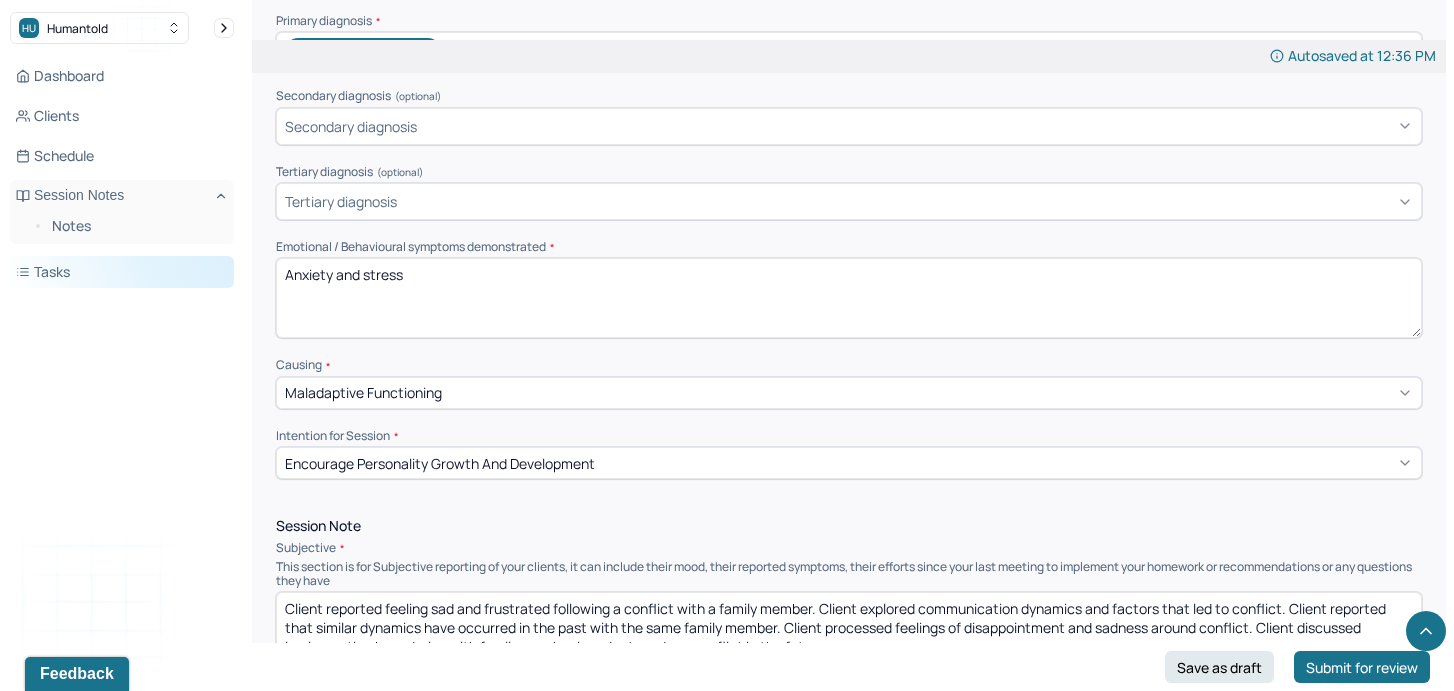 drag, startPoint x: 423, startPoint y: 268, endPoint x: 233, endPoint y: 268, distance: 190 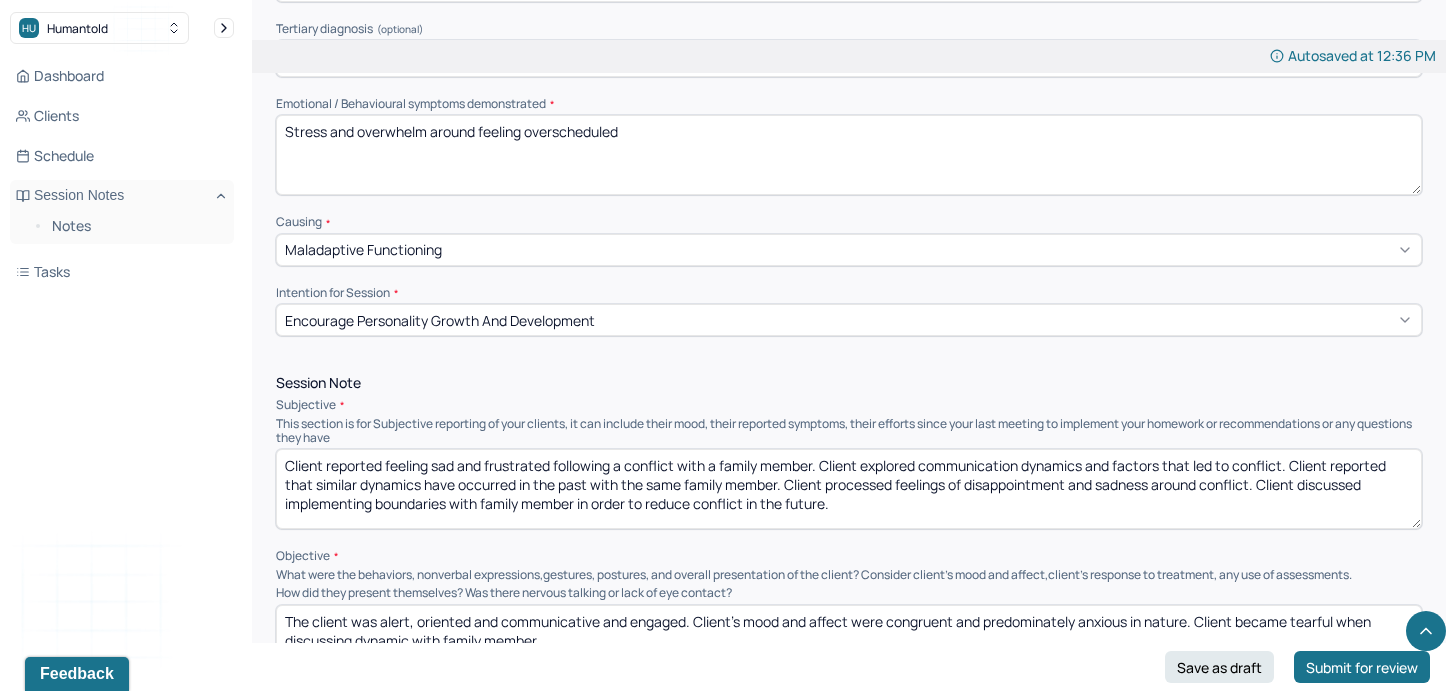 scroll, scrollTop: 883, scrollLeft: 0, axis: vertical 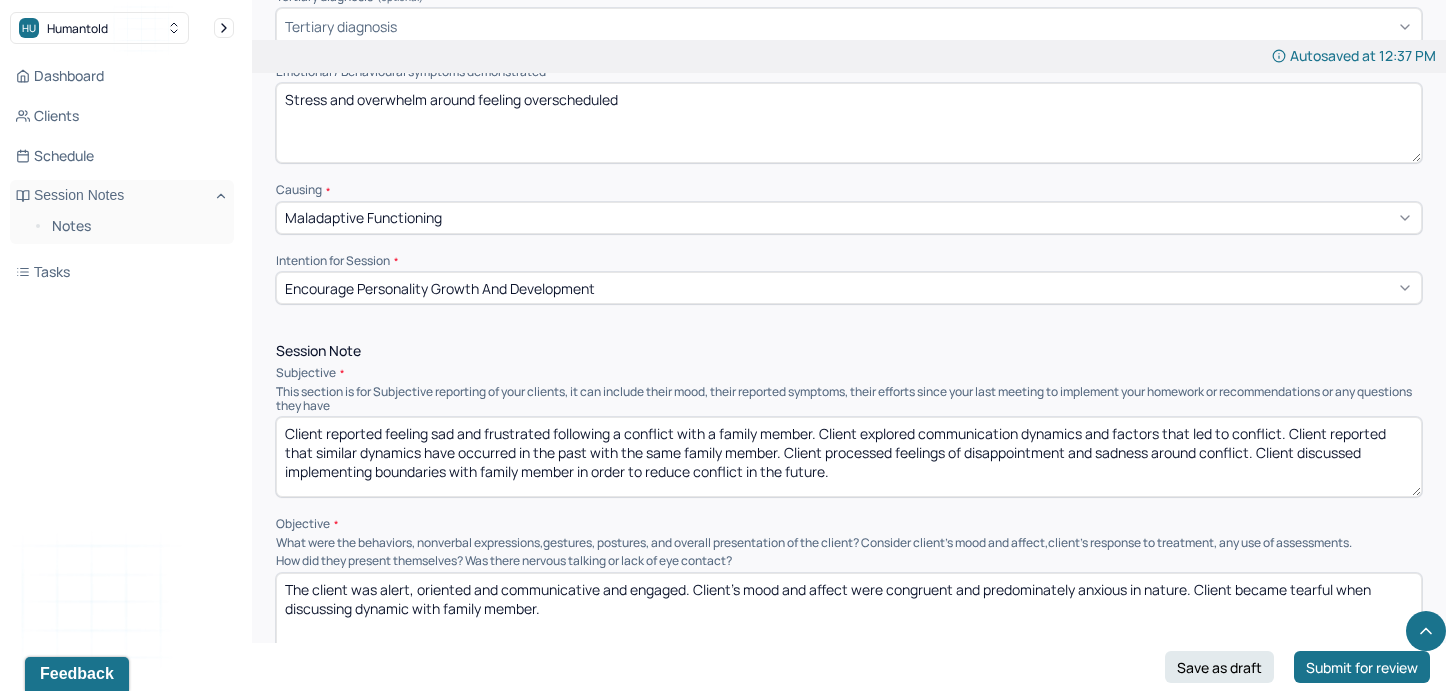 click on "Stress and overwhelm around feeling overscheduled" at bounding box center [849, 123] 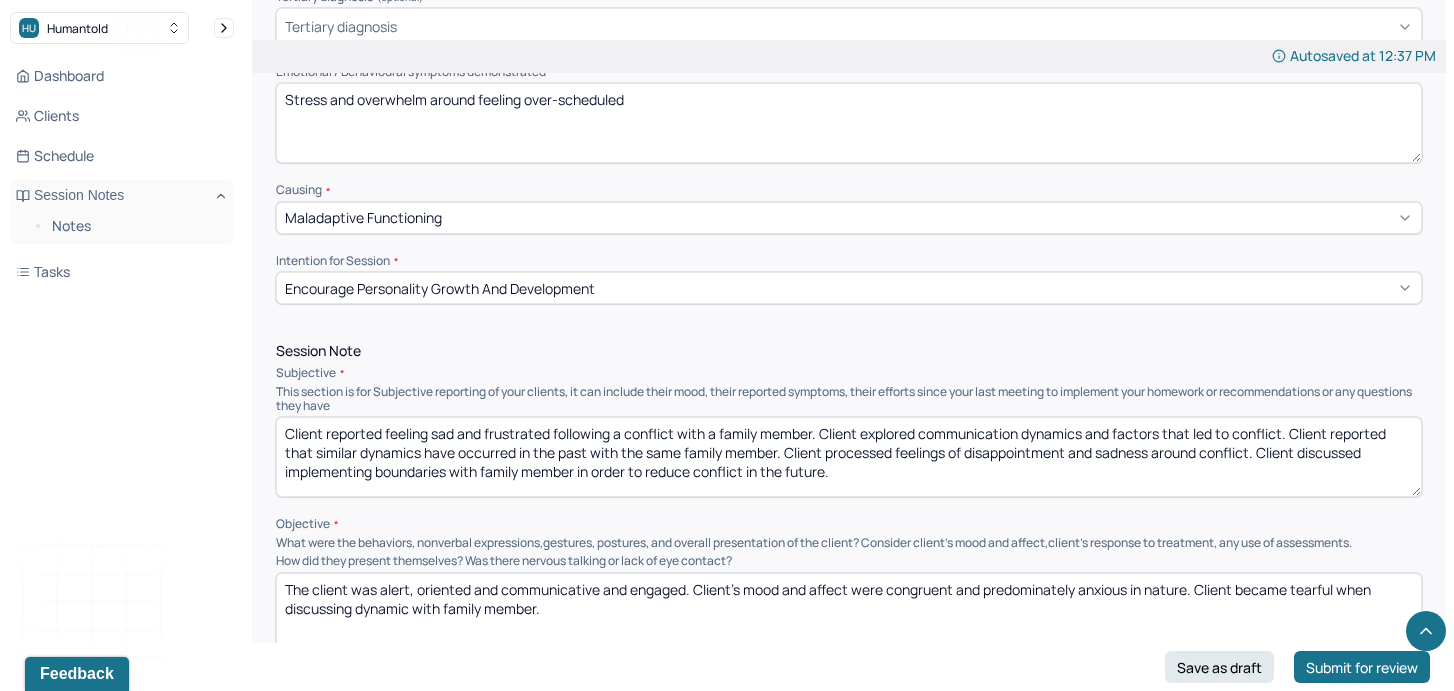 click on "Stress and overwhelm around feeling overscheduled" at bounding box center (849, 123) 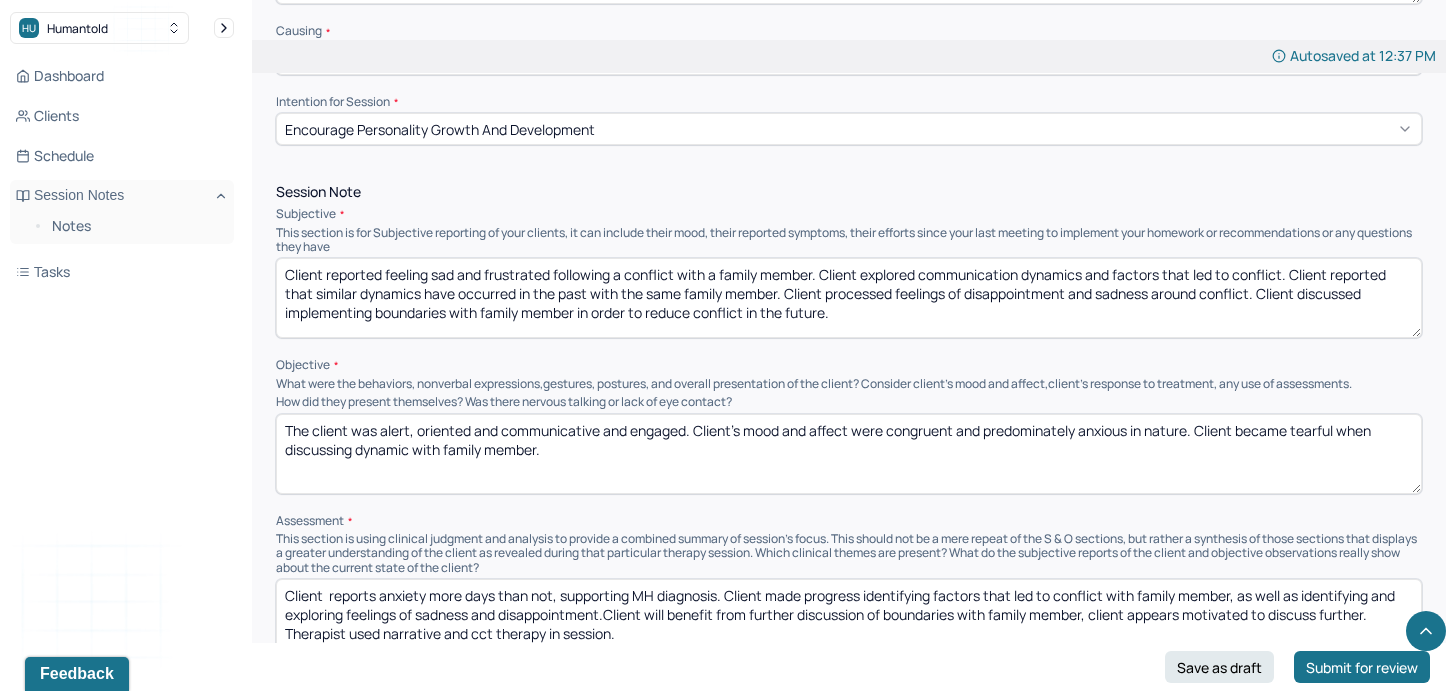 scroll, scrollTop: 1057, scrollLeft: 0, axis: vertical 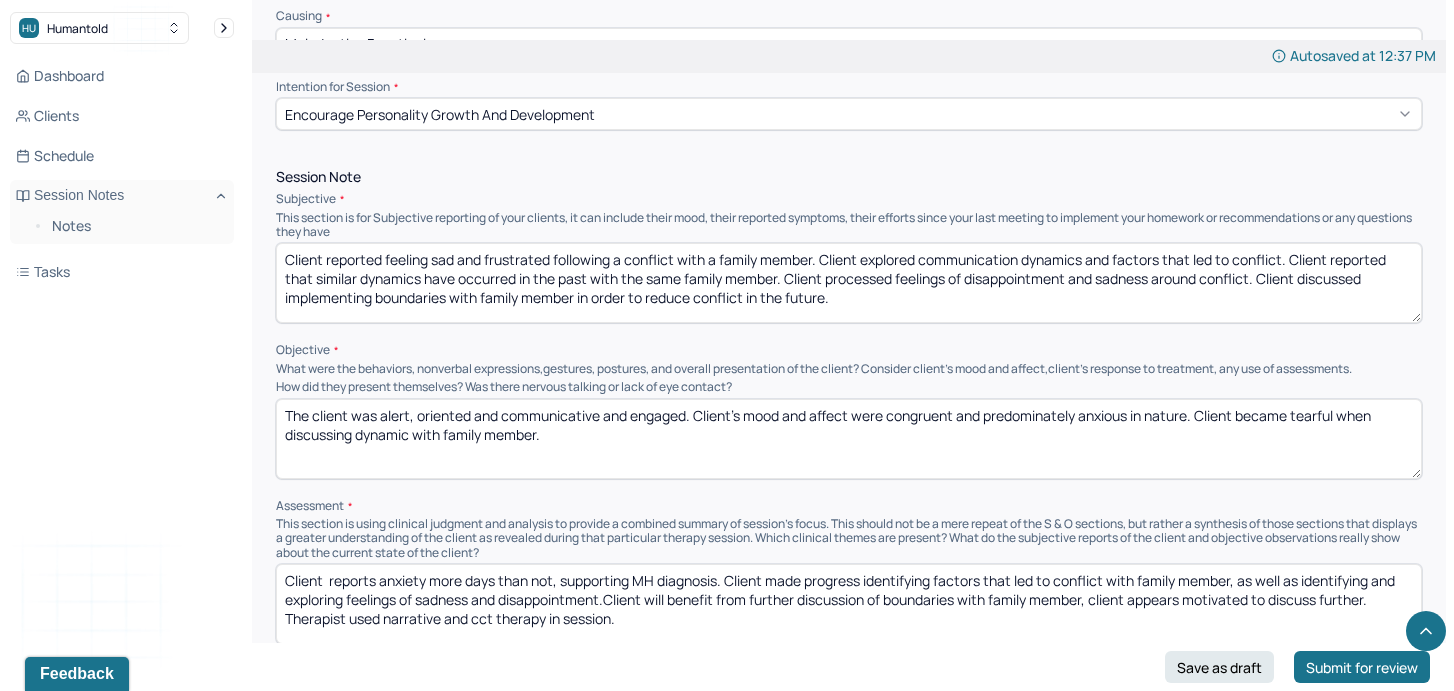 type on "Stress and overwhelm around feeling over-scheduled" 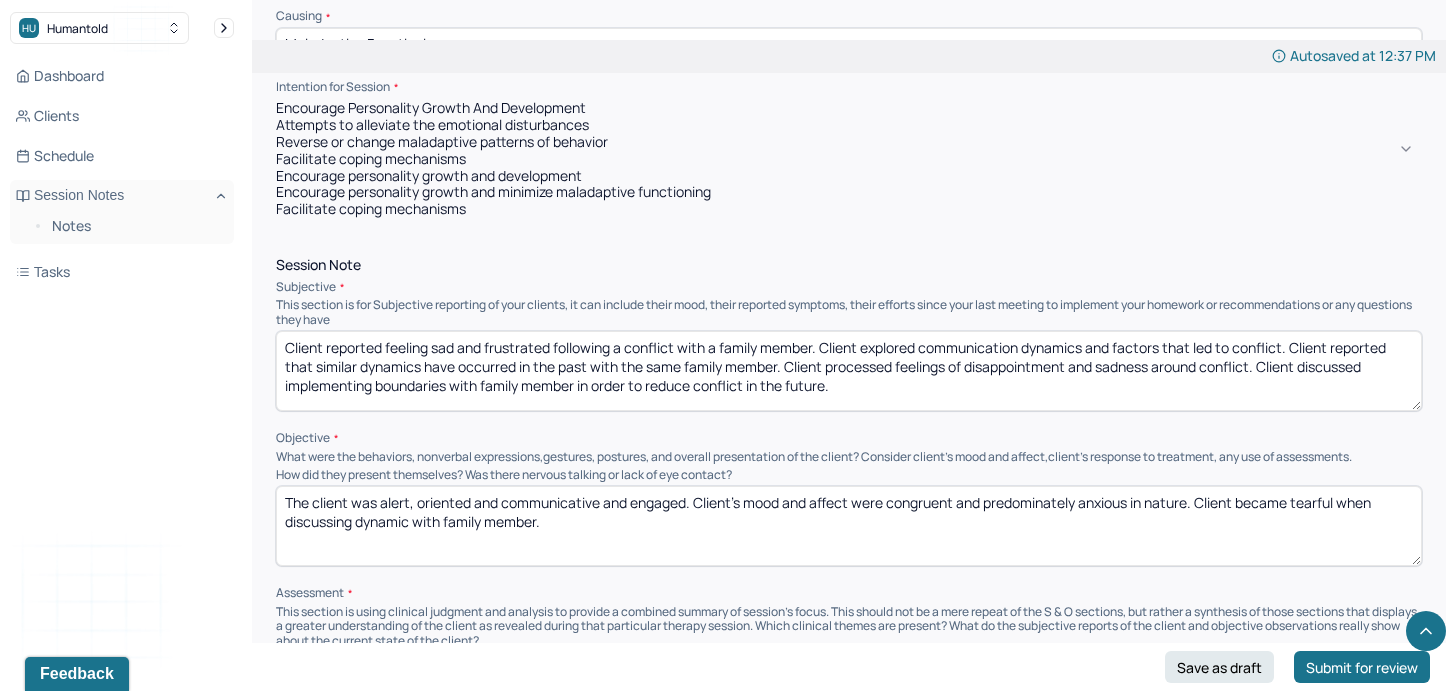 click on "Encourage personality growth and development" at bounding box center [431, 107] 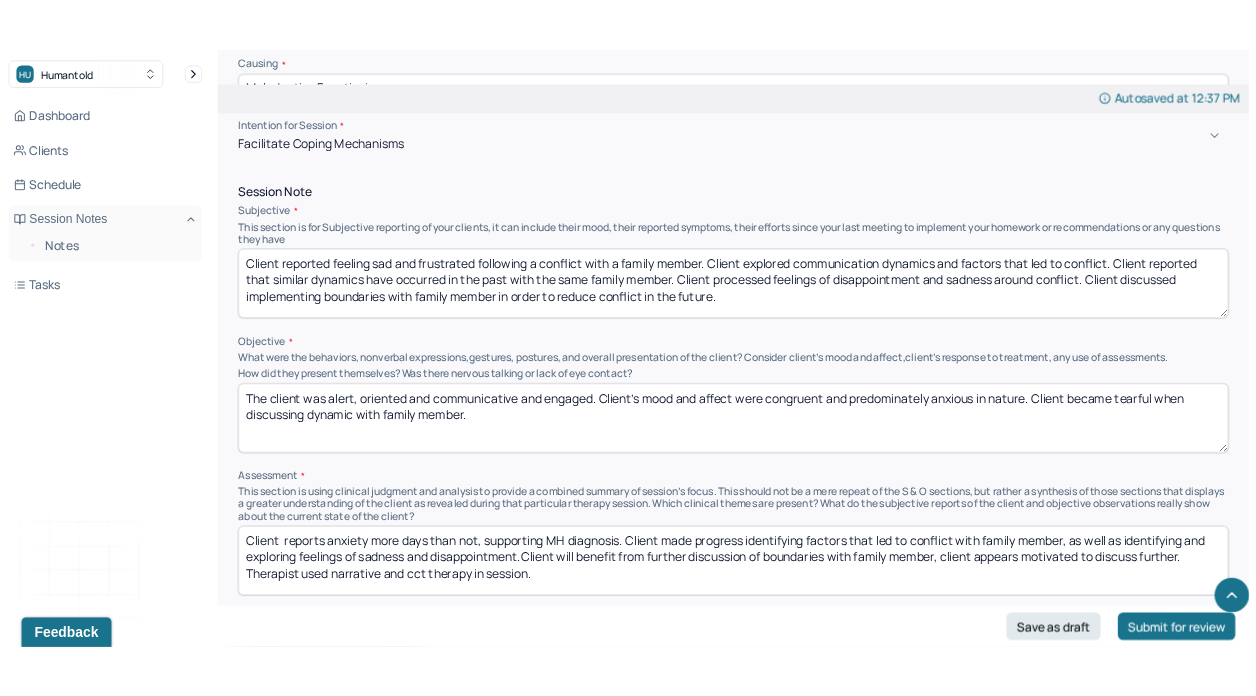 scroll, scrollTop: 1141, scrollLeft: 0, axis: vertical 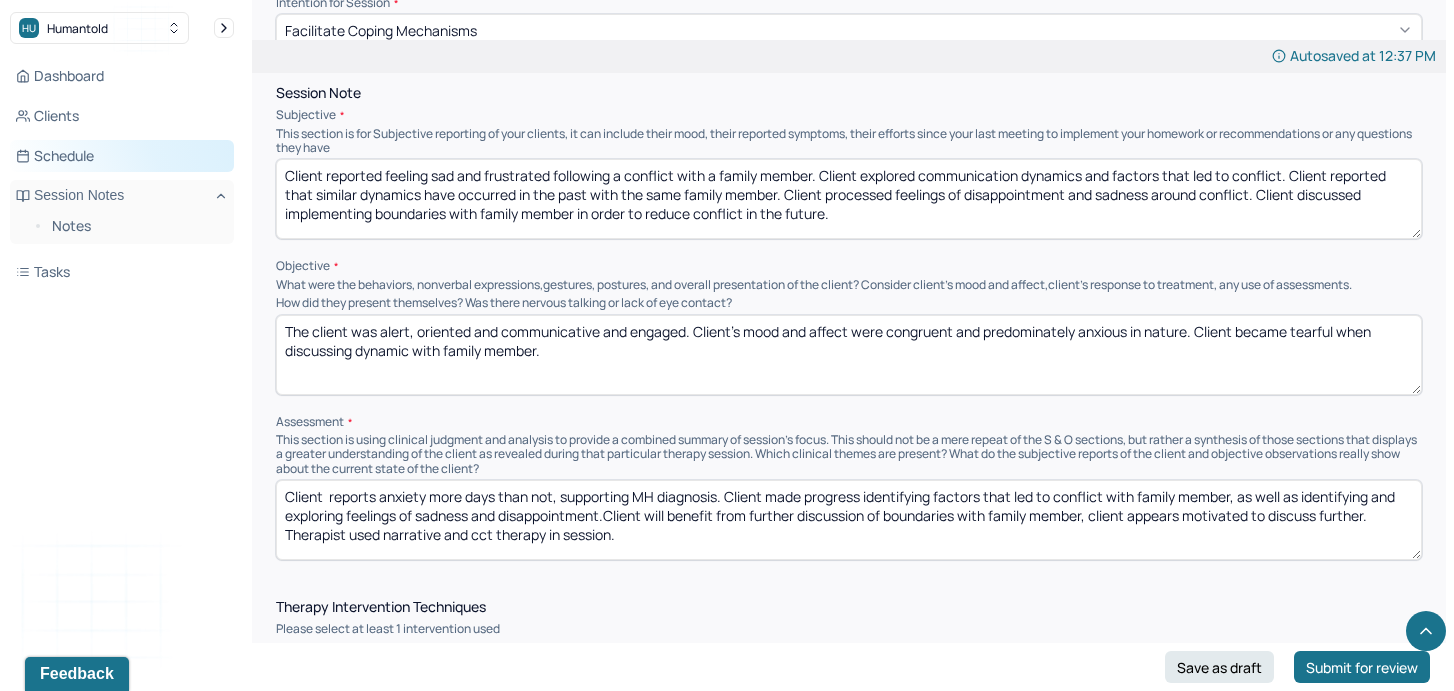 drag, startPoint x: 840, startPoint y: 205, endPoint x: 145, endPoint y: 154, distance: 696.8687 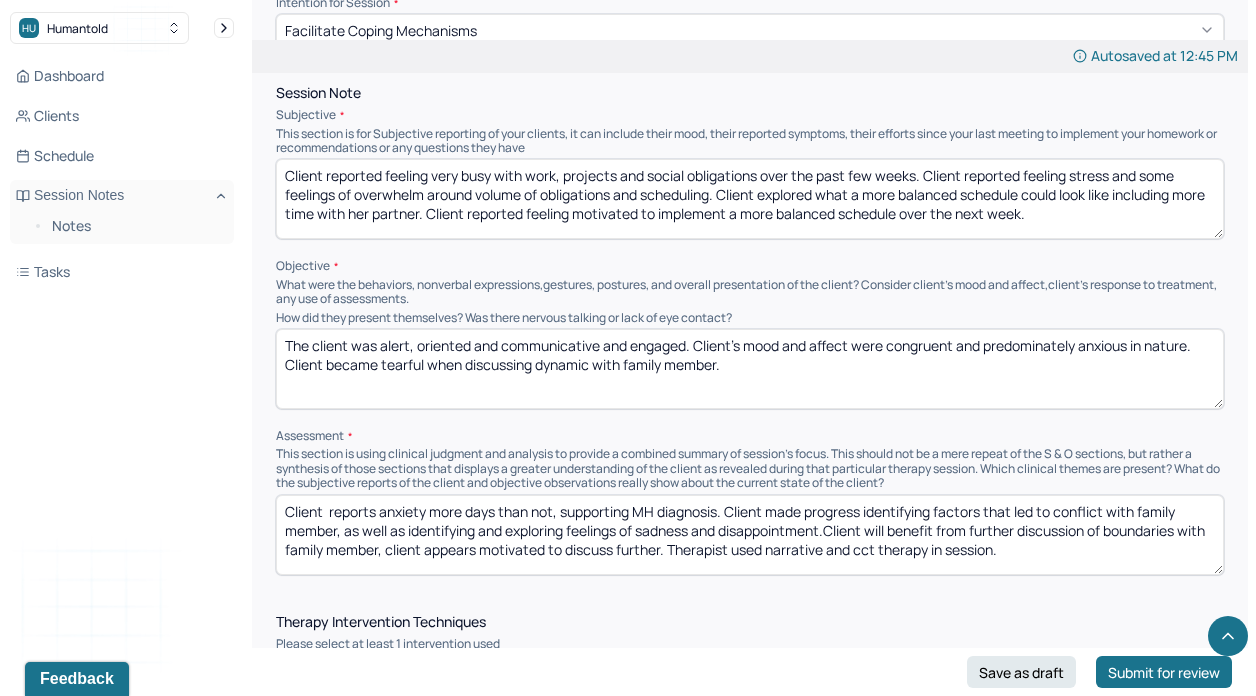 type on "Client reported feeling very busy with work, projects and social obligations over the past few weeks. Client reported feeling stress and some feelings of overwhelm around volume of obligations and scheduling. Client explored what a more balanced schedule could look like including more time with her partner. Client reported feeling motivated to implement a more balanced schedule over the next week." 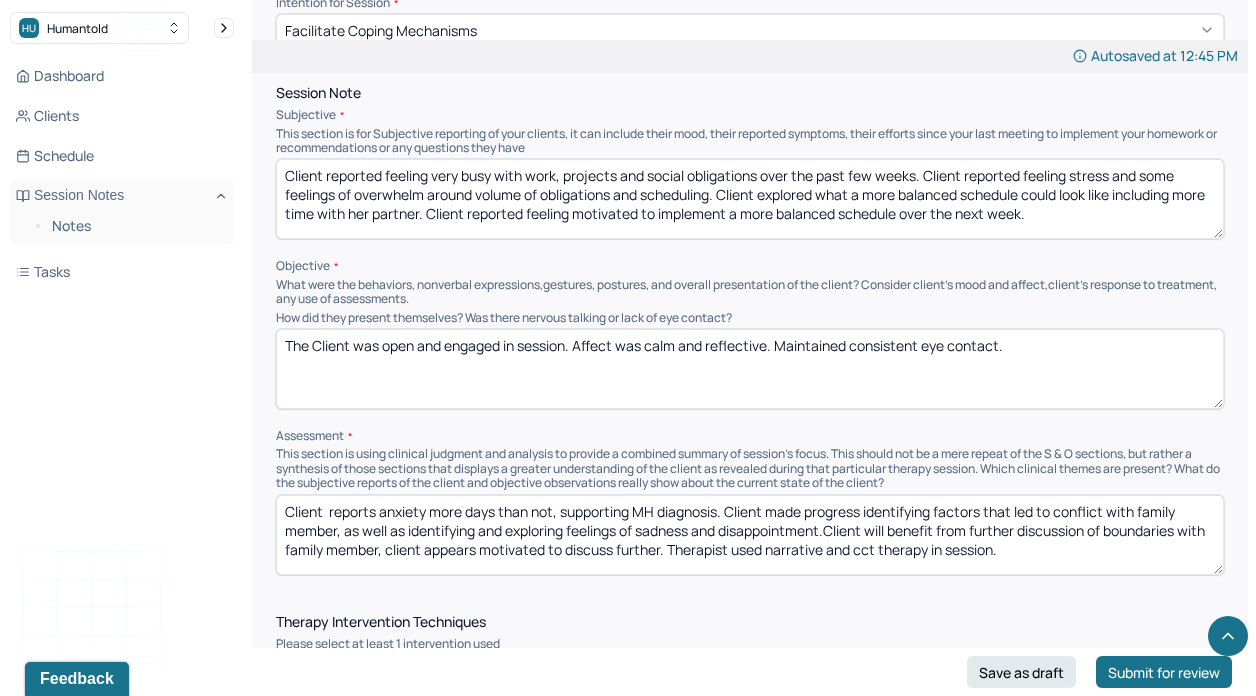 click on "The Client was open and engaged in session. Affect was calm and reflective. Maintained consistent eye contact." at bounding box center [750, 369] 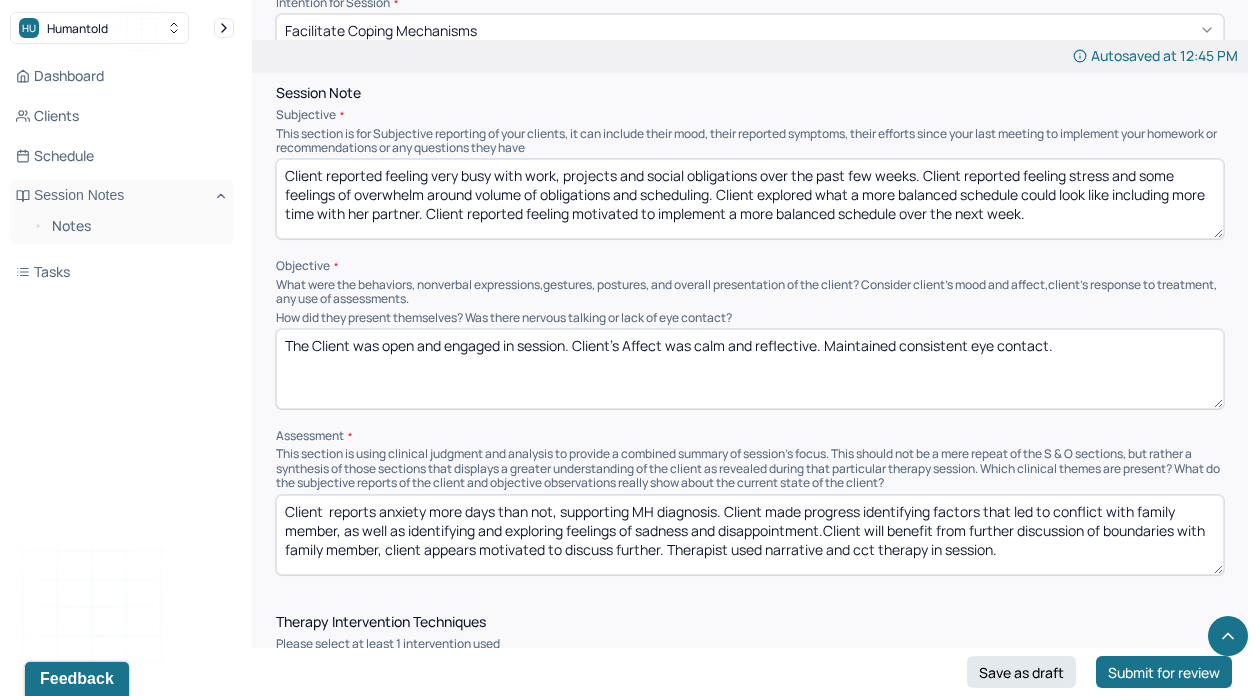 click on "The Client was open and engaged in session. Client's Affect was calm and reflective. Maintained consistent eye contact." at bounding box center [750, 369] 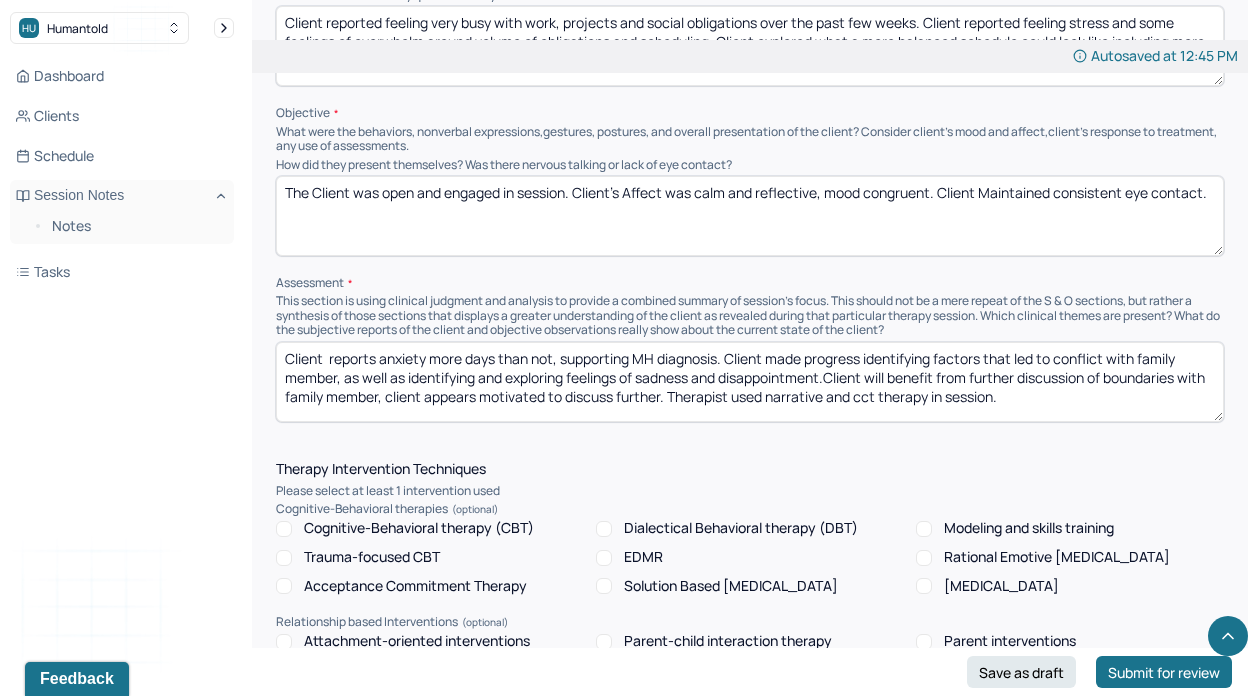 scroll, scrollTop: 1293, scrollLeft: 0, axis: vertical 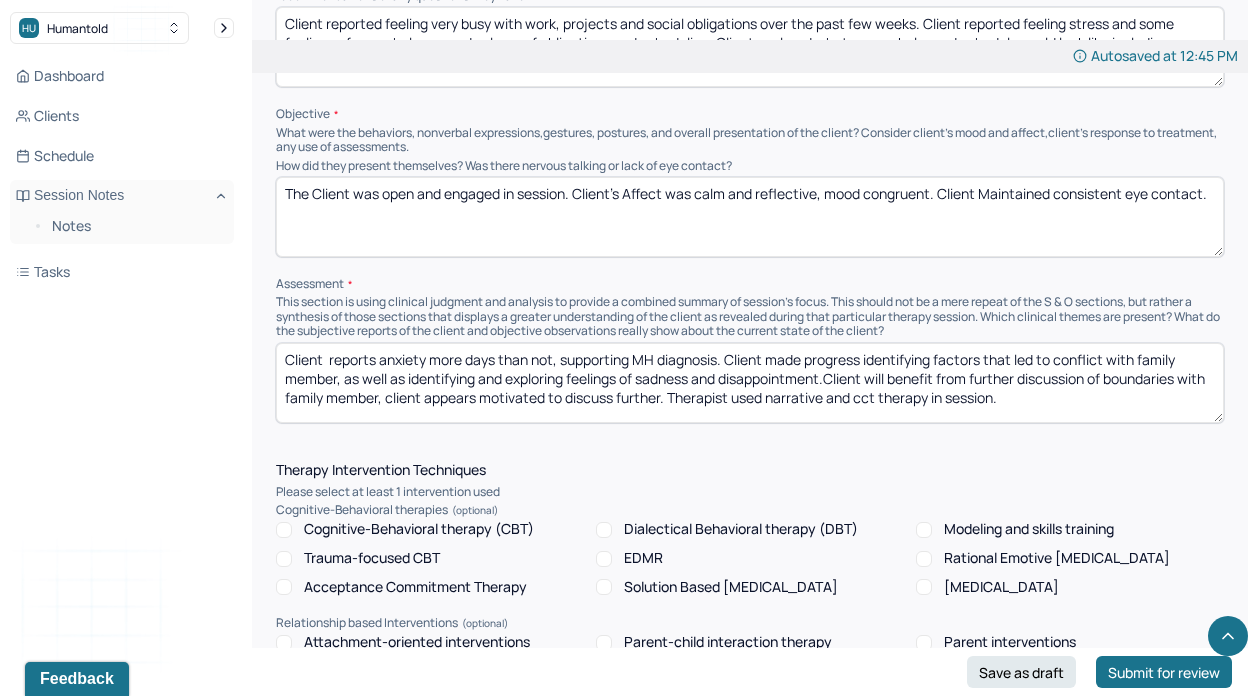 type on "The Client was open and engaged in session. Client's Affect was calm and reflective, mood congruent. Client Maintained consistent eye contact." 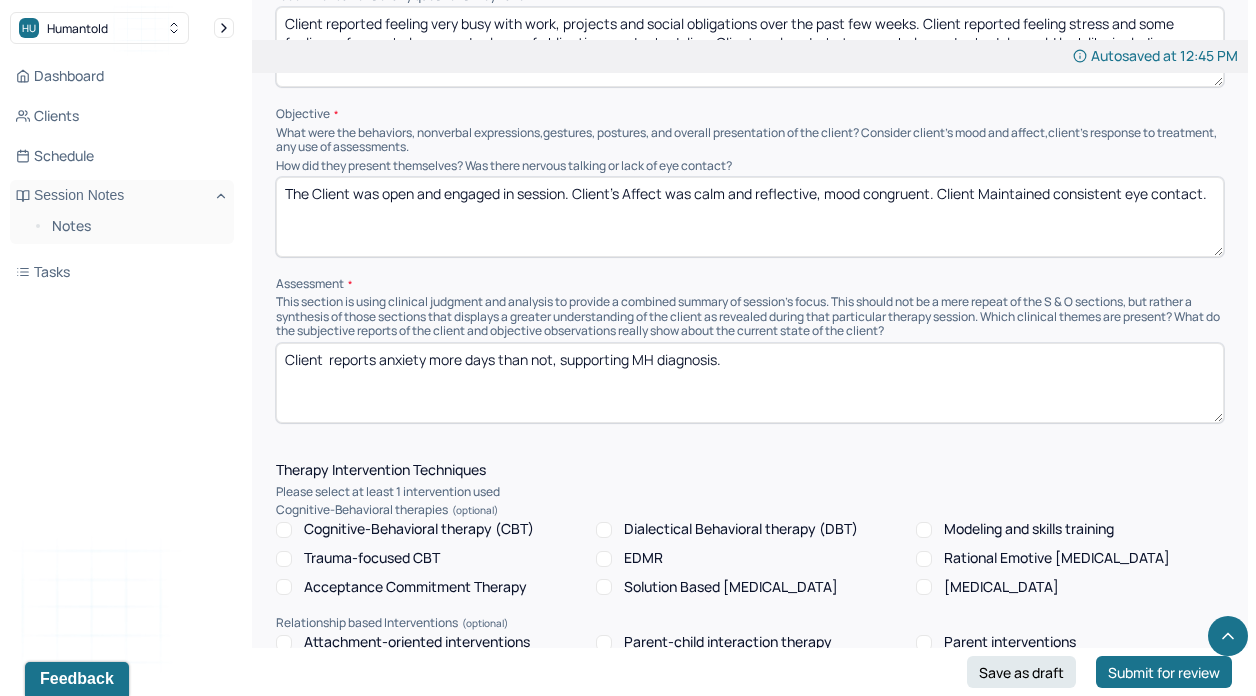 click on "Client  reports anxiety more days than not, supporting MH diagnosis. Client made progress identifying factors that led to conflict with family member, as well as identifying and exploring feelings of sadness and disappointment.Client will benefit from further discussion of boundaries with family member, client appears motivated to discuss further. Therapist used narrative and cct therapy in session." at bounding box center (750, 383) 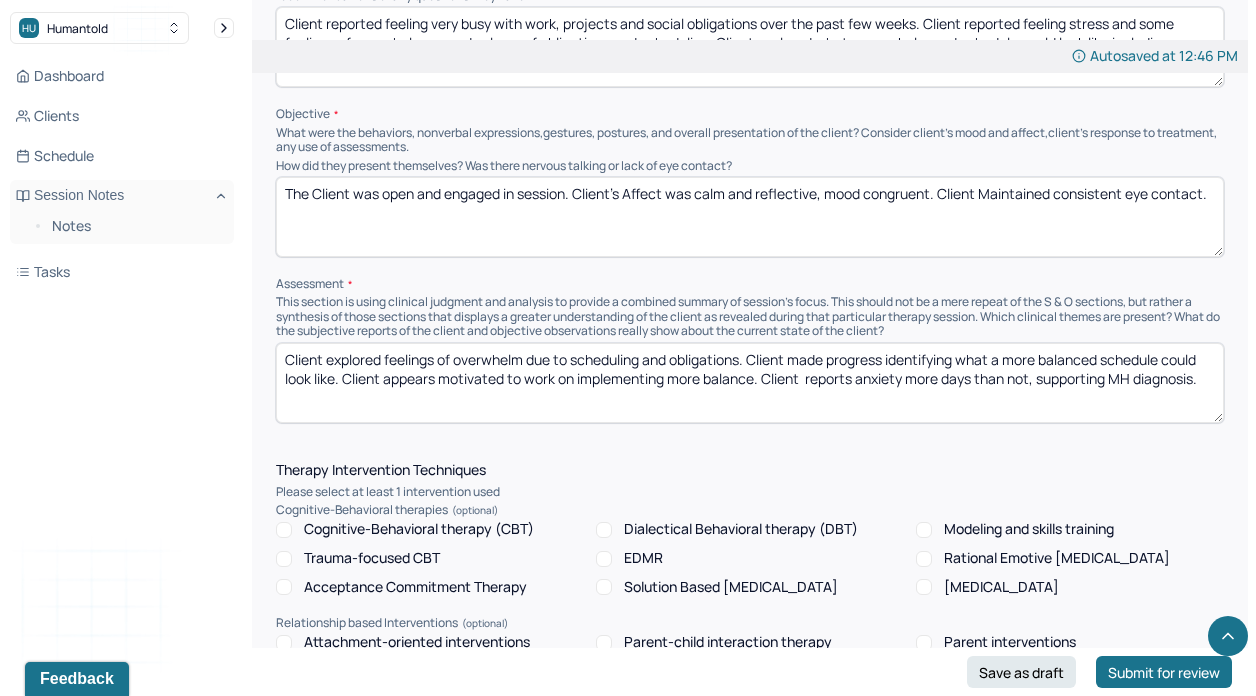click on "Client explored feelings of overwhelm due to scheduling and obligations. Client made progress identifying what a more balanced schedule could look like. Client appears motivated to work on implementing more balanceClient  reports anxiety more days than not, supporting MH diagnosis." at bounding box center [750, 383] 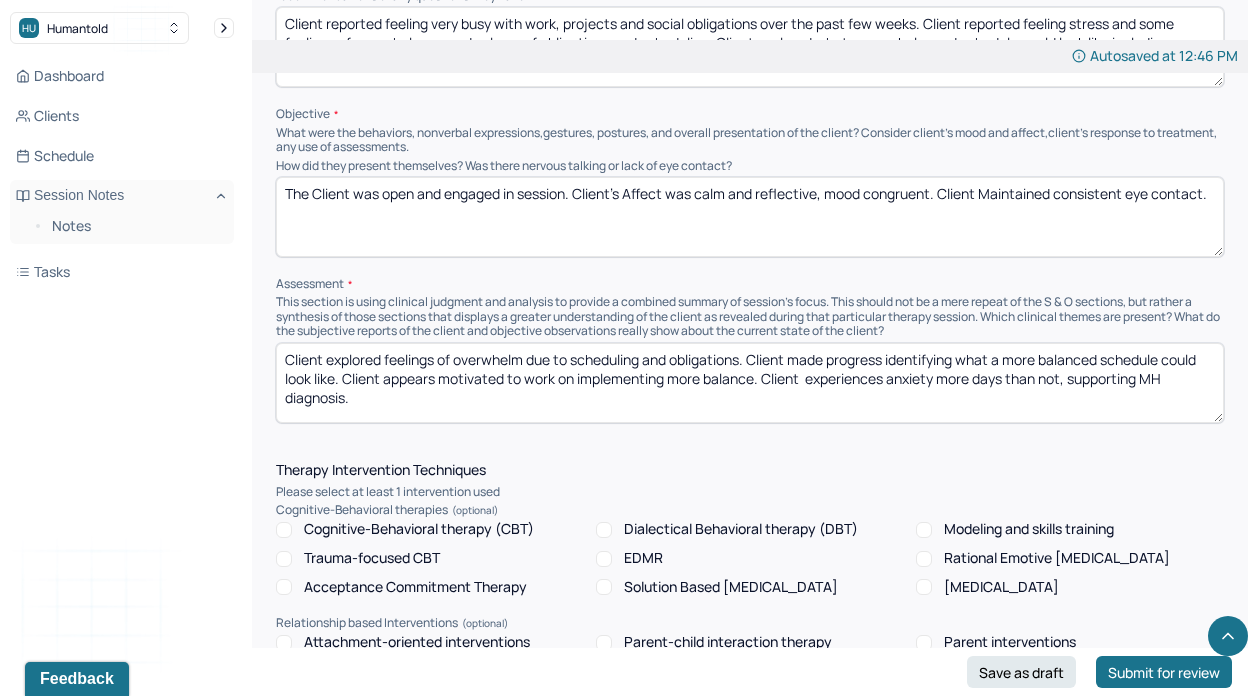 click on "Client explored feelings of overwhelm due to scheduling and obligations. Client made progress identifying what a more balanced schedule could look like. Client appears motivated to work on implementing more balanceClient  reports anxiety more days than not, supporting MH diagnosis." at bounding box center [750, 383] 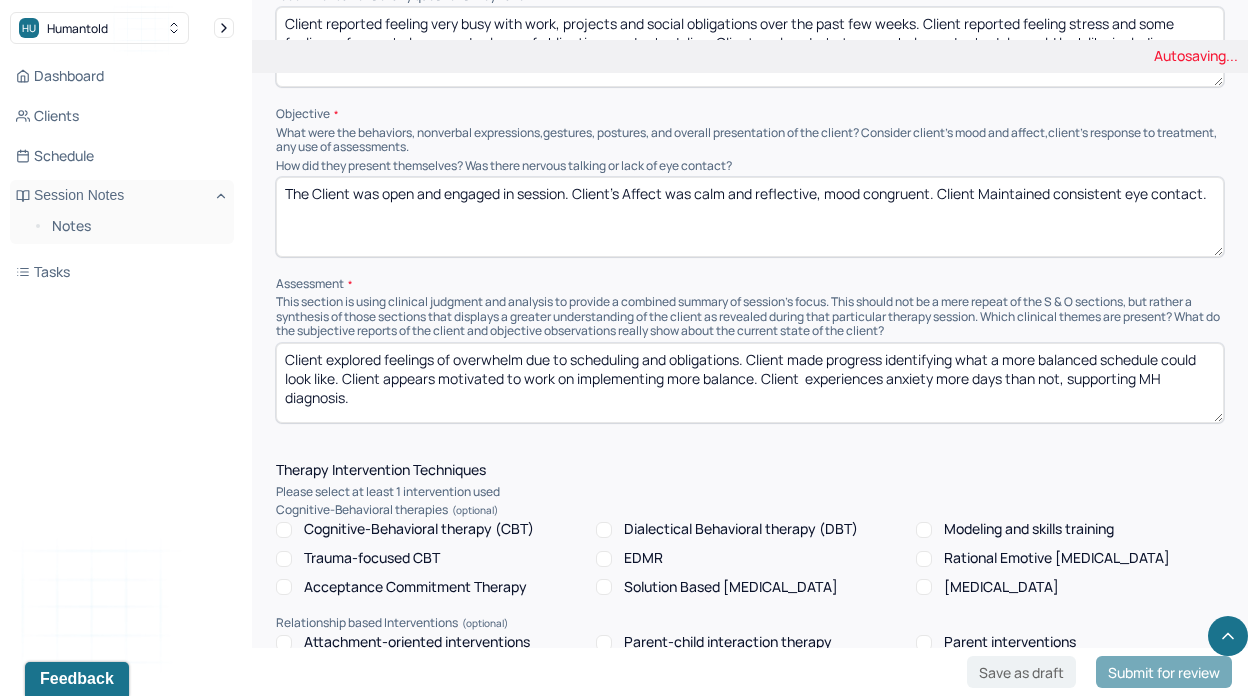 click on "Client explored feelings of overwhelm due to scheduling and obligations. Client made progress identifying what a more balanced schedule could look like. Client appears motivated to work on implementing more balanceClient  reports anxiety more days than not, supporting MH diagnosis." at bounding box center (750, 383) 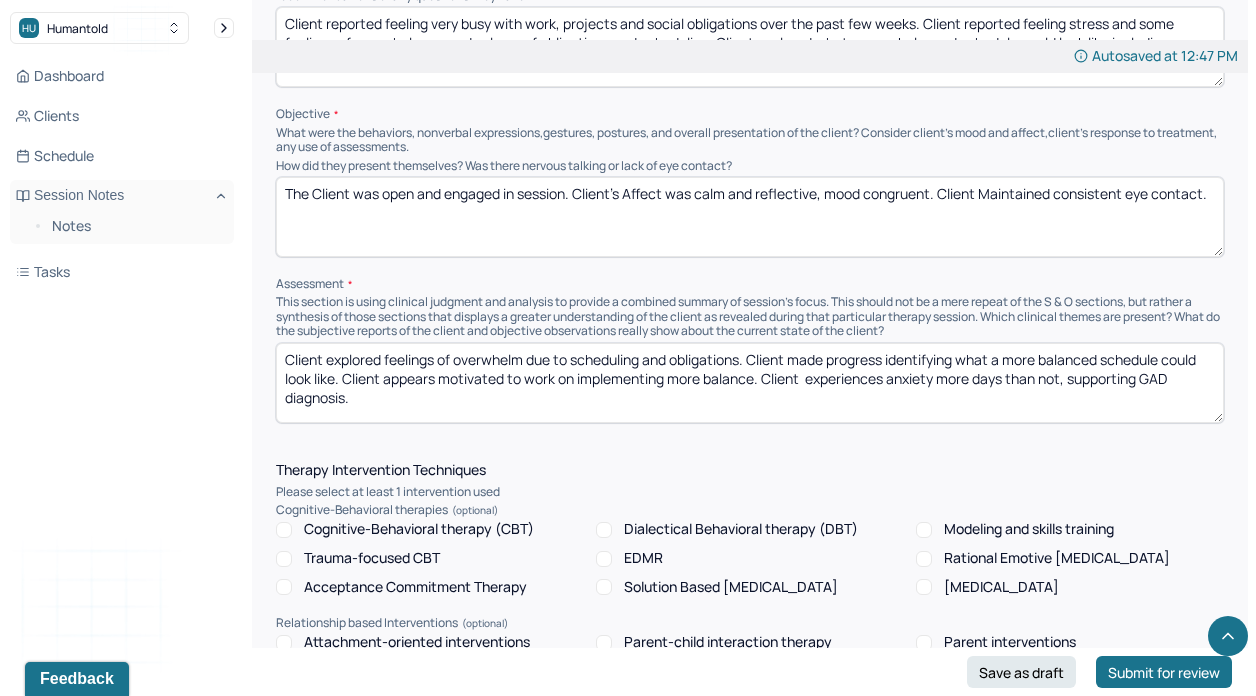 click on "Client explored feelings of overwhelm due to scheduling and obligations. Client made progress identifying what a more balanced schedule could look like. Client appears motivated to work on implementing more balance. Client  experiences anxiety more days than not, supporting MH diagnosis." at bounding box center (750, 383) 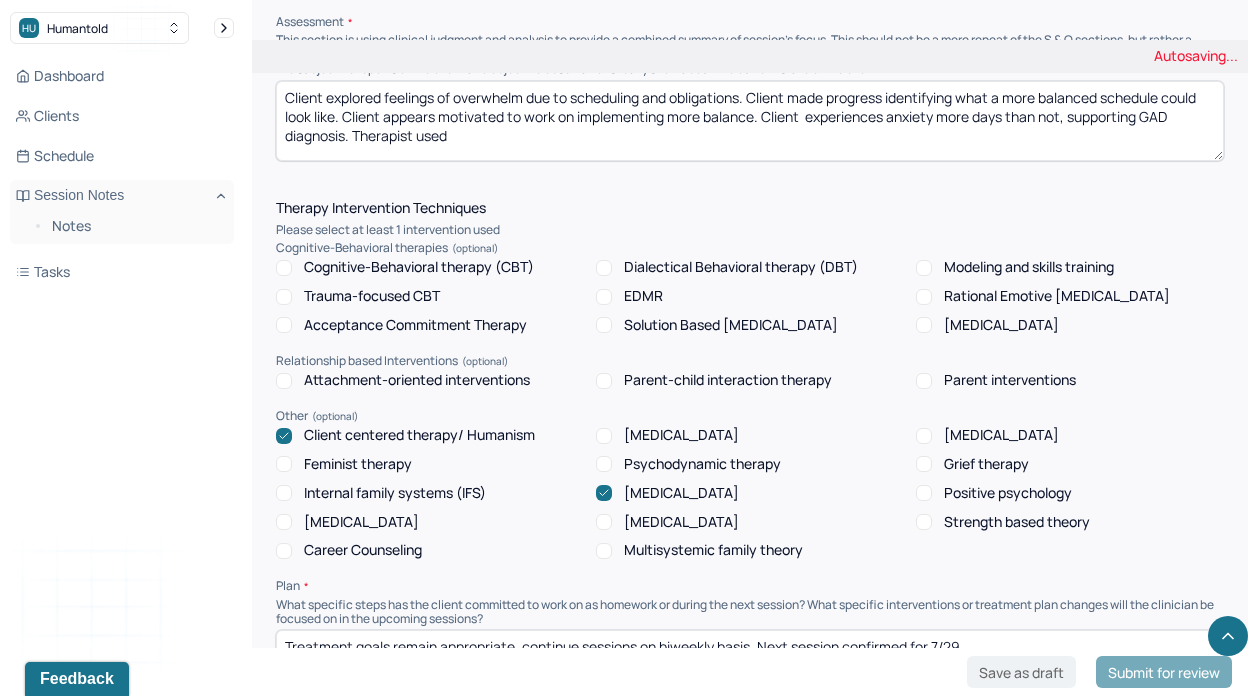 scroll, scrollTop: 1557, scrollLeft: 0, axis: vertical 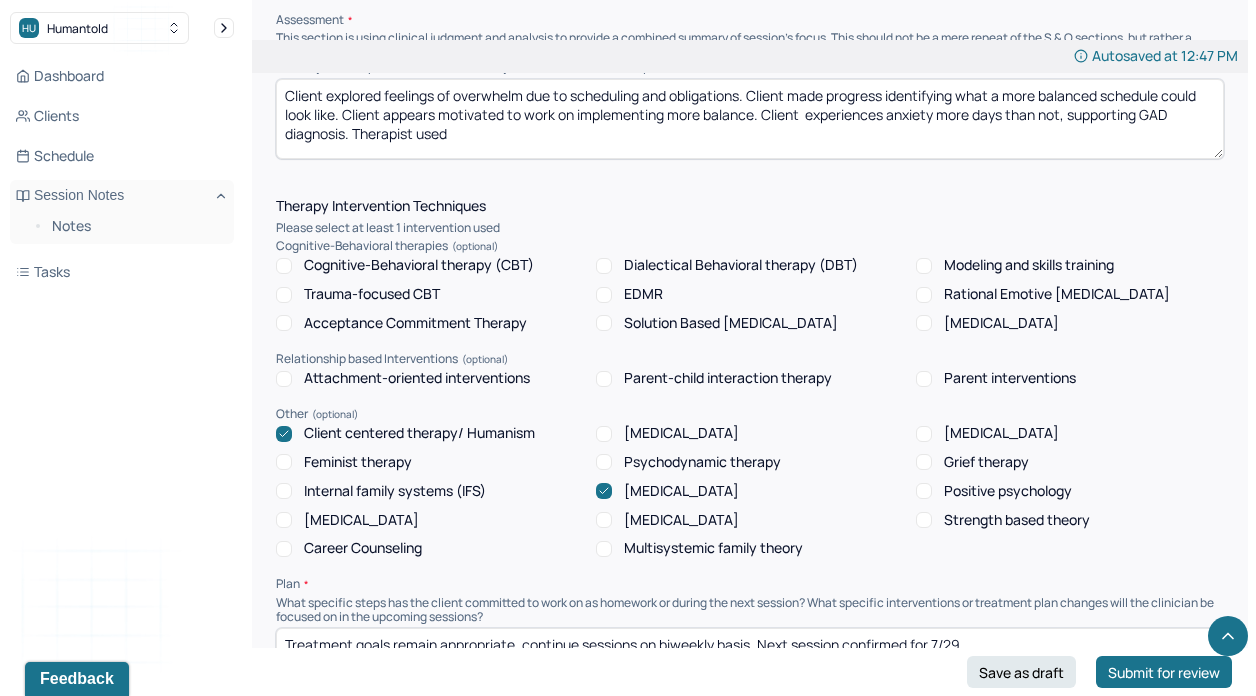 type on "Client explored feelings of overwhelm due to scheduling and obligations. Client made progress identifying what a more balanced schedule could look like. Client appears motivated to work on implementing more balance. Client  experiences anxiety more days than not, supporting GAD diagnosis. Therapist used" 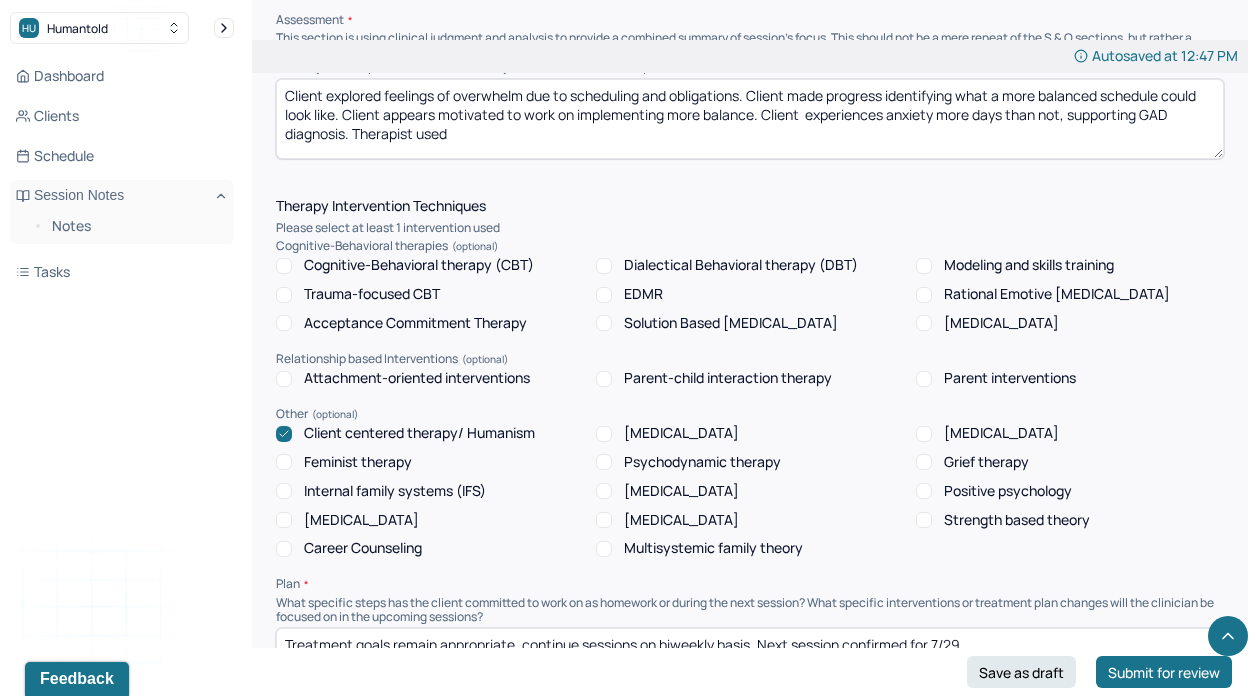 click on "Strength based theory" at bounding box center (1017, 520) 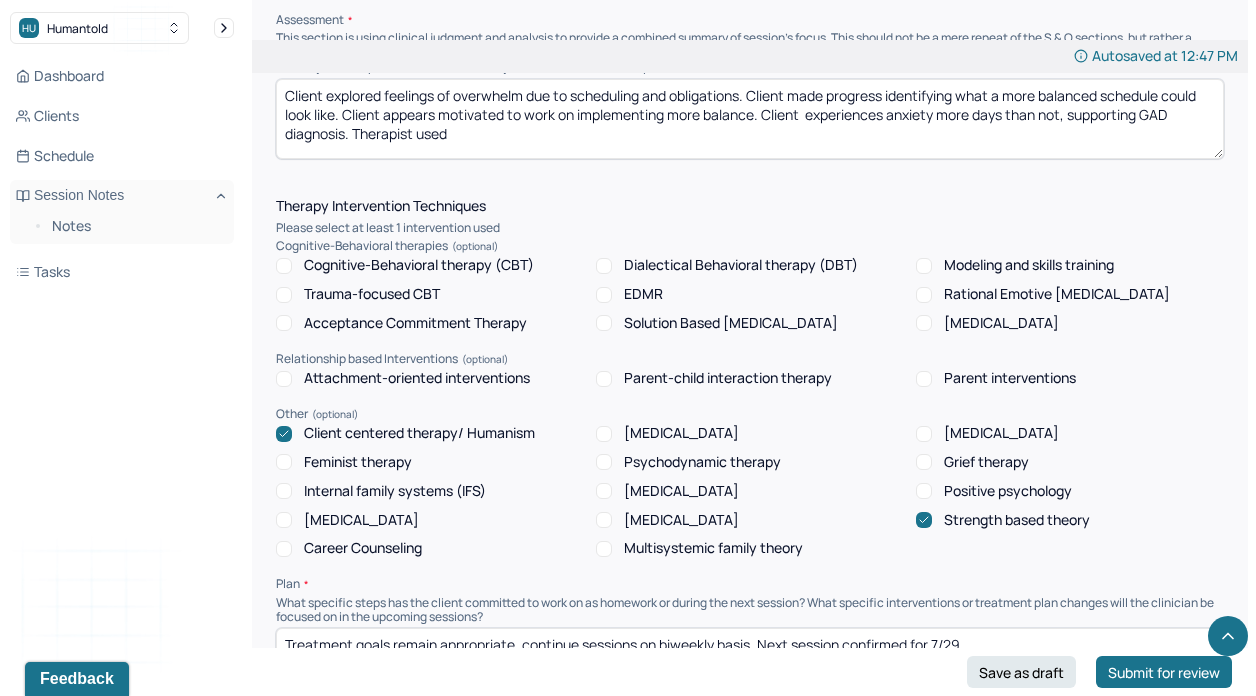 scroll, scrollTop: 1554, scrollLeft: 0, axis: vertical 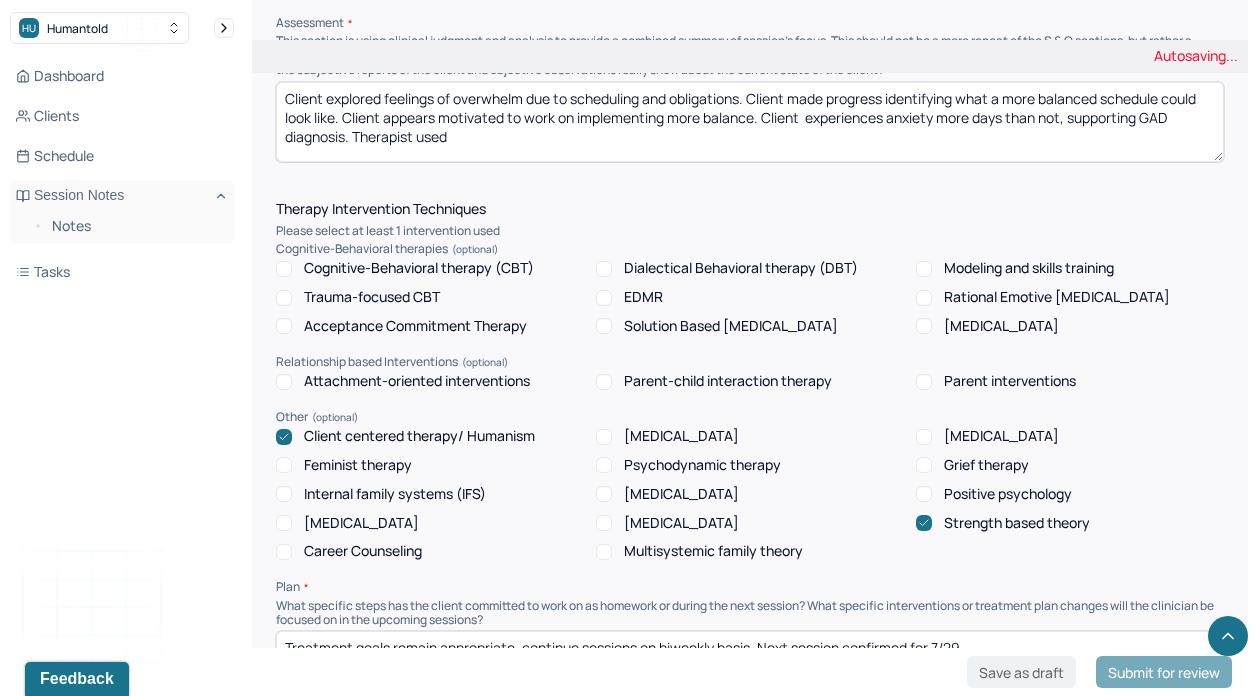 click on "Client explored feelings of overwhelm due to scheduling and obligations. Client made progress identifying what a more balanced schedule could look like. Client appears motivated to work on implementing more balance. Client  experiences anxiety more days than not, supporting GAD diagnosis. Therapist used" at bounding box center (750, 122) 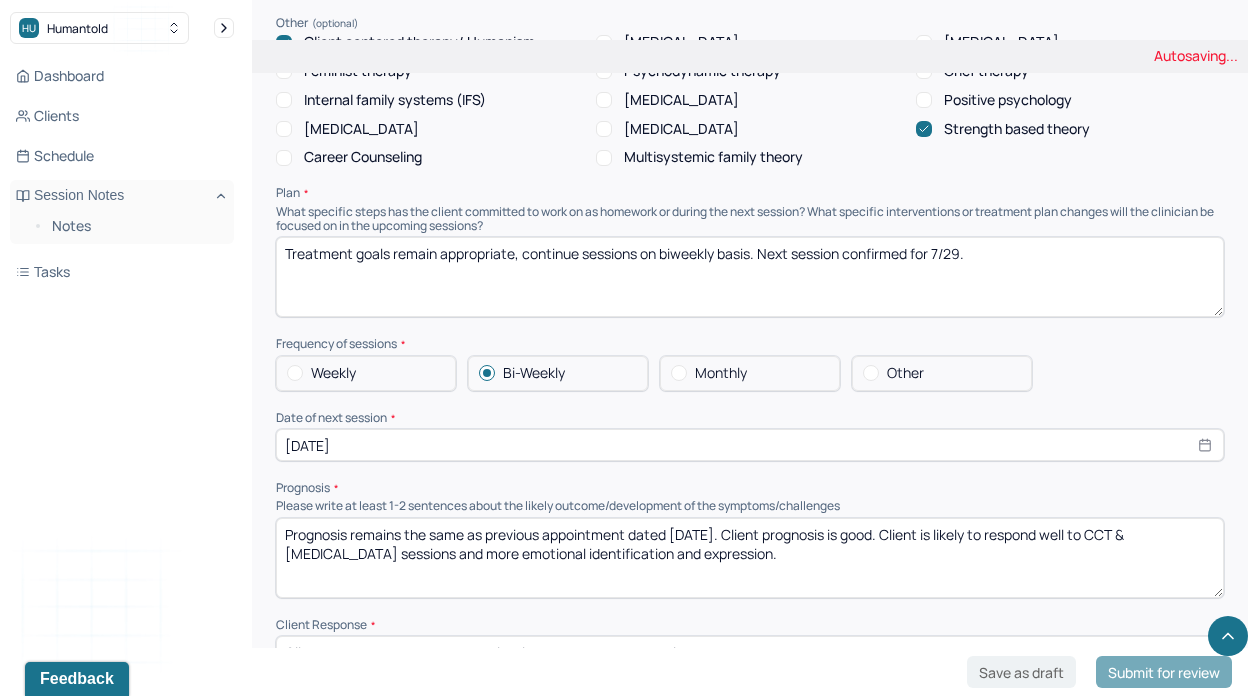 scroll, scrollTop: 1951, scrollLeft: 0, axis: vertical 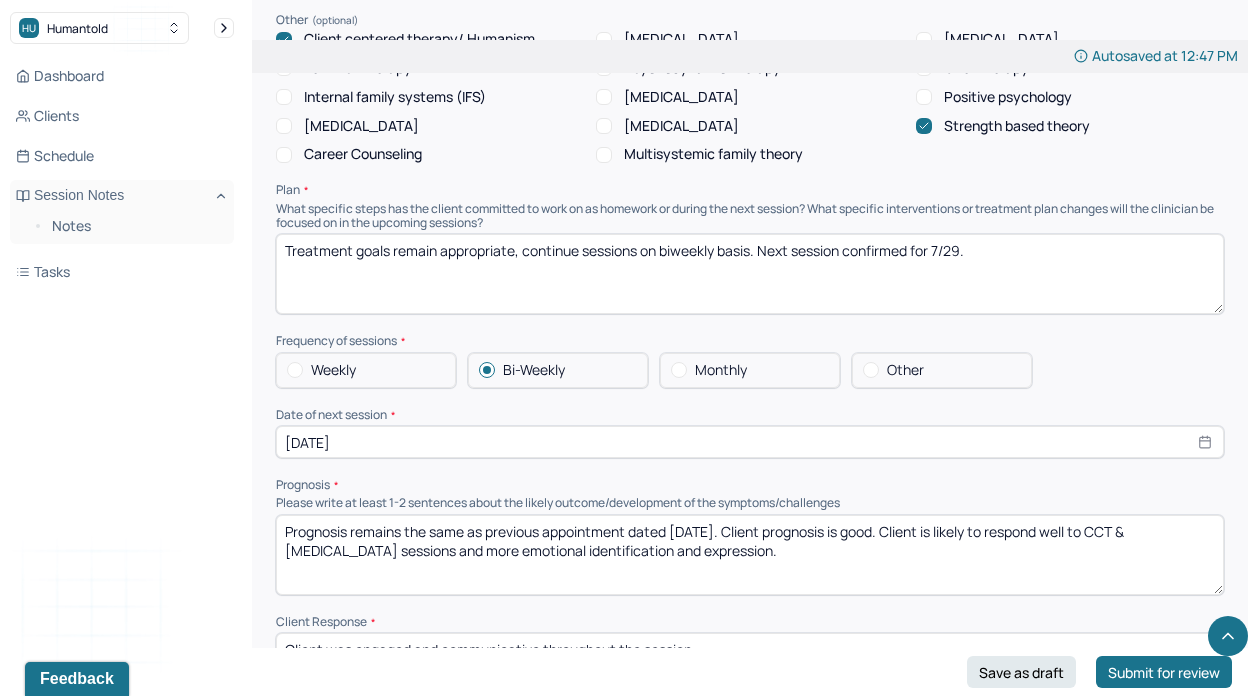 type on "Client explored feelings of overwhelm due to scheduling and obligations. Client made progress identifying what a more balanced schedule could look like. Client appears motivated to work on implementing more balance. Client  experiences anxiety more days than not, supporting GAD diagnosis. Therapist used SBT and CCT in session." 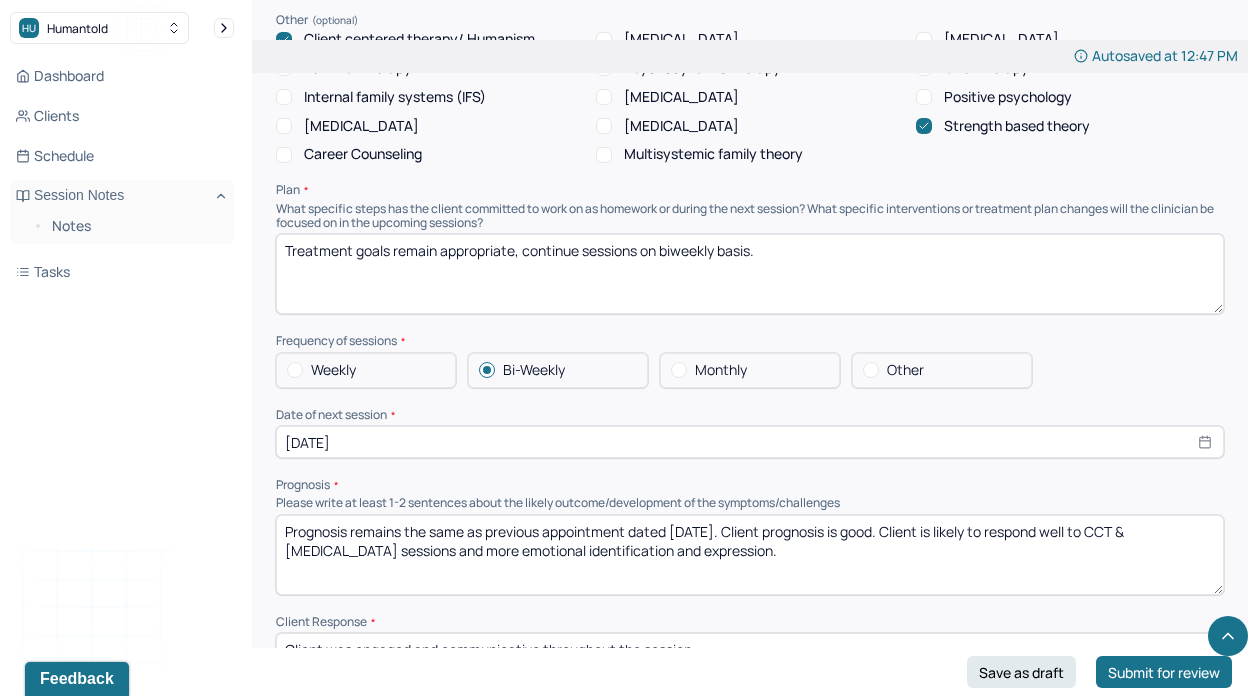 drag, startPoint x: 522, startPoint y: 244, endPoint x: 812, endPoint y: 250, distance: 290.06207 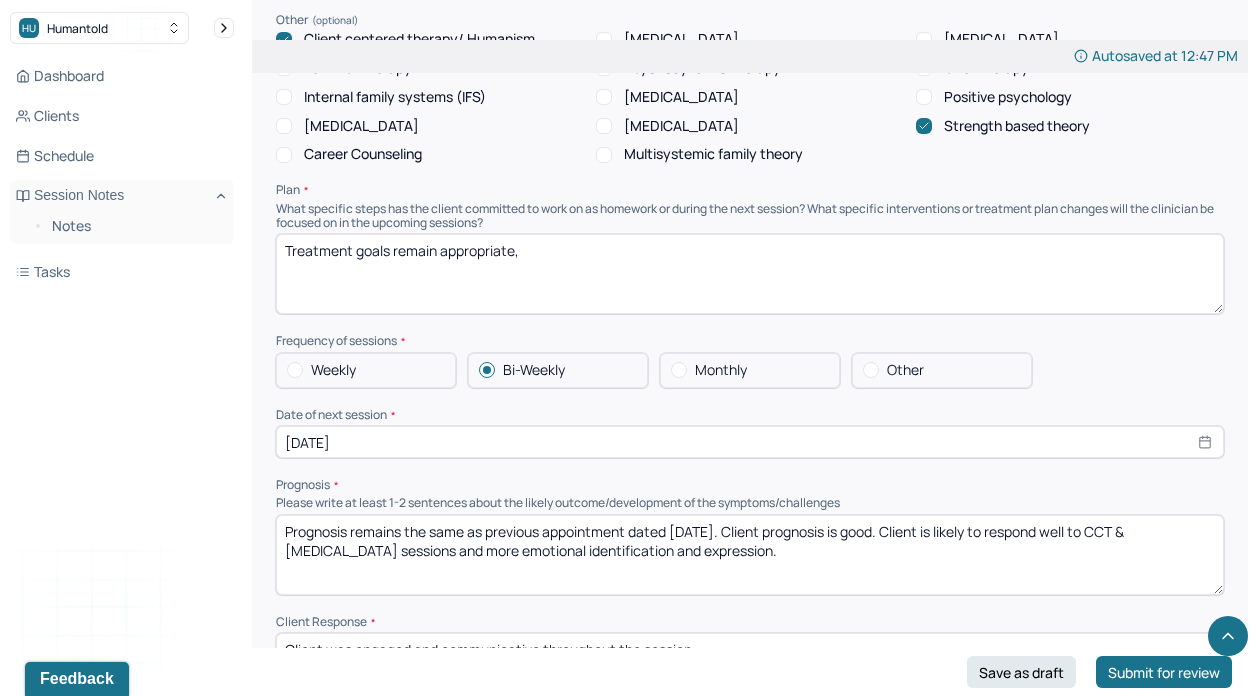 paste on "continue sessions on biweekly basis." 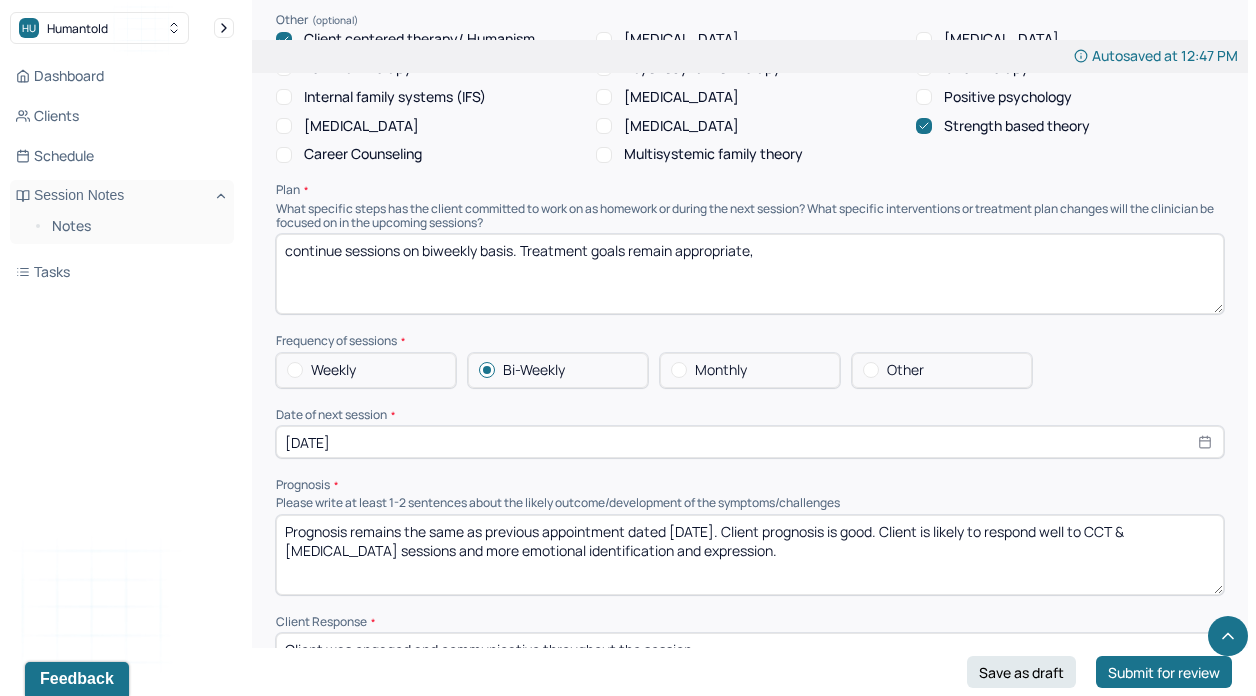 click on "Treatment goals remain appropriate," at bounding box center (750, 274) 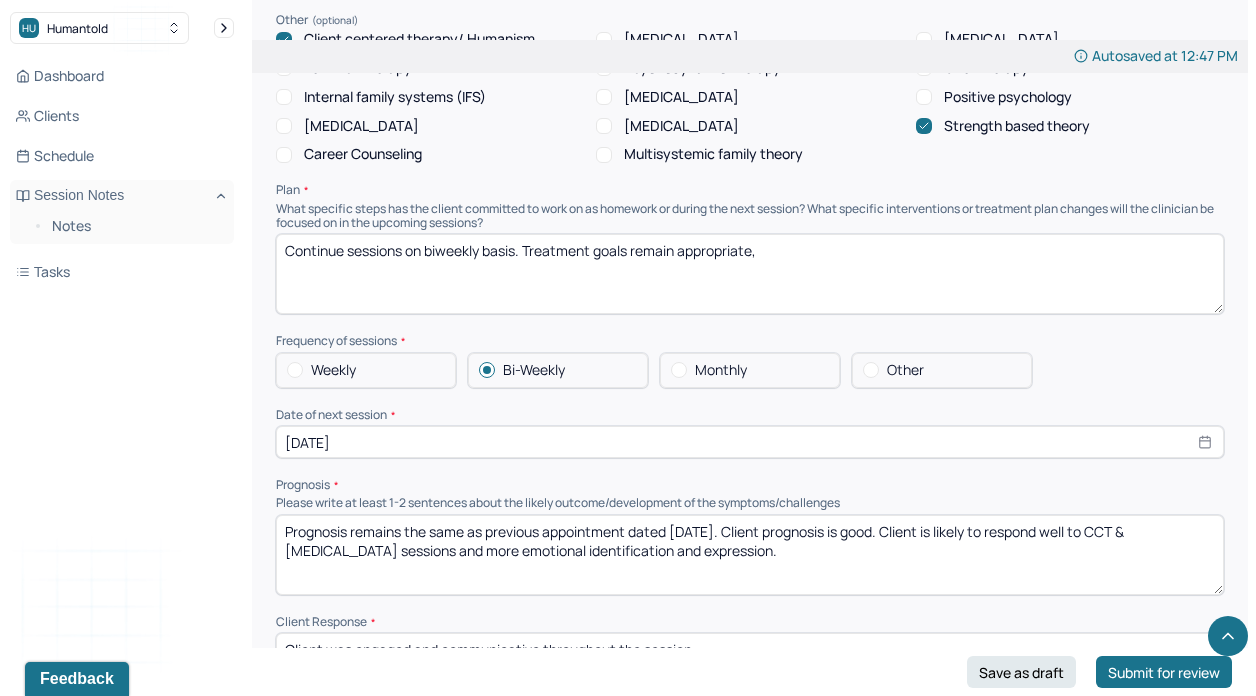 click on "Continue sessions on biweekly basis. Treatment goals remain appropriate," at bounding box center [750, 274] 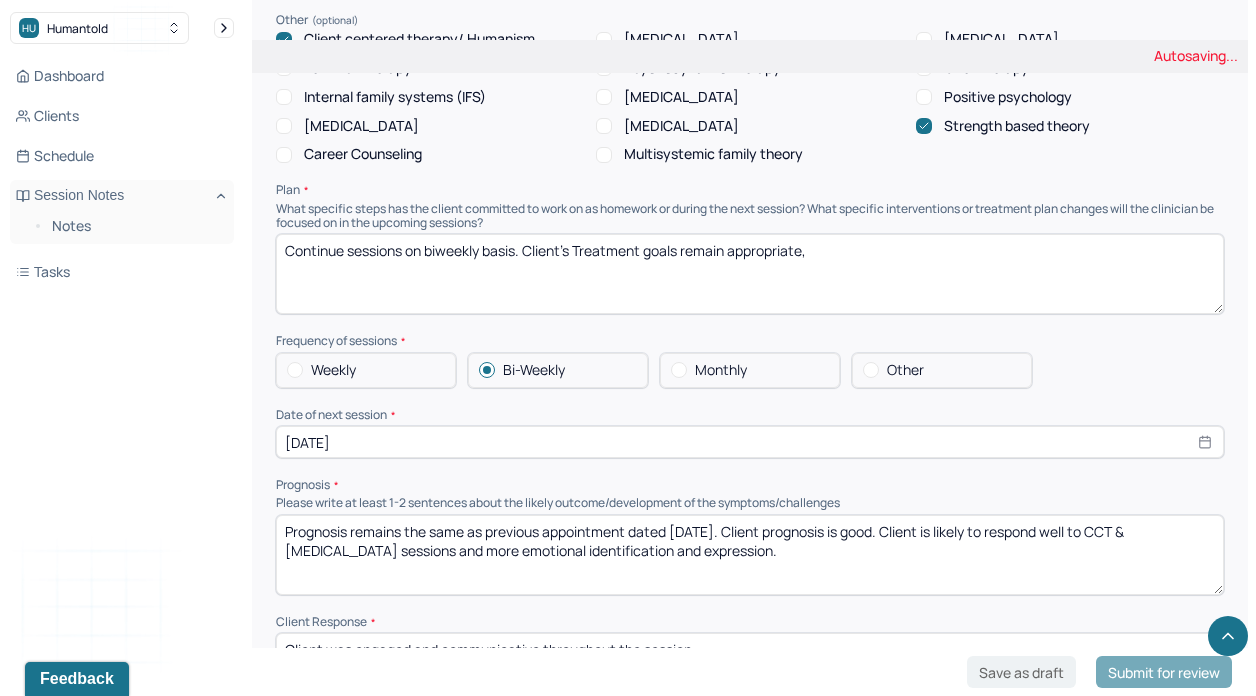 click on "Continue sessions on biweekly basis. Treatment goals remain appropriate," at bounding box center [750, 274] 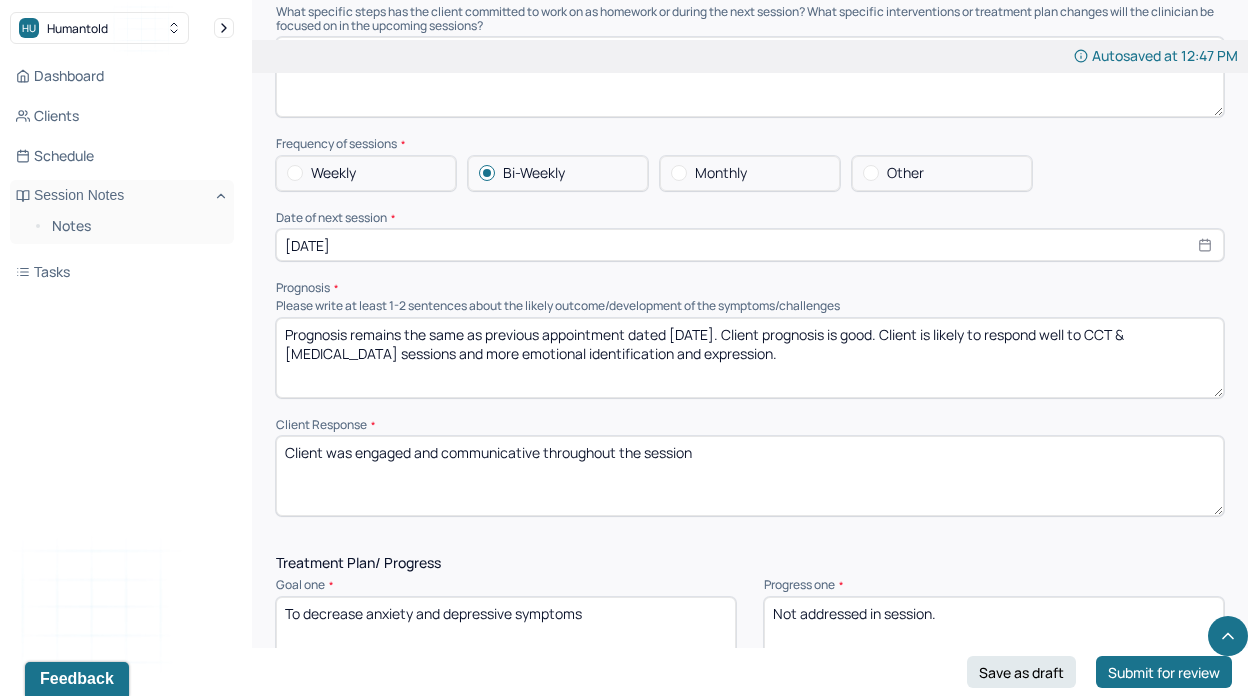 scroll, scrollTop: 2152, scrollLeft: 0, axis: vertical 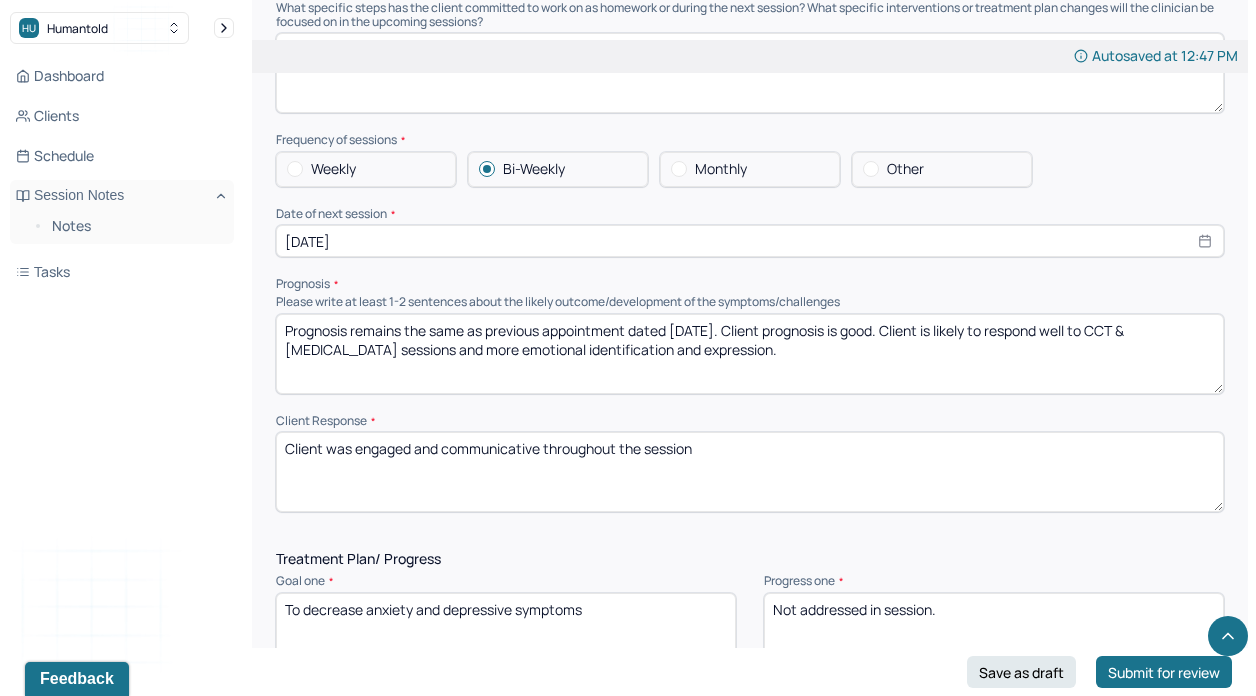 type on "Continue sessions on biweekly basis. Client's Treatment goals remain appropriate," 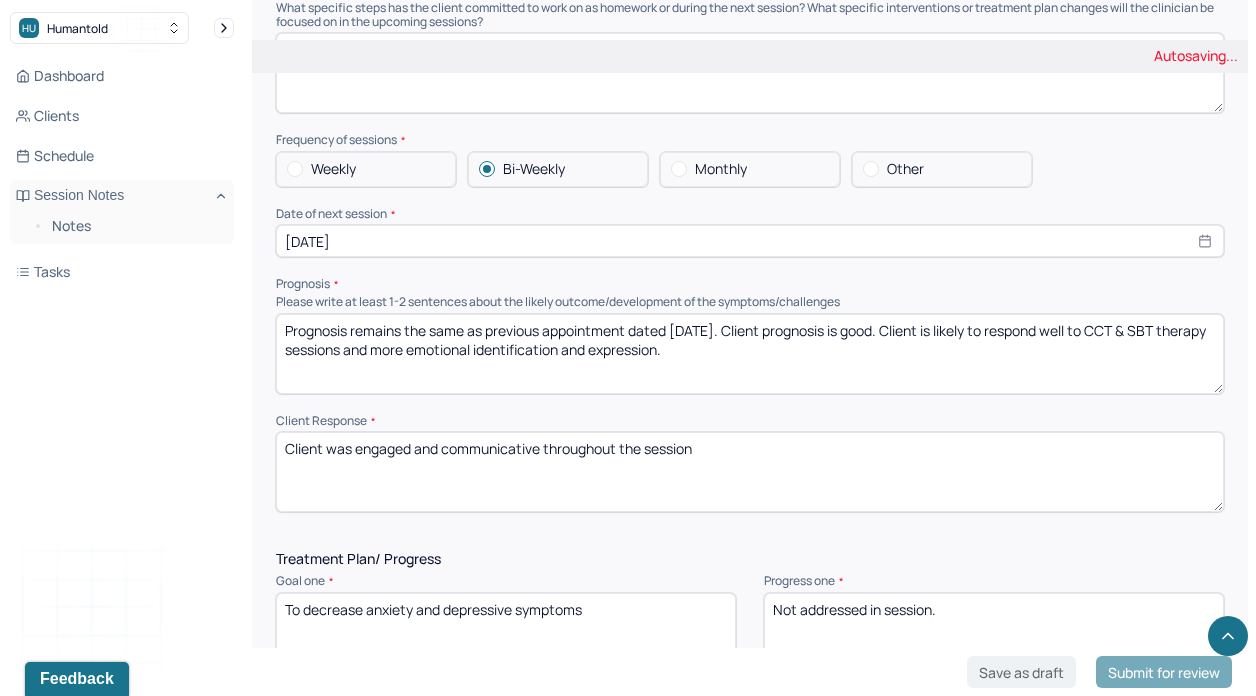 scroll, scrollTop: 2293, scrollLeft: 0, axis: vertical 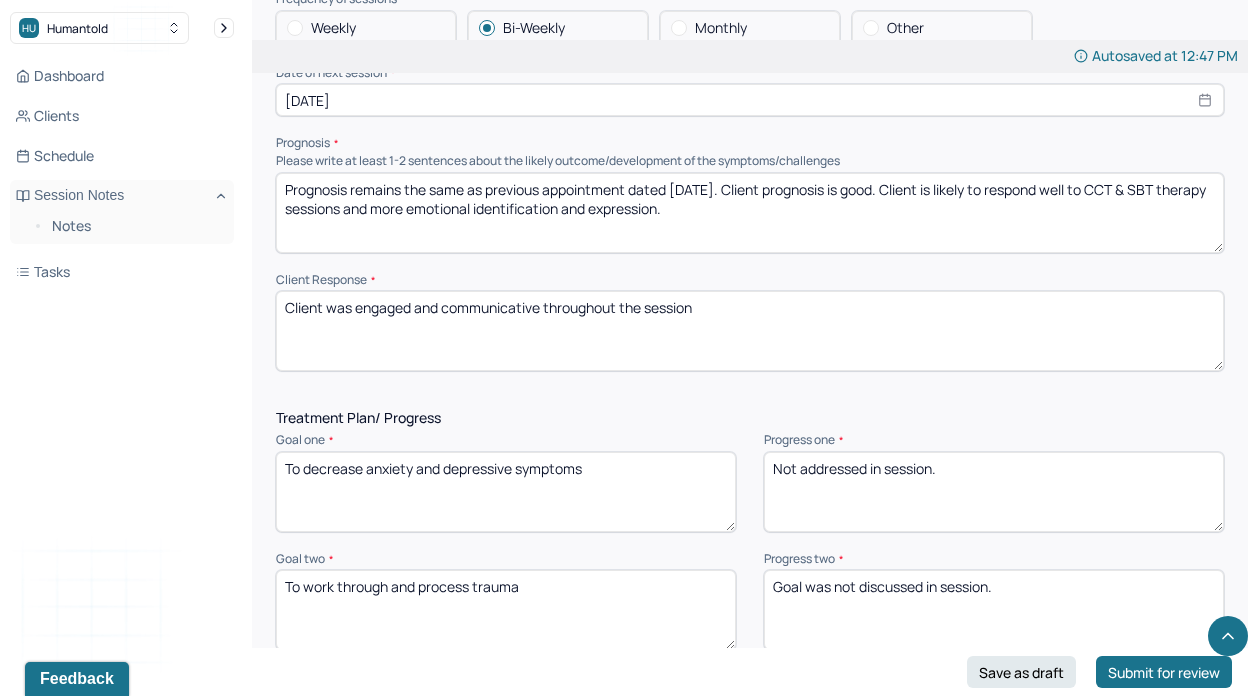 type on "Prognosis remains the same as previous appointment dated [DATE]. Client prognosis is good. Client is likely to respond well to CCT & SBT therapy sessions and more emotional identification and expression." 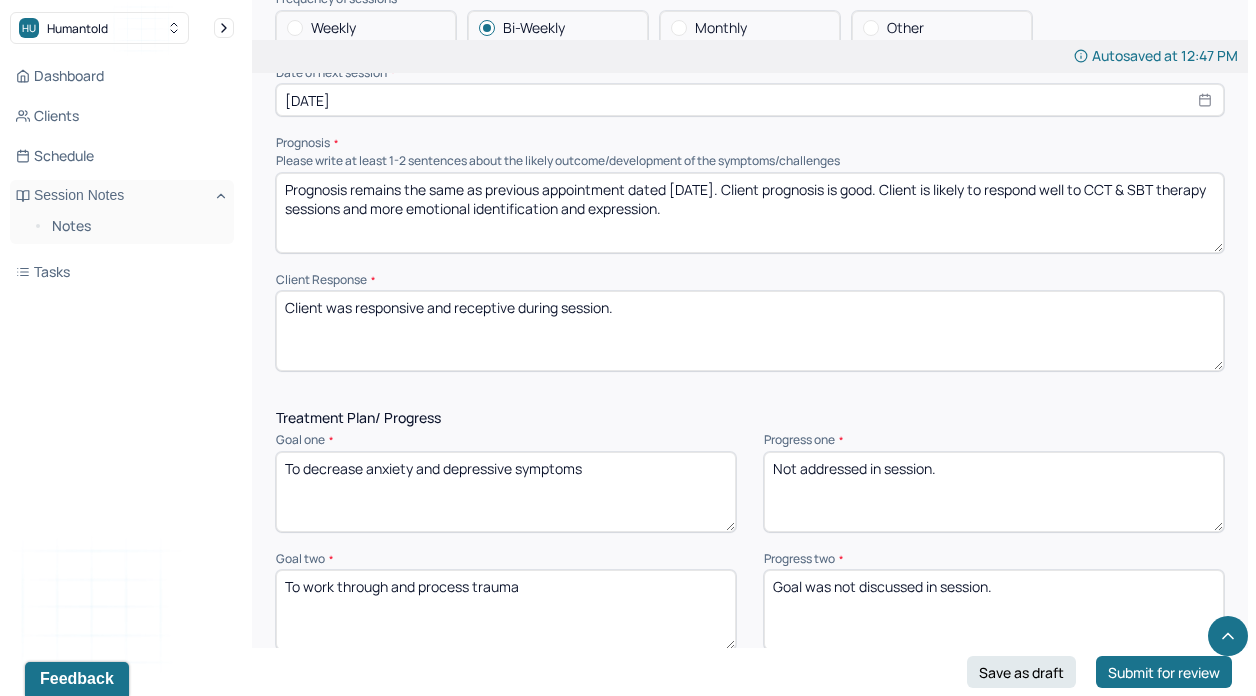 scroll, scrollTop: 2388, scrollLeft: 0, axis: vertical 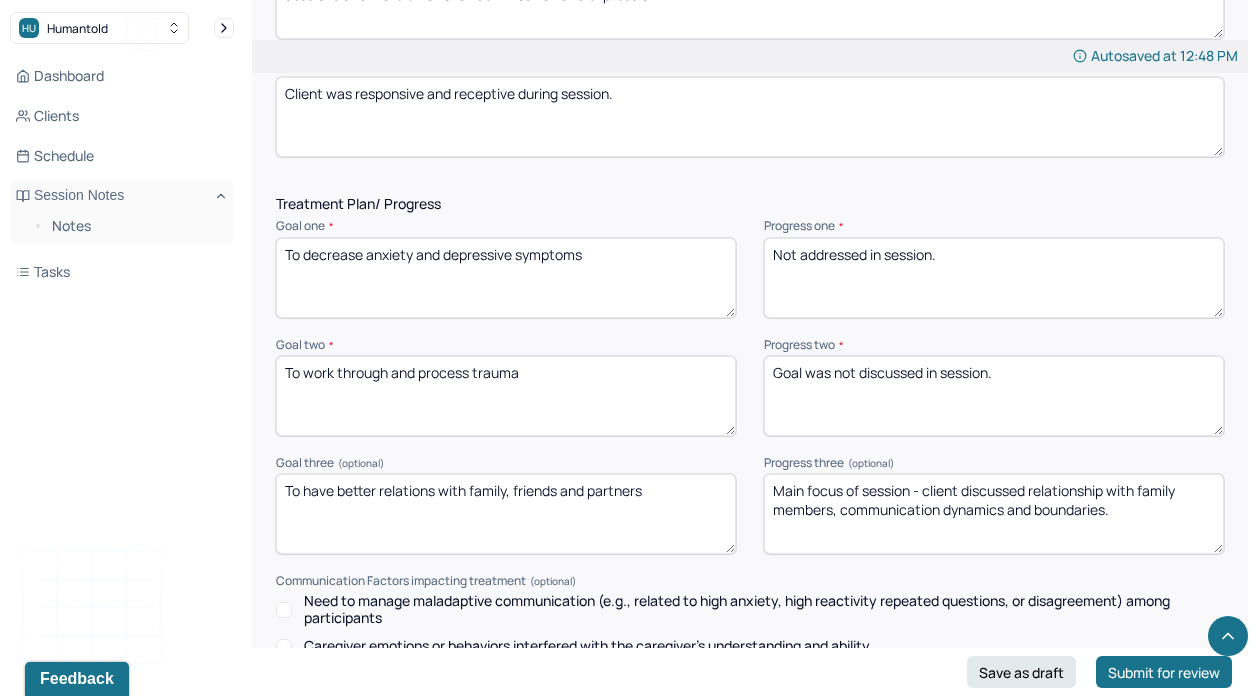type on "Client was responsive and receptive during session." 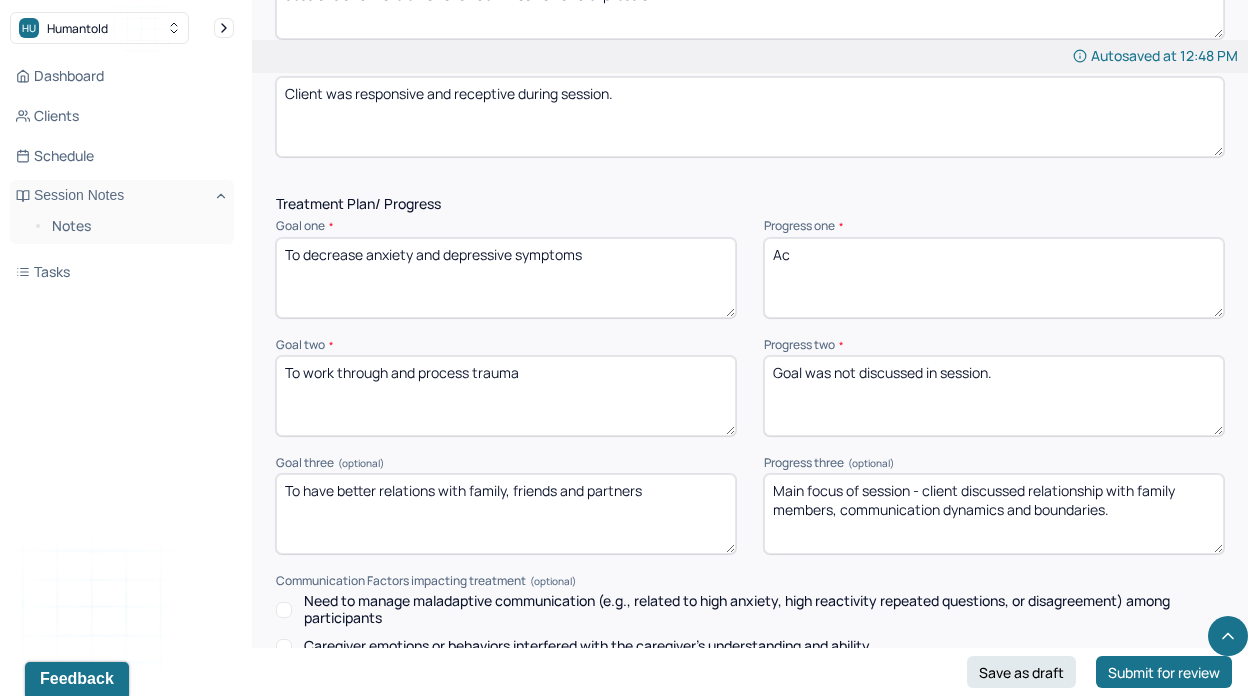 type on "A" 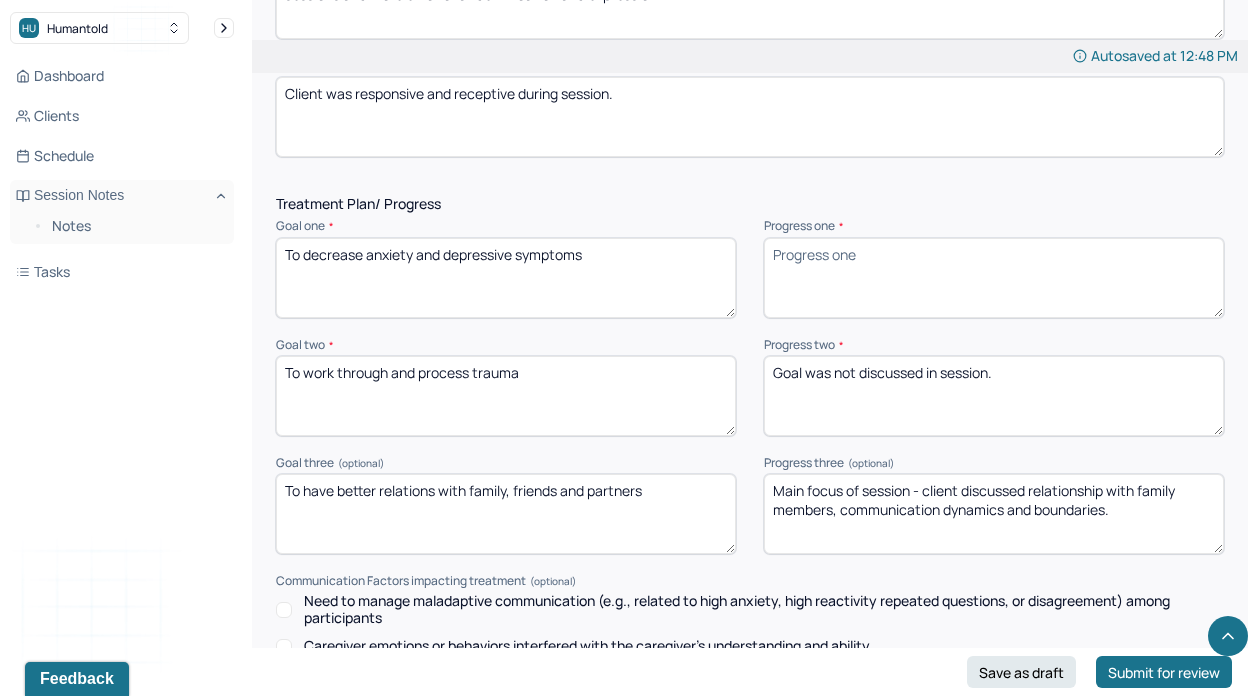type on "G" 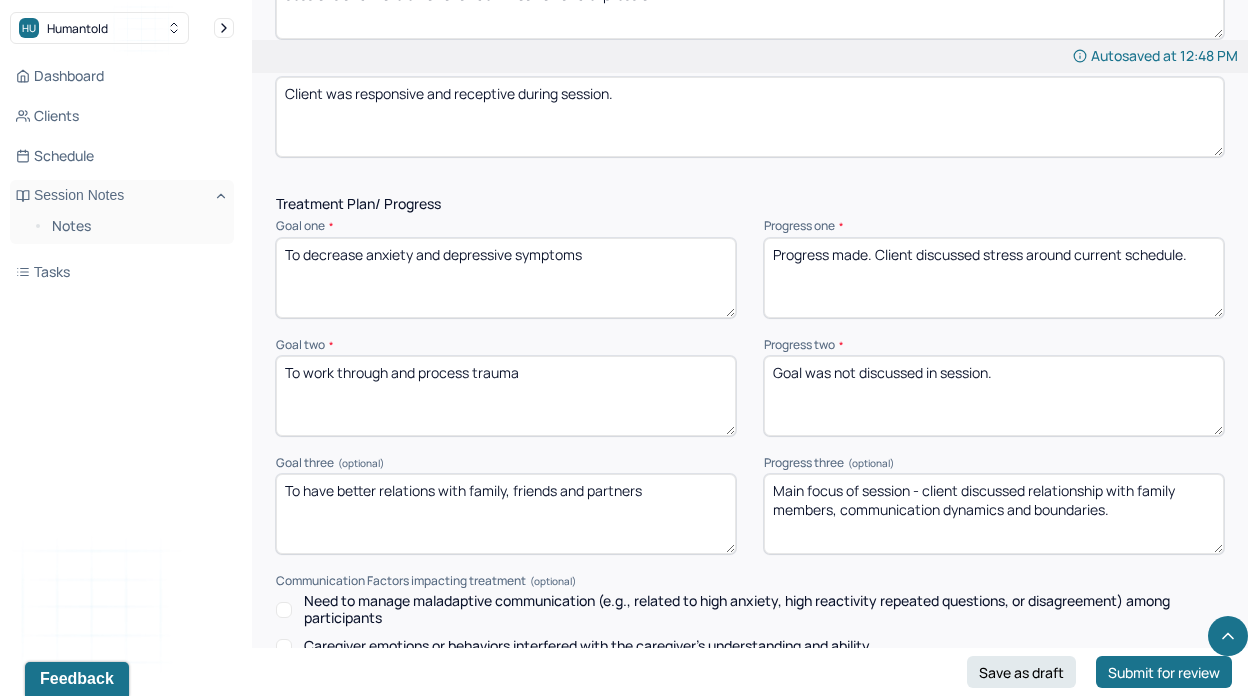 type on "Progress made. Client discussed stress around current schedule." 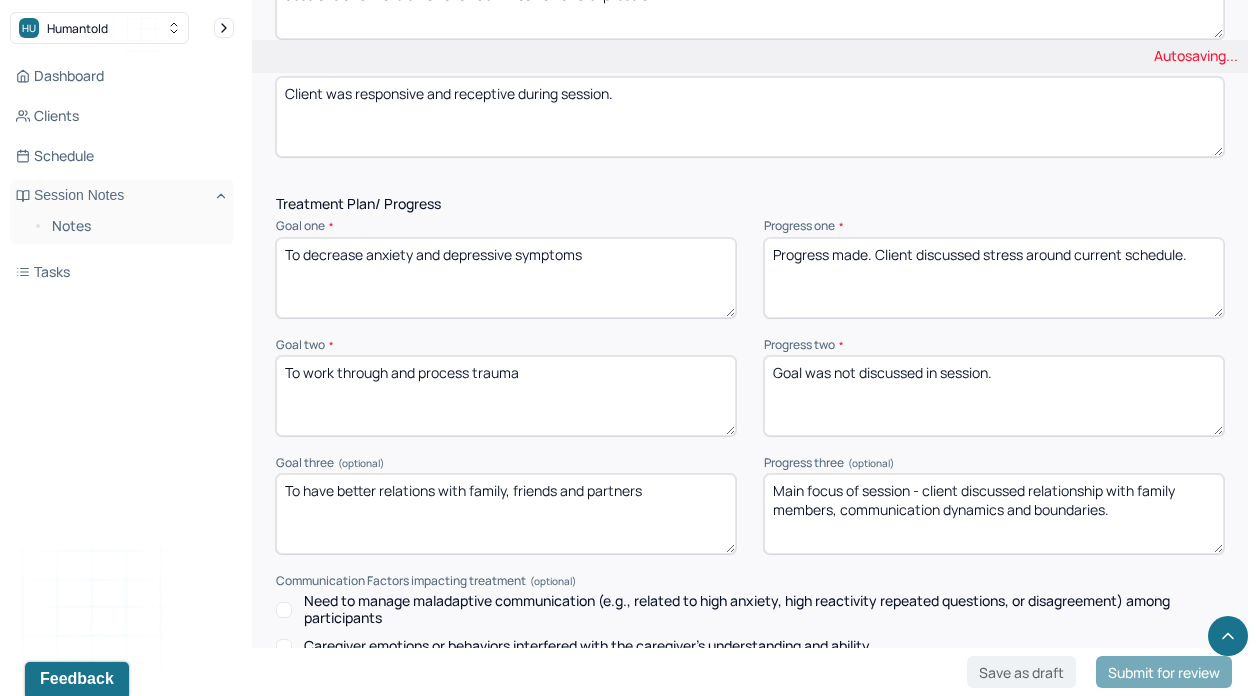 drag, startPoint x: 1018, startPoint y: 370, endPoint x: 756, endPoint y: 370, distance: 262 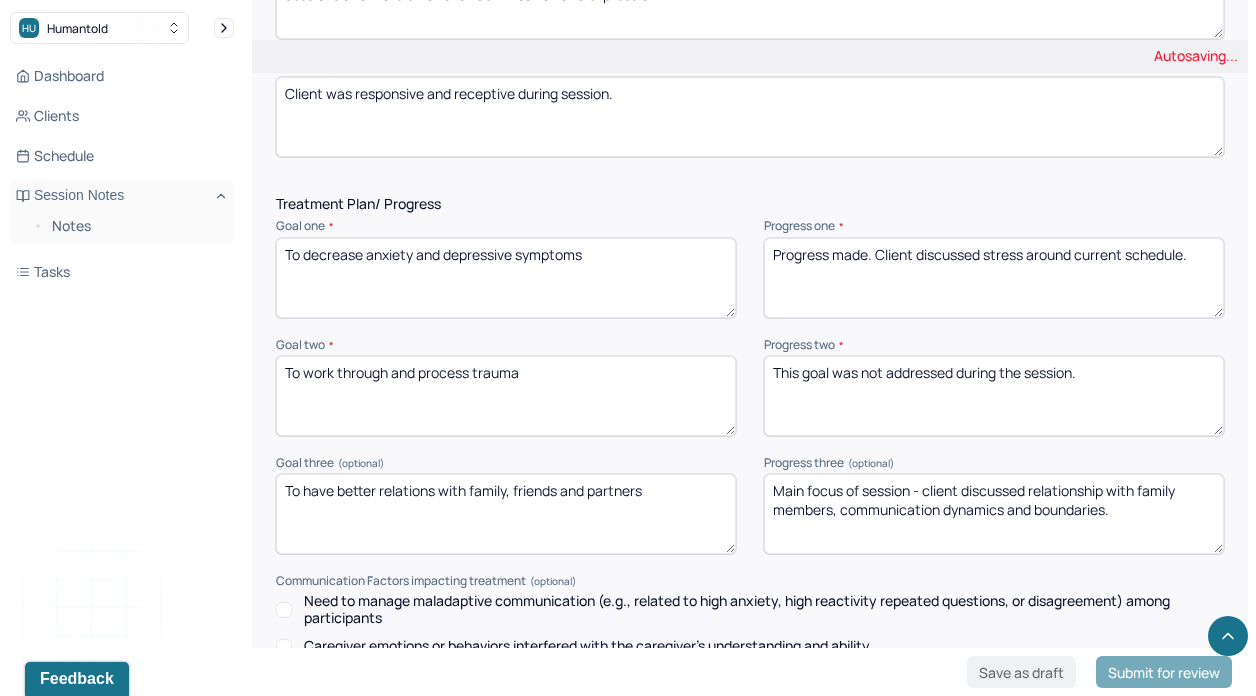 type on "This goal was not addressed during the session." 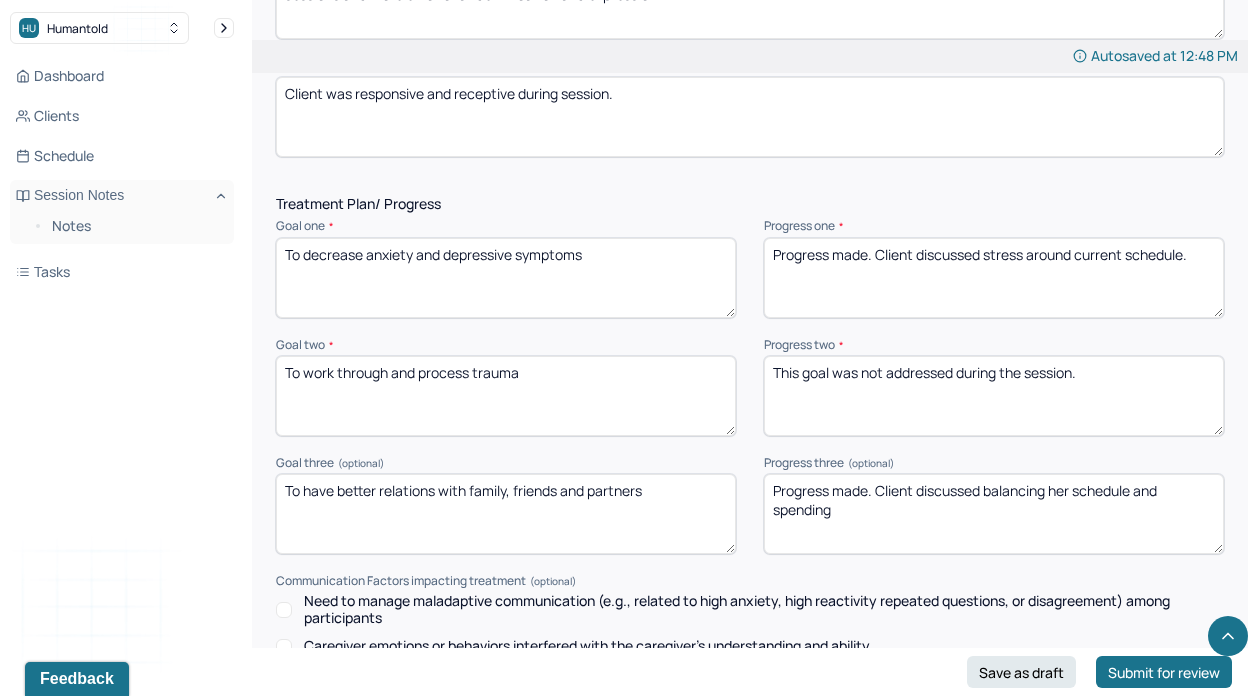 click on "Progress made. Client discussed balancing her schedule and spending" at bounding box center [994, 514] 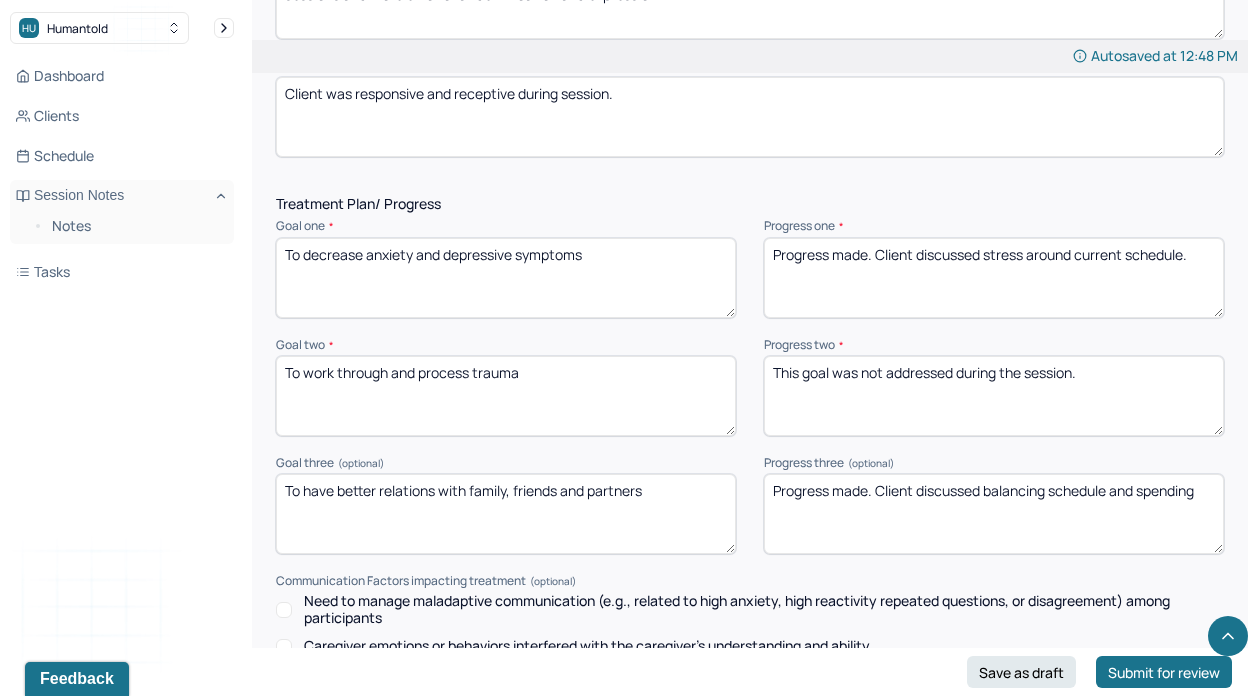 click on "Progress made. Client discussed balancing her schedule and spending" at bounding box center [994, 514] 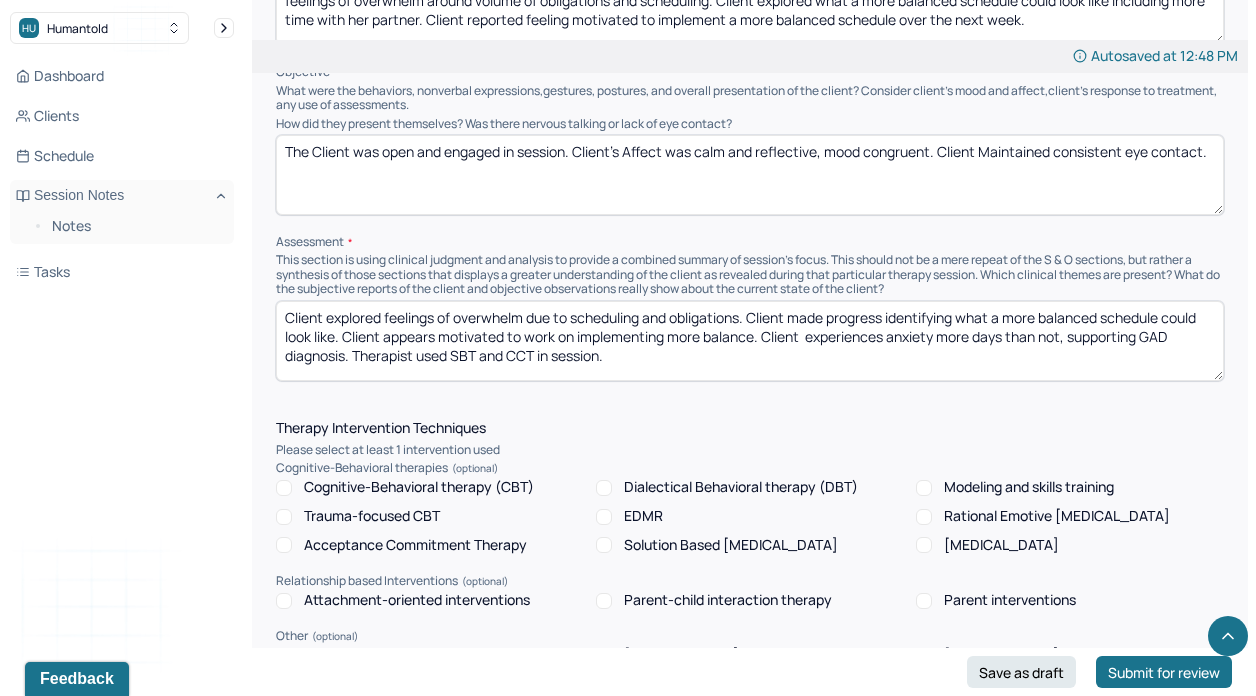 scroll, scrollTop: 1265, scrollLeft: 0, axis: vertical 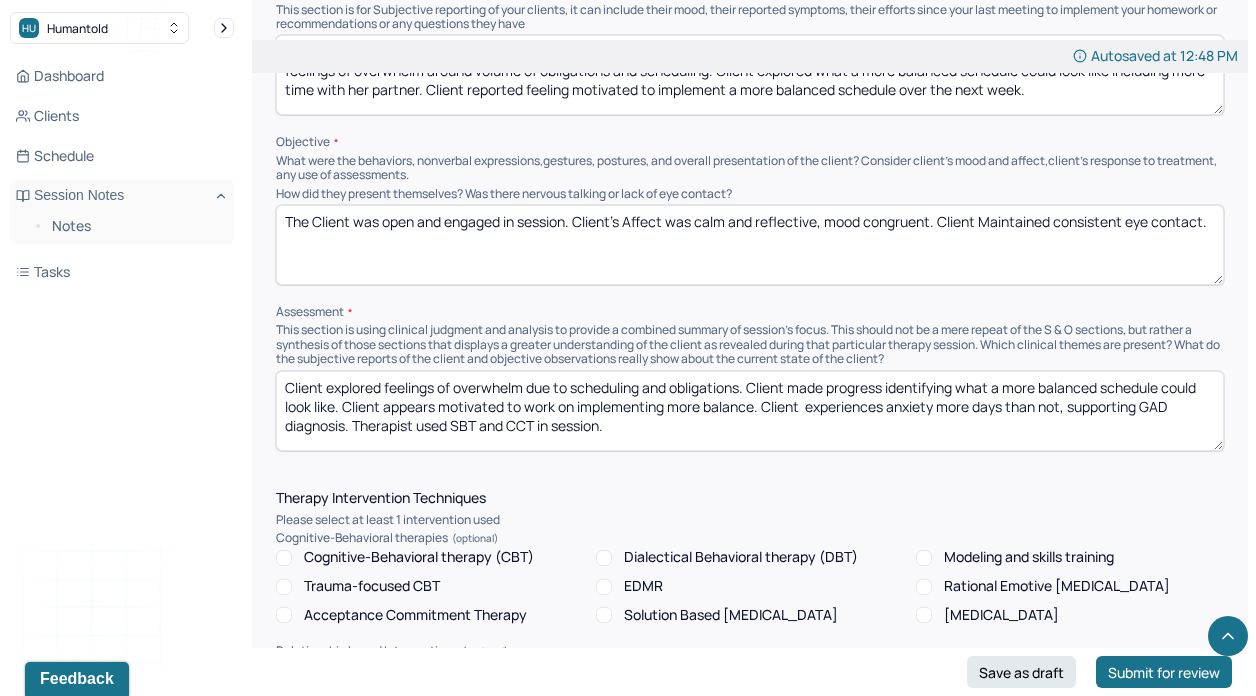 type on "Progress made. Client discussed balancing schedule and spending more time with partner." 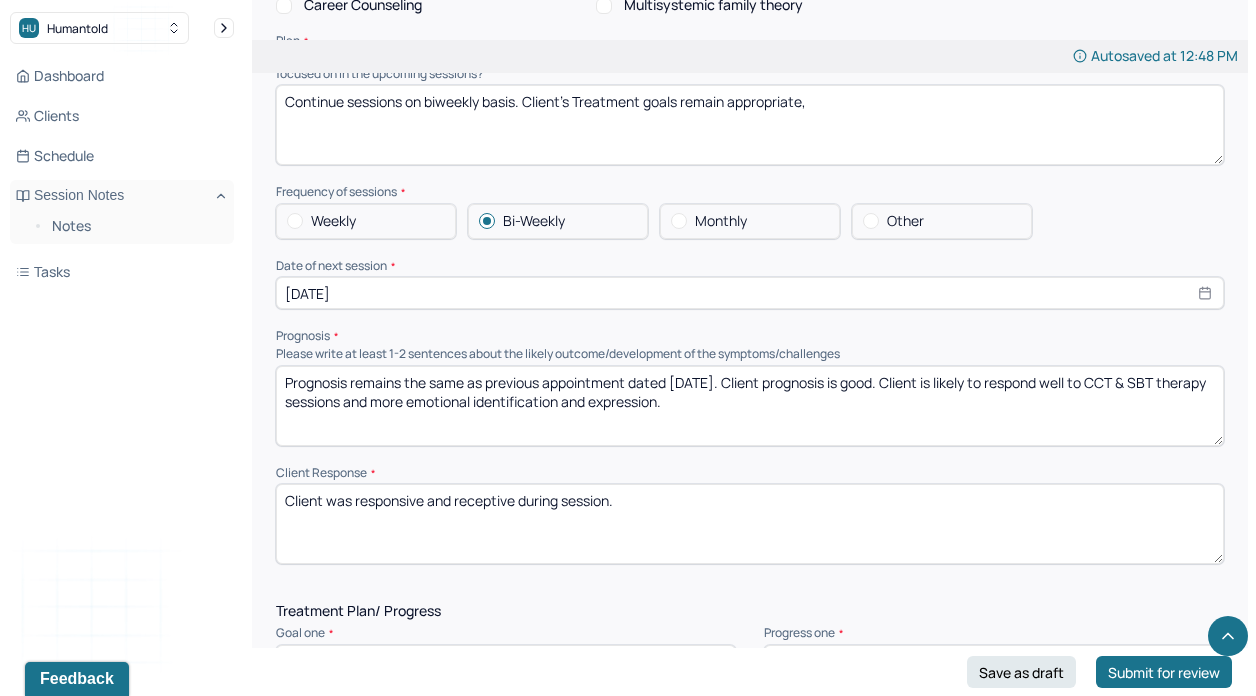 scroll, scrollTop: 2908, scrollLeft: 0, axis: vertical 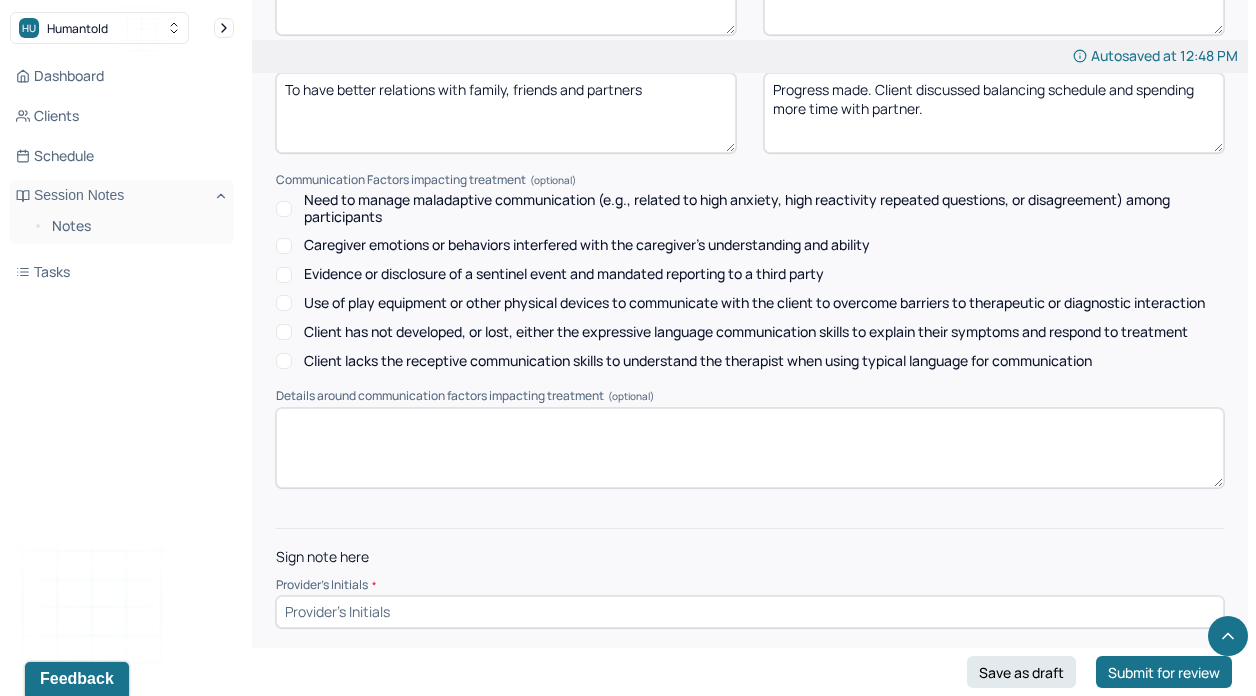 click at bounding box center [750, 612] 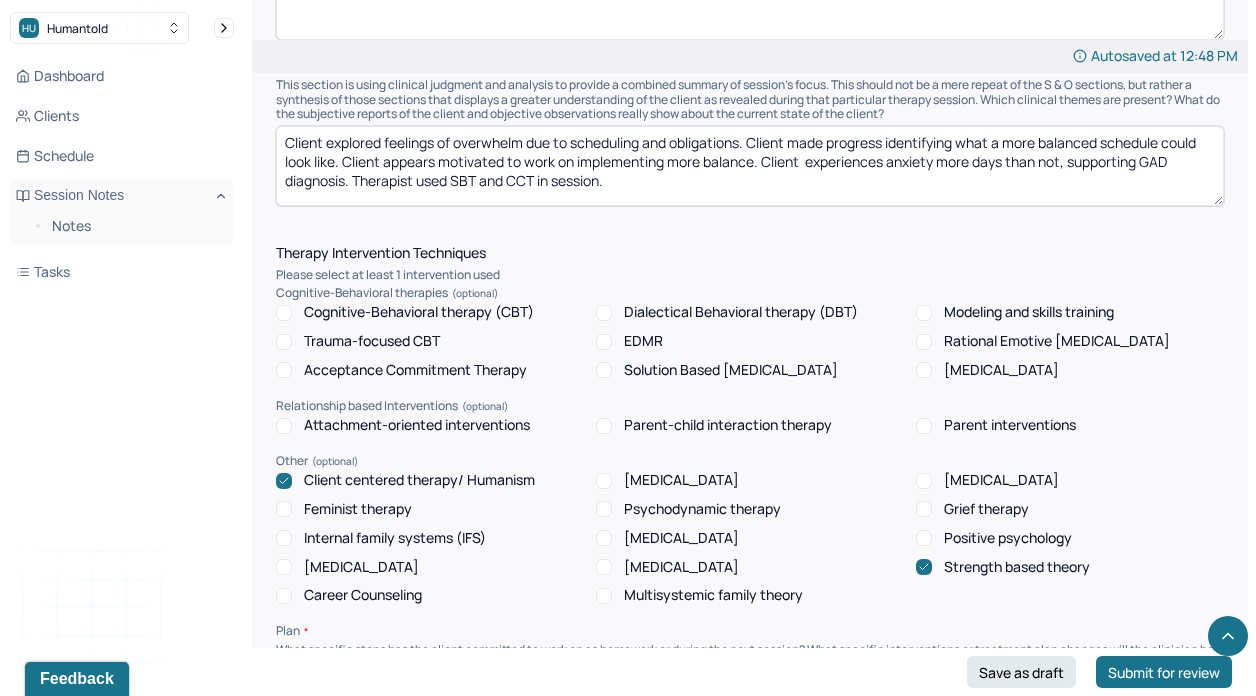 scroll, scrollTop: 1153, scrollLeft: 0, axis: vertical 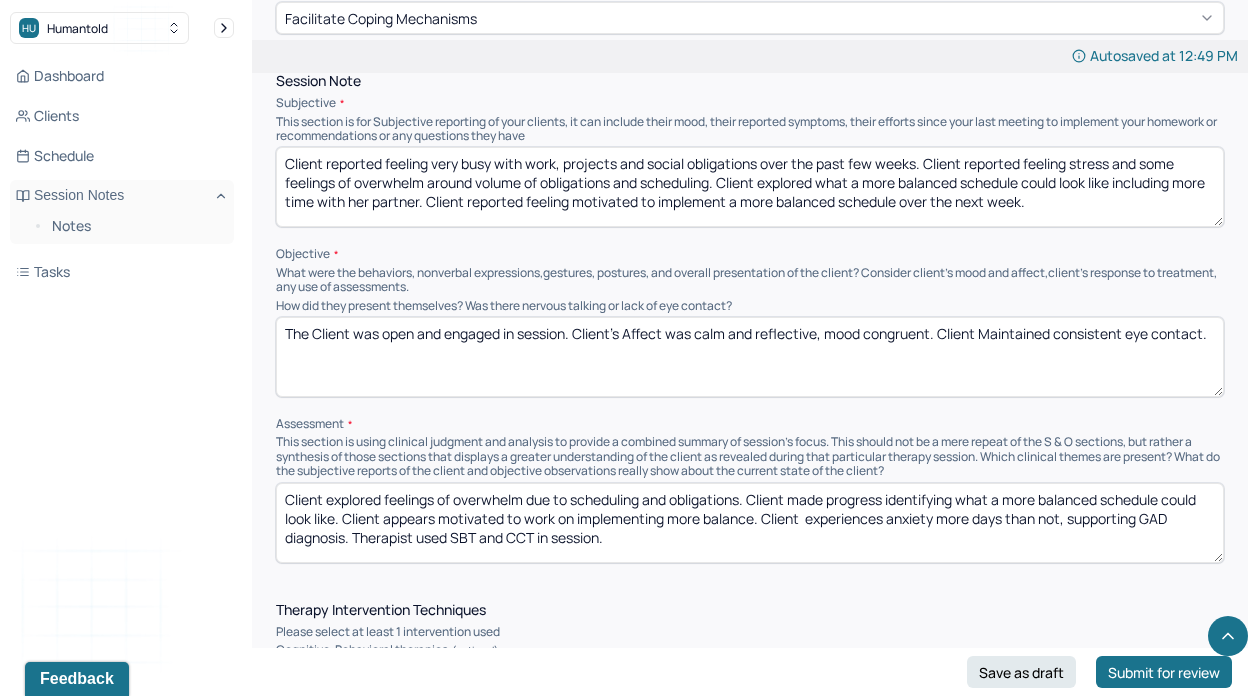 type on "mw" 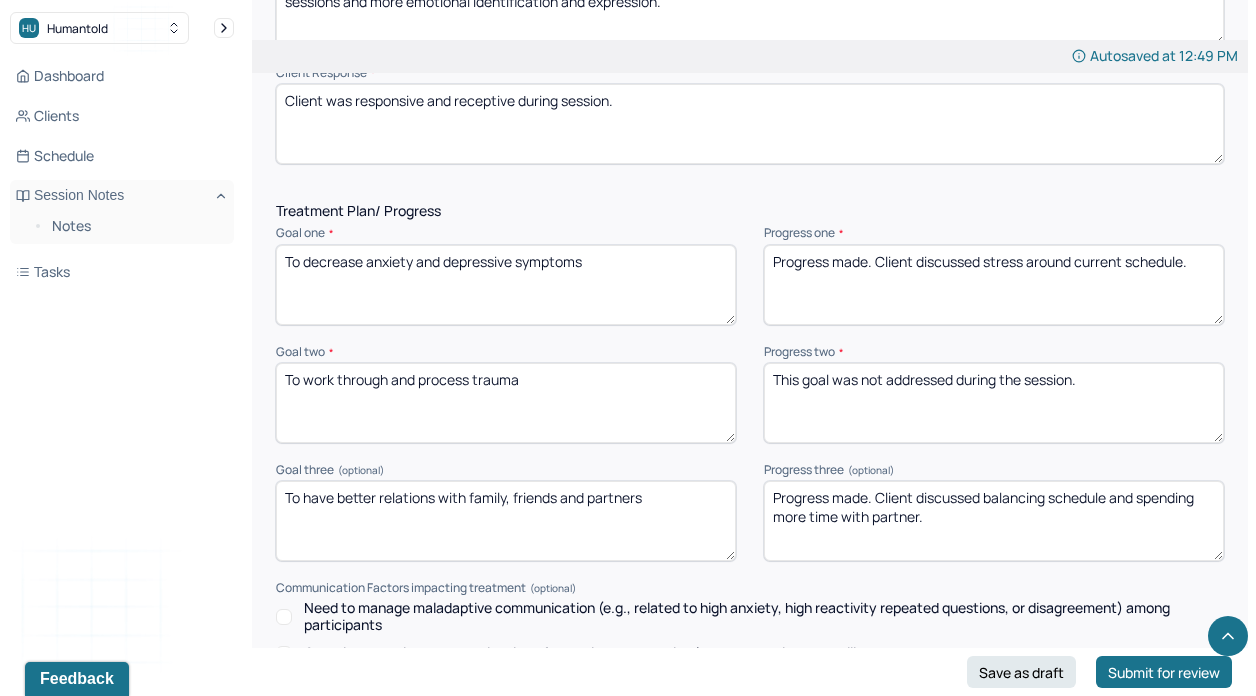 scroll, scrollTop: 2908, scrollLeft: 0, axis: vertical 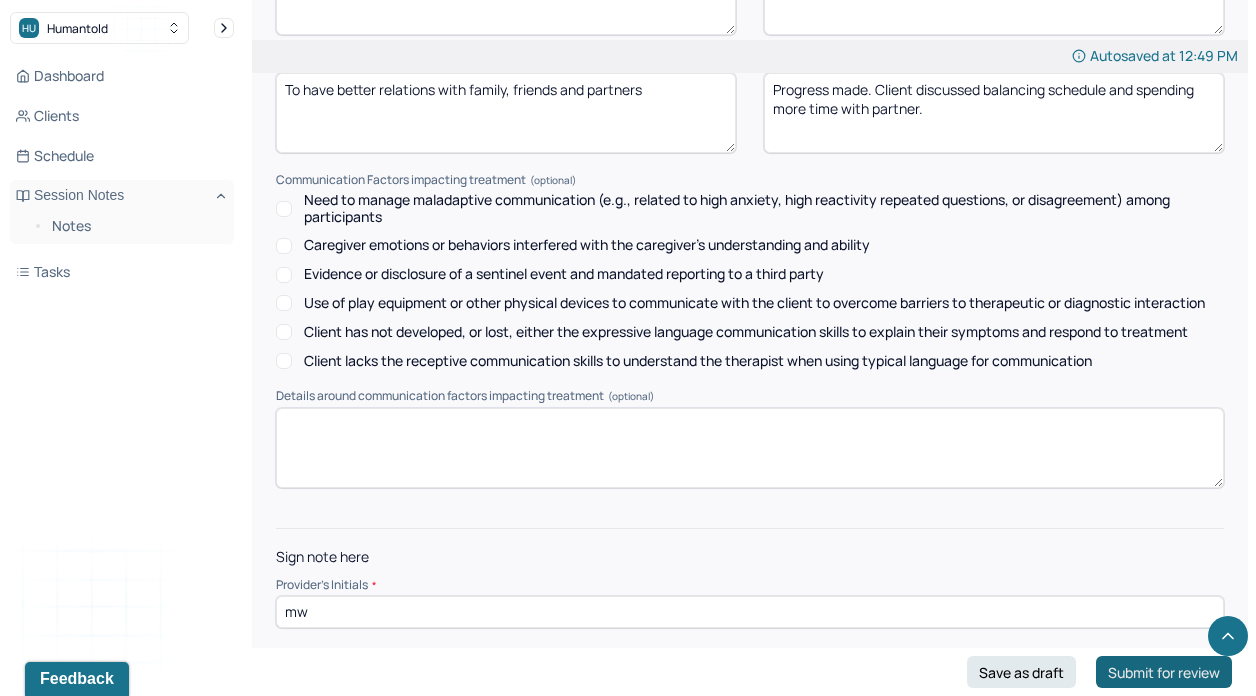 type on "Client reported feeling very busy with work, projects and social obligations over the past few weeks. Client reported feeling stress and some feelings of overwhelm around volume of obligations and scheduling. Client explored what a more balanced schedule could look like including more time with partner. Client reported feeling motivated to implement a more balanced schedule over the next week." 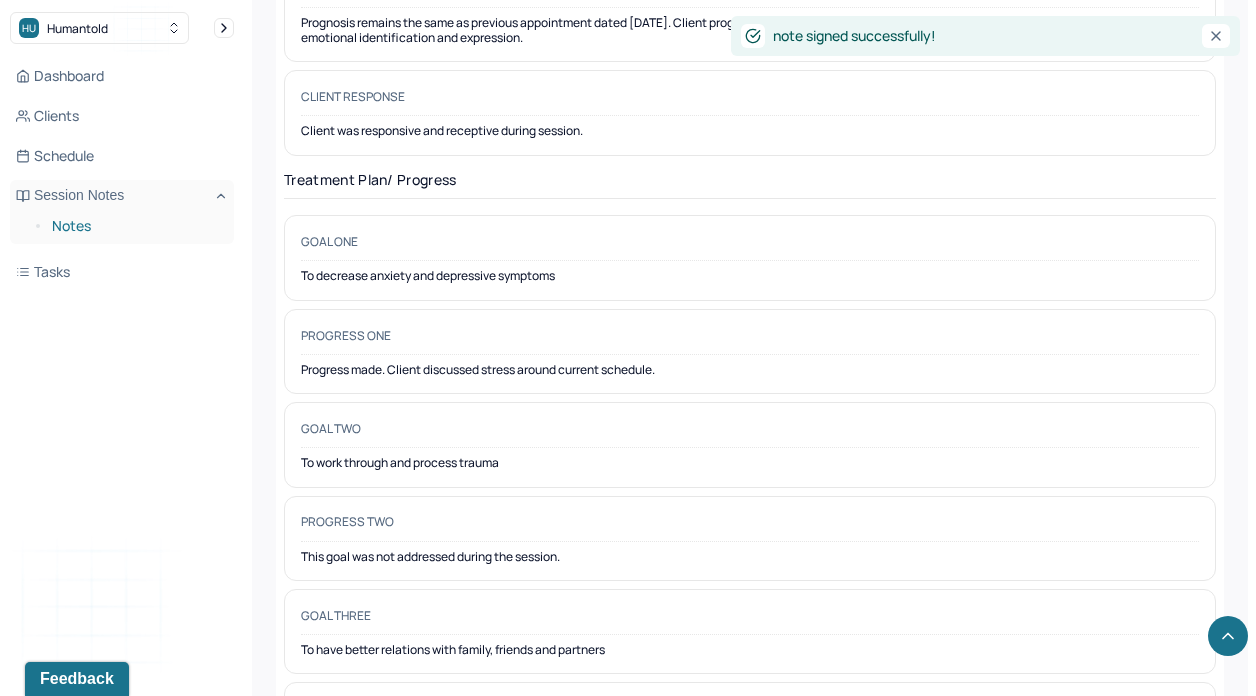 click on "Notes" at bounding box center (135, 226) 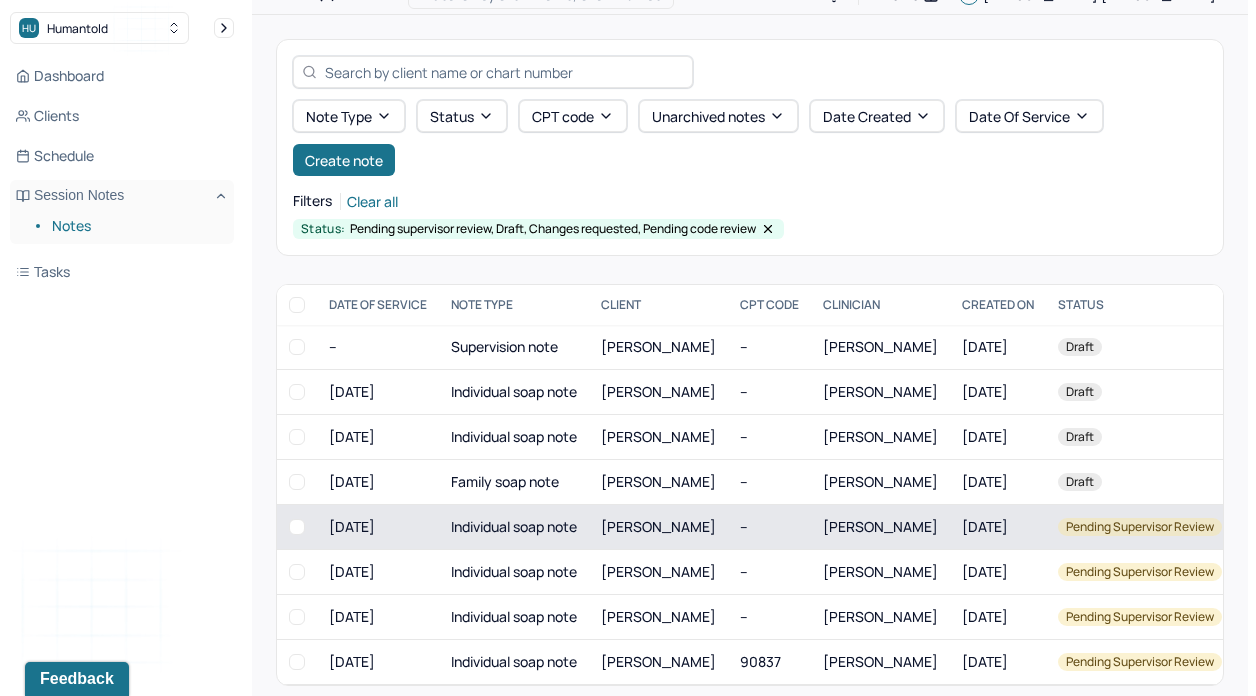 scroll, scrollTop: 53, scrollLeft: 0, axis: vertical 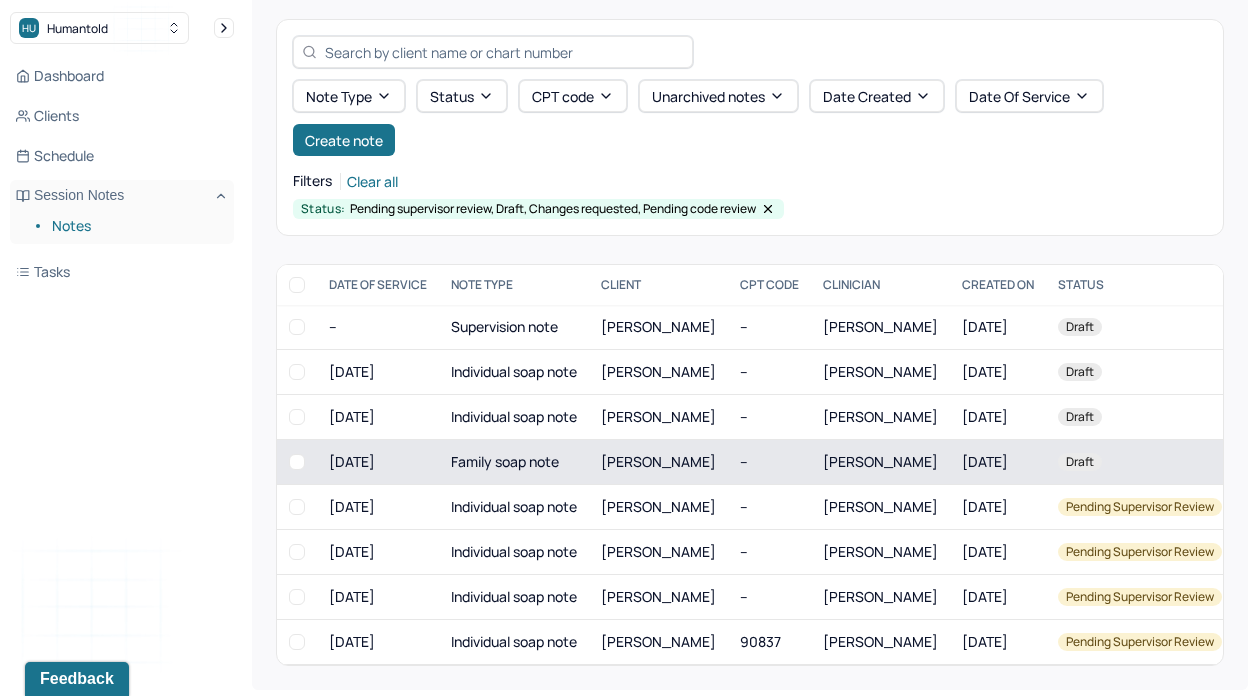 click on "Family soap note" at bounding box center (514, 462) 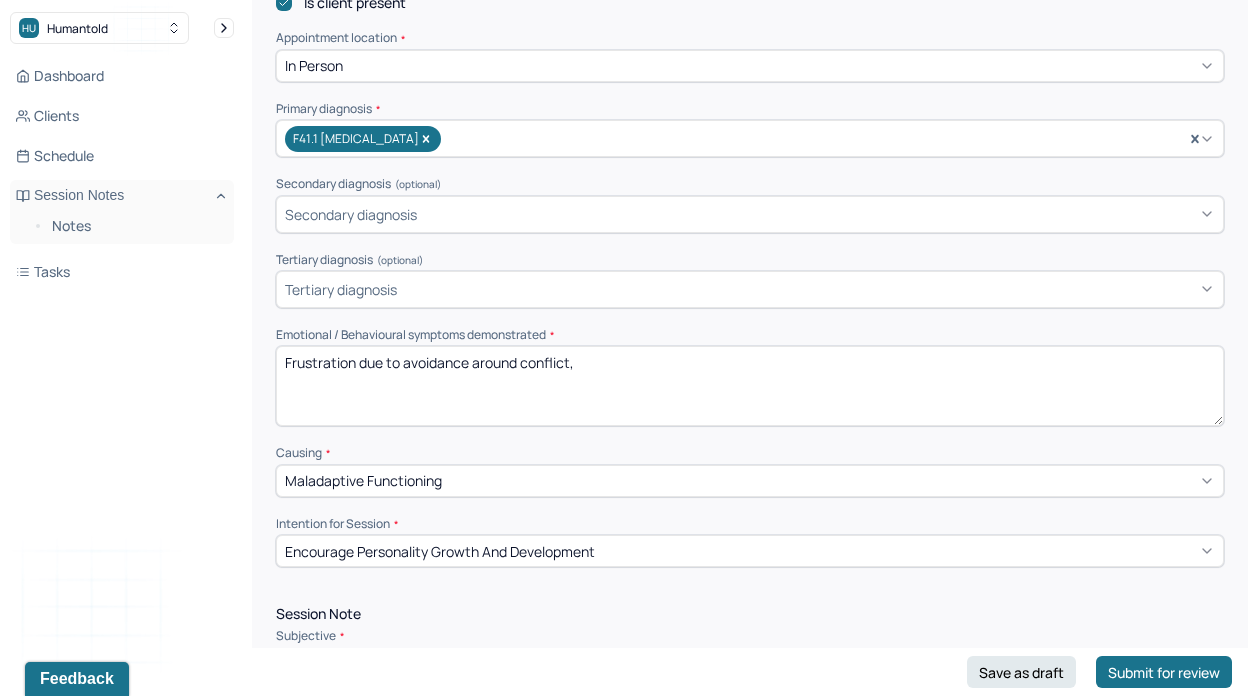 scroll, scrollTop: 453, scrollLeft: 0, axis: vertical 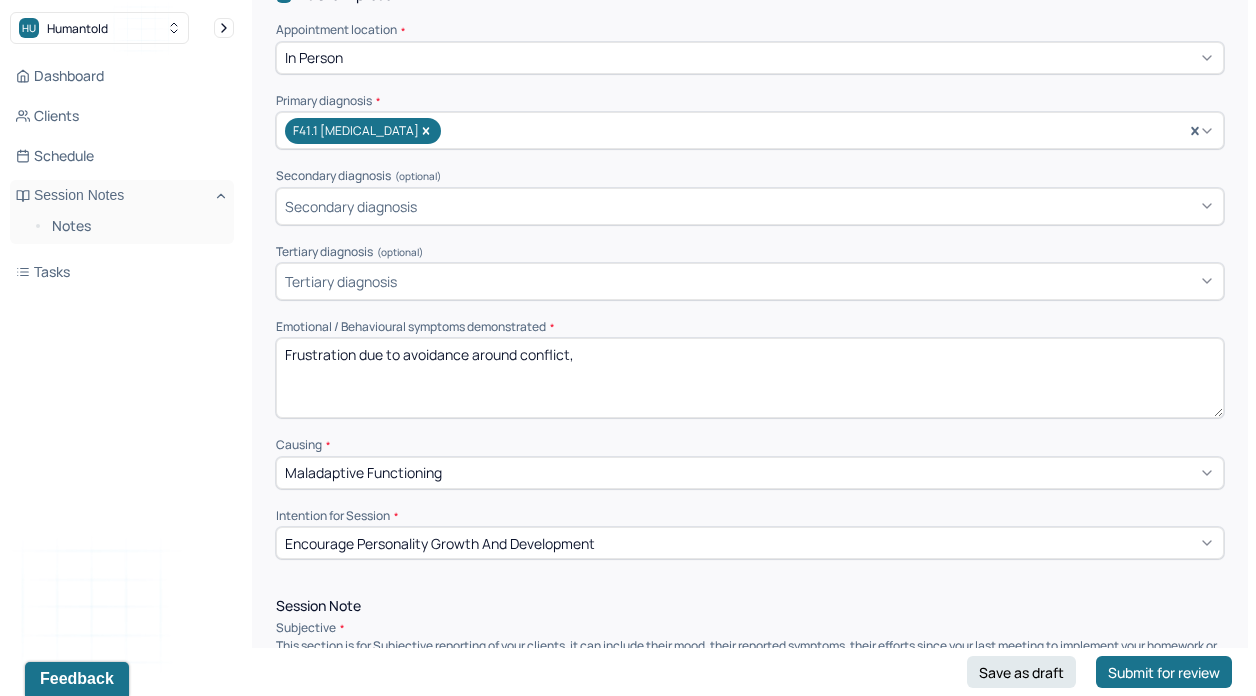 drag, startPoint x: 593, startPoint y: 349, endPoint x: 109, endPoint y: 346, distance: 484.0093 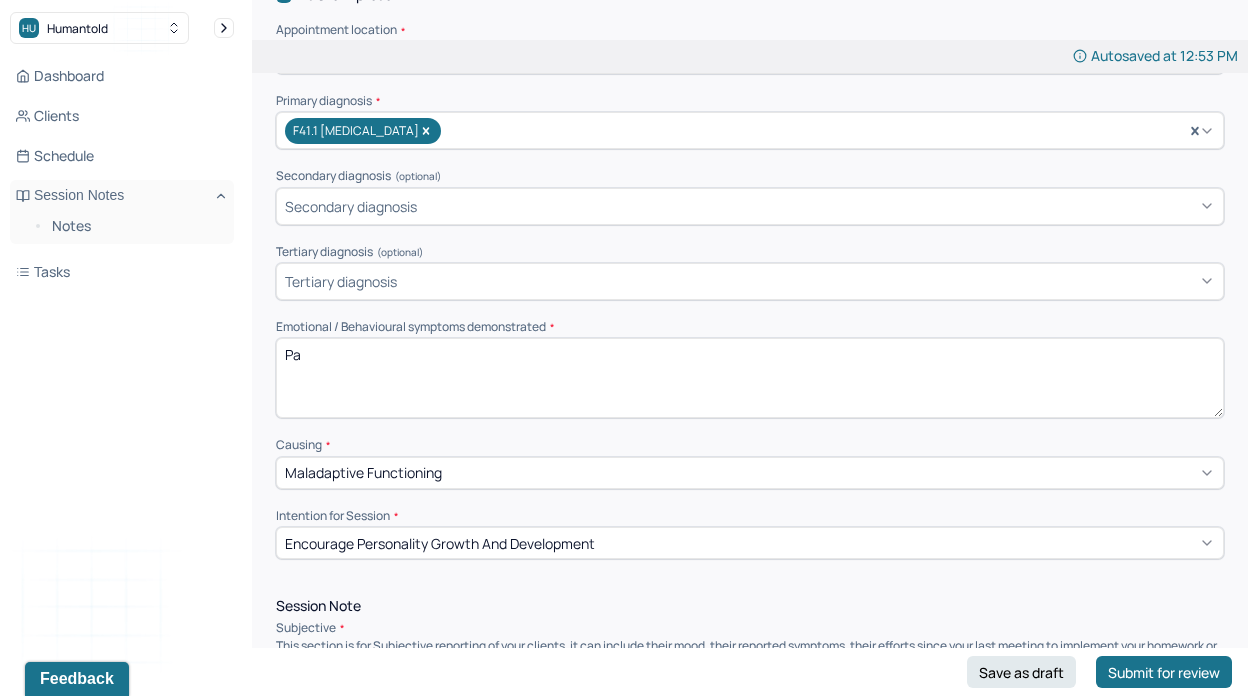 type on "P" 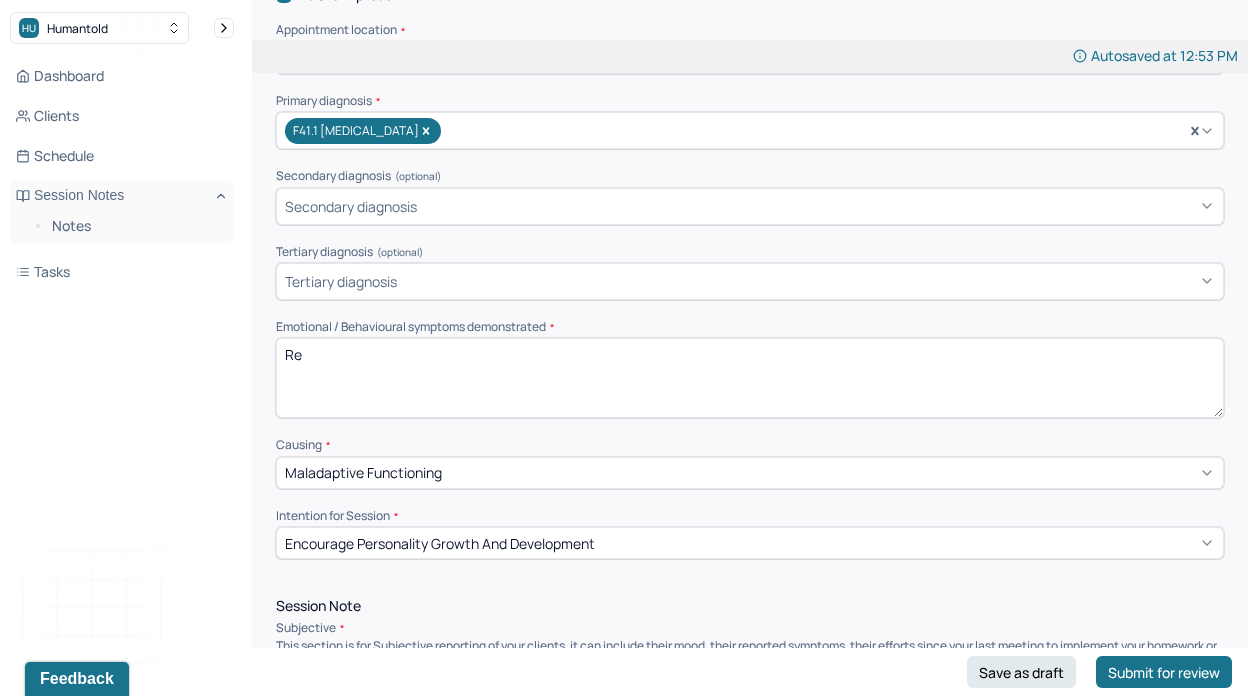 type on "R" 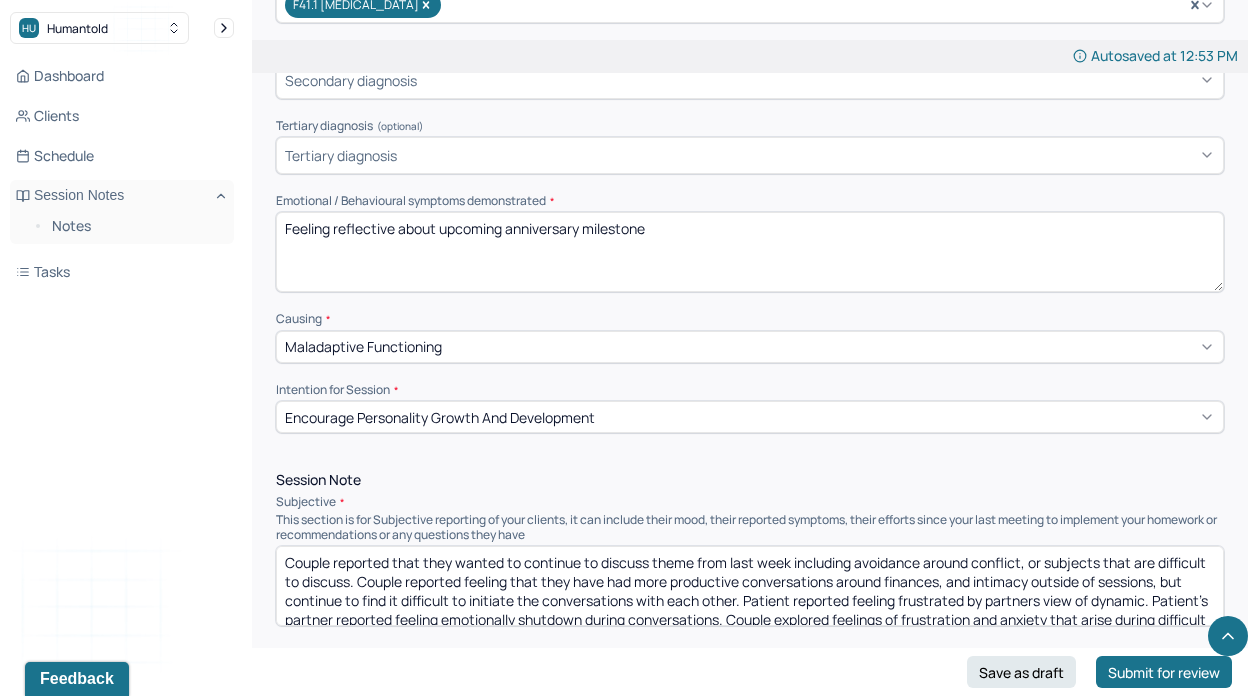 scroll, scrollTop: 812, scrollLeft: 0, axis: vertical 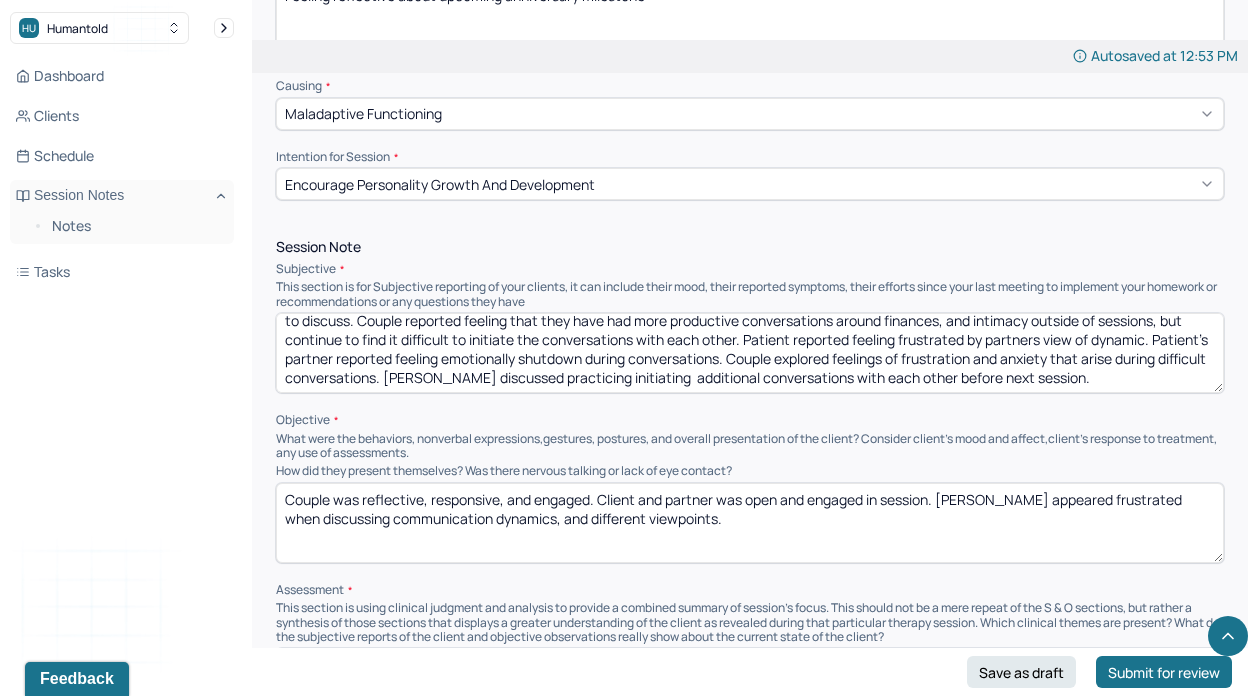 type on "Feeling reflective about upcoming anniversary milestone" 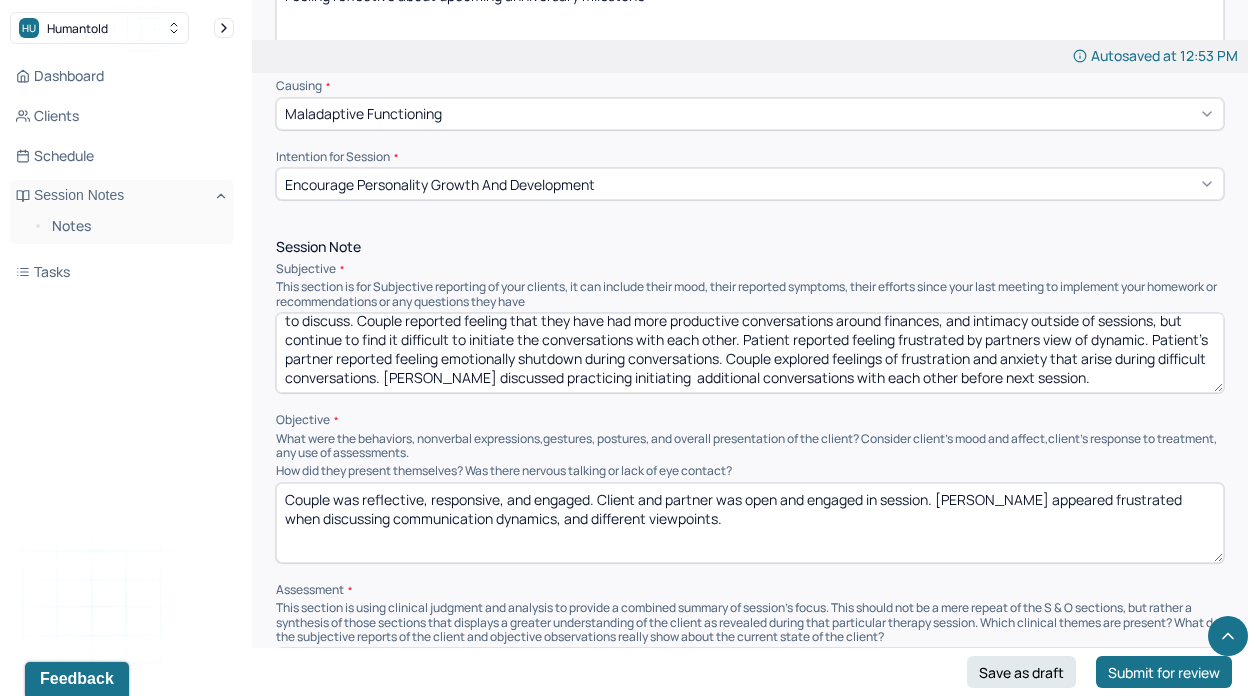 scroll, scrollTop: 0, scrollLeft: 0, axis: both 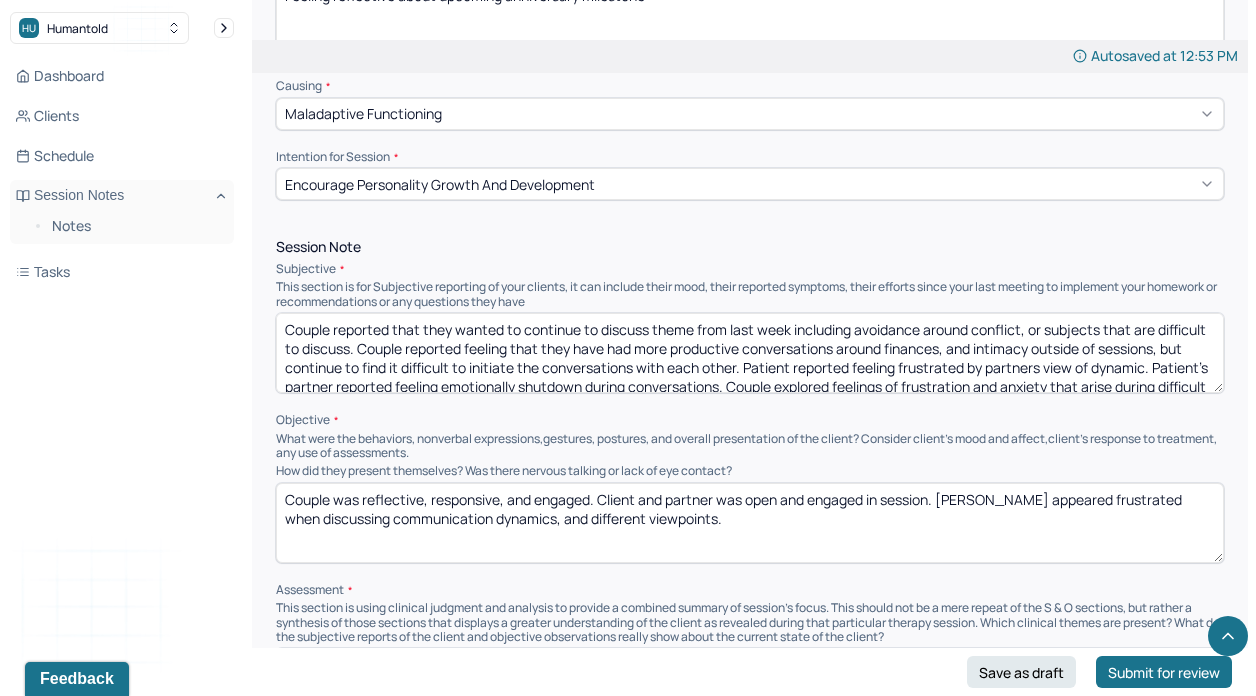 drag, startPoint x: 1088, startPoint y: 373, endPoint x: 270, endPoint y: 282, distance: 823.04614 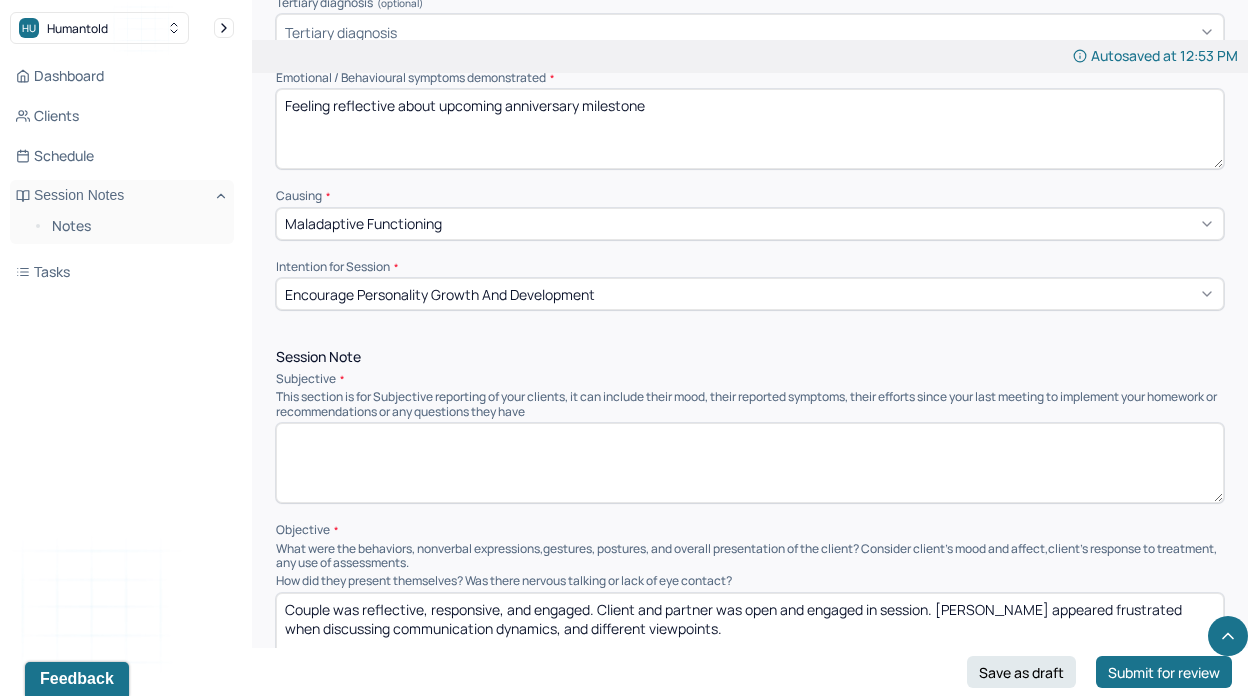 scroll, scrollTop: 717, scrollLeft: 0, axis: vertical 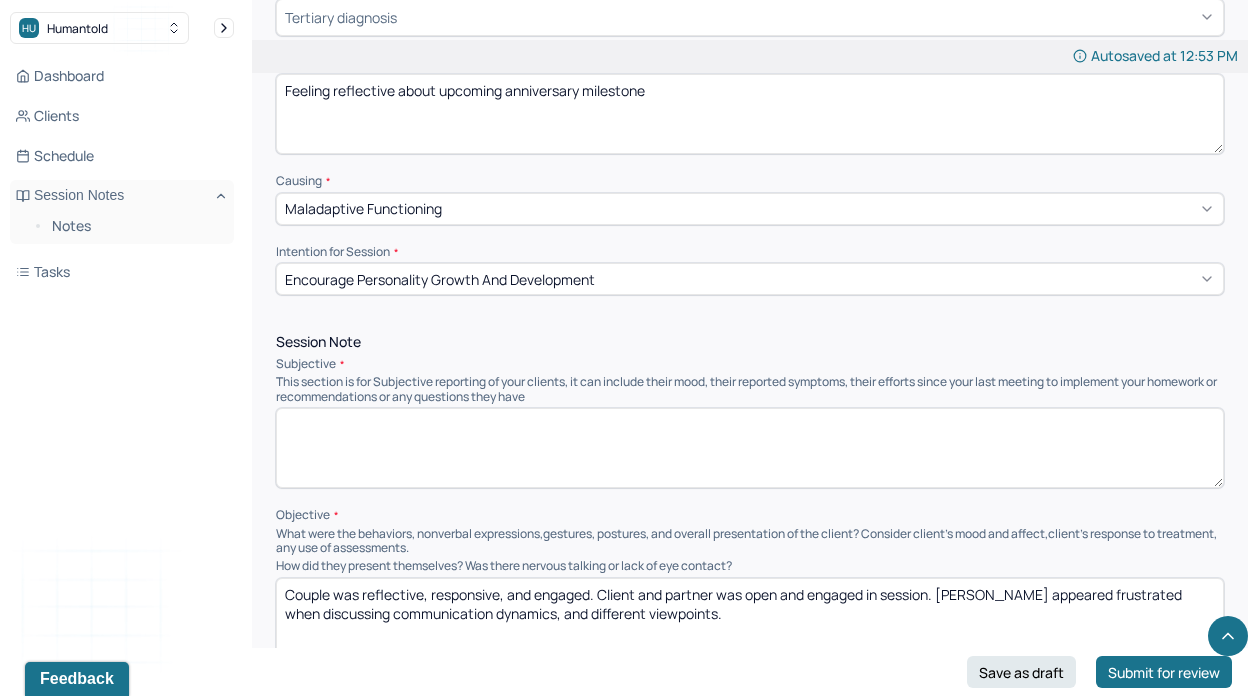 type on "C" 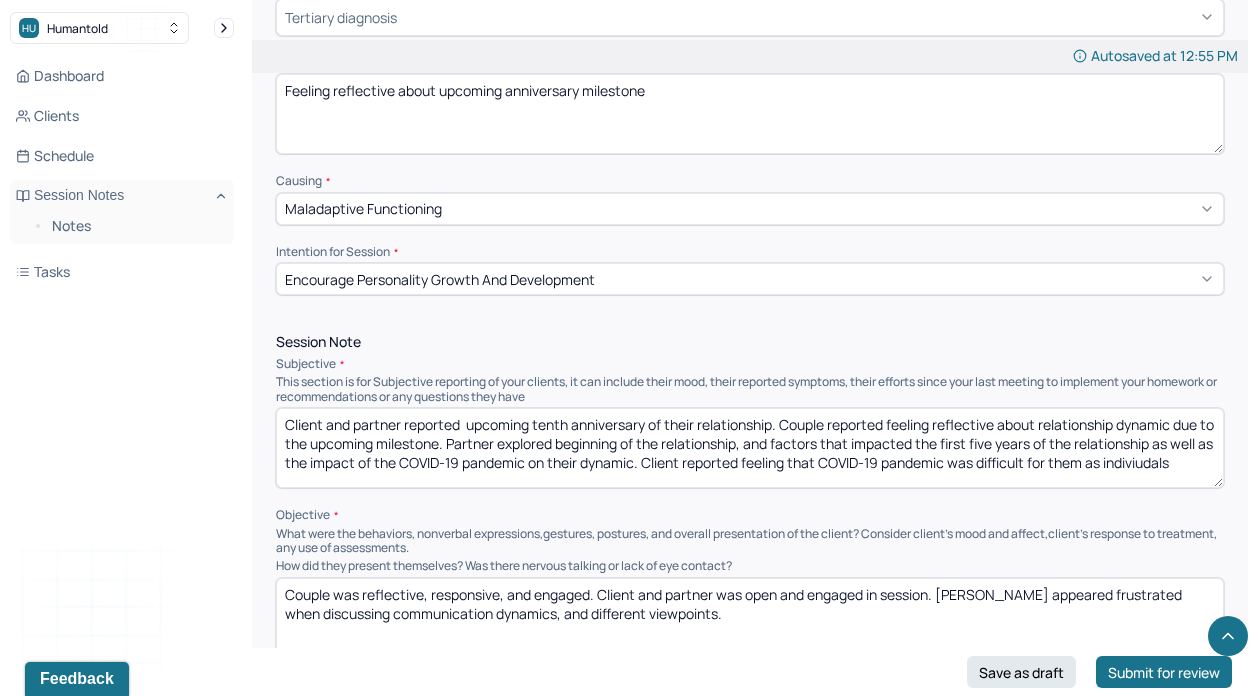 scroll, scrollTop: 3, scrollLeft: 0, axis: vertical 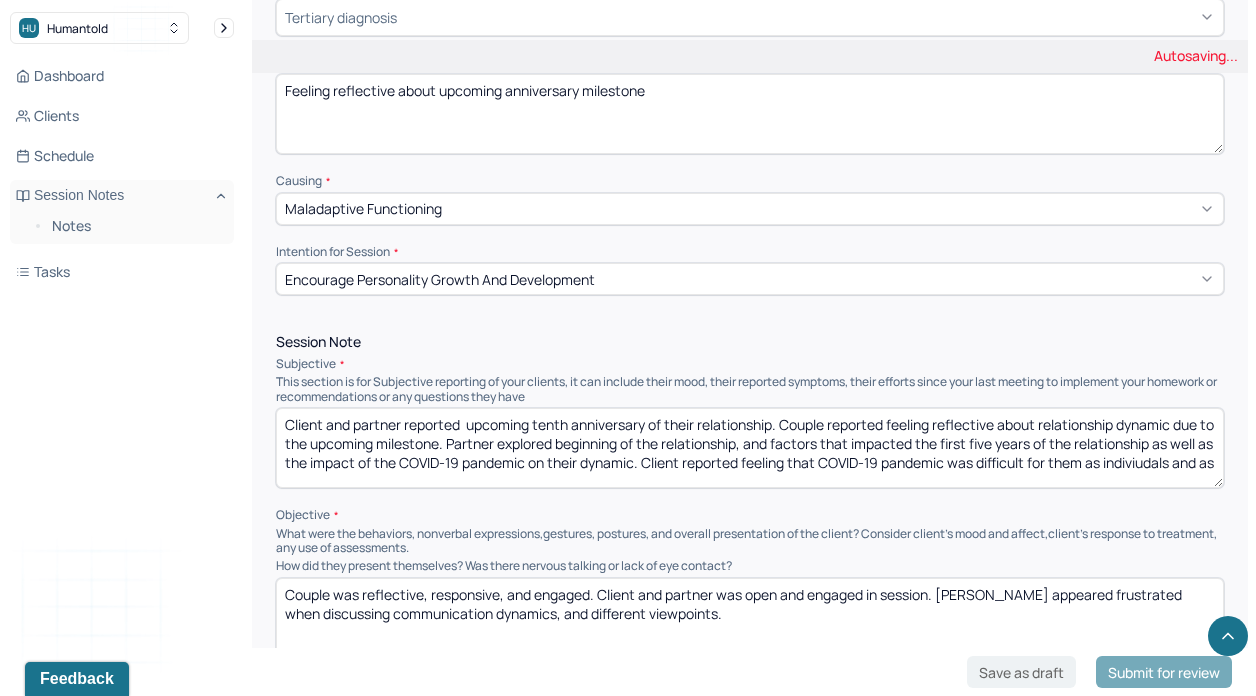 click on "Client and partner reported  upcoming tenth anniversary of their relationship. Couple reported feeling reflective about relationship dynamic due to the upcoming milestone. Partner explored beginning of the relationship, and factors that impacted the first five years of the relationship as well as the impact of the [MEDICAL_DATA] pandemic on their dynamic. Client reported feeling that" at bounding box center [750, 448] 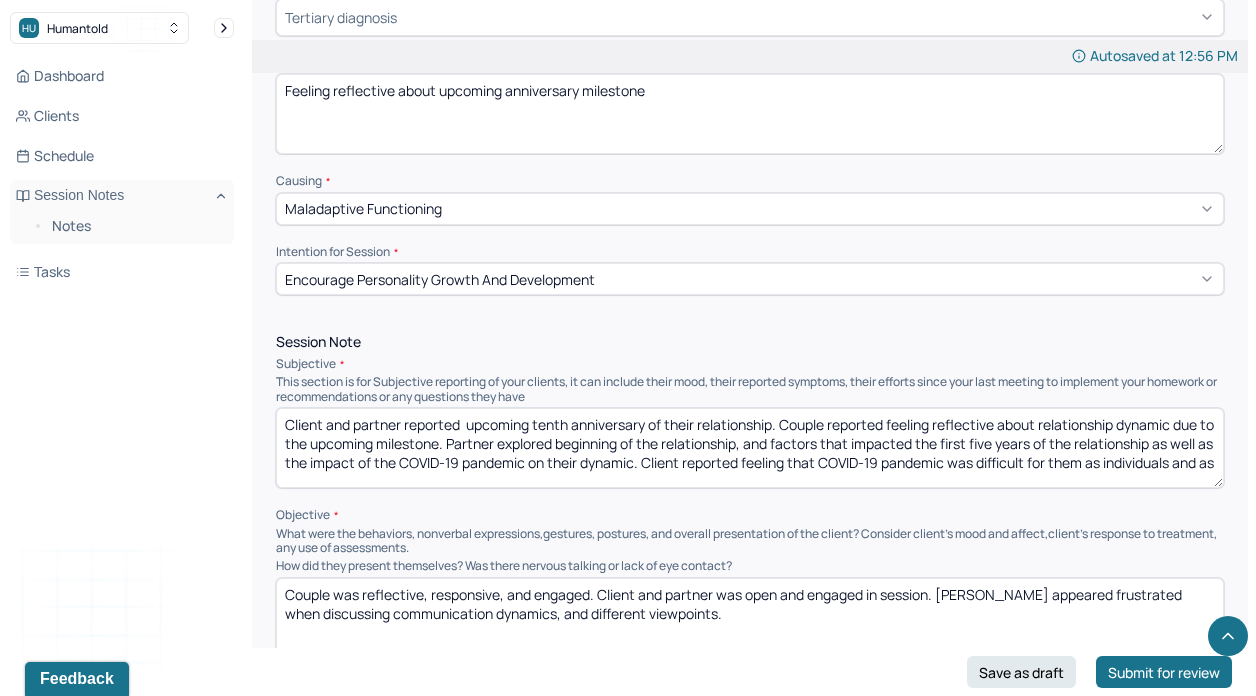 click on "Client and partner reported  upcoming tenth anniversary of their relationship. Couple reported feeling reflective about relationship dynamic due to the upcoming milestone. Partner explored beginning of the relationship, and factors that impacted the first five years of the relationship as well as the impact of the COVID-19 pandemic on their dynamic. Client reported feeling that COVID-19 pandemic was difficult for them as indiviudals and as" at bounding box center (750, 448) 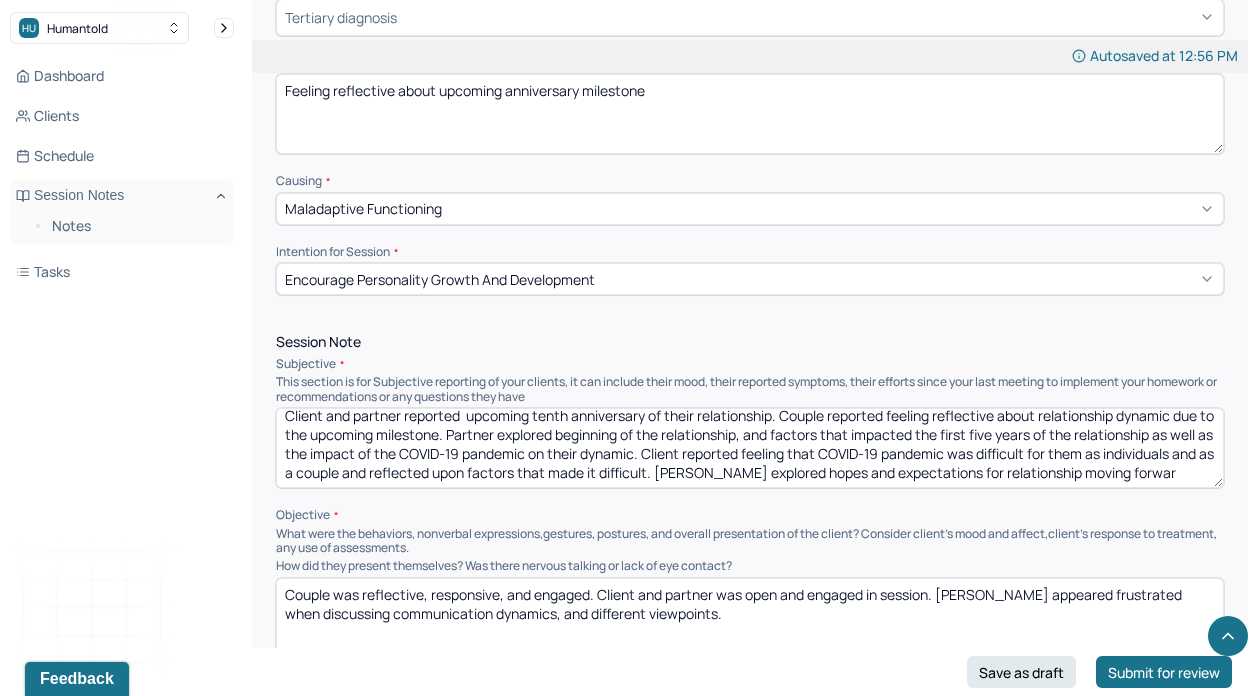 scroll, scrollTop: 22, scrollLeft: 0, axis: vertical 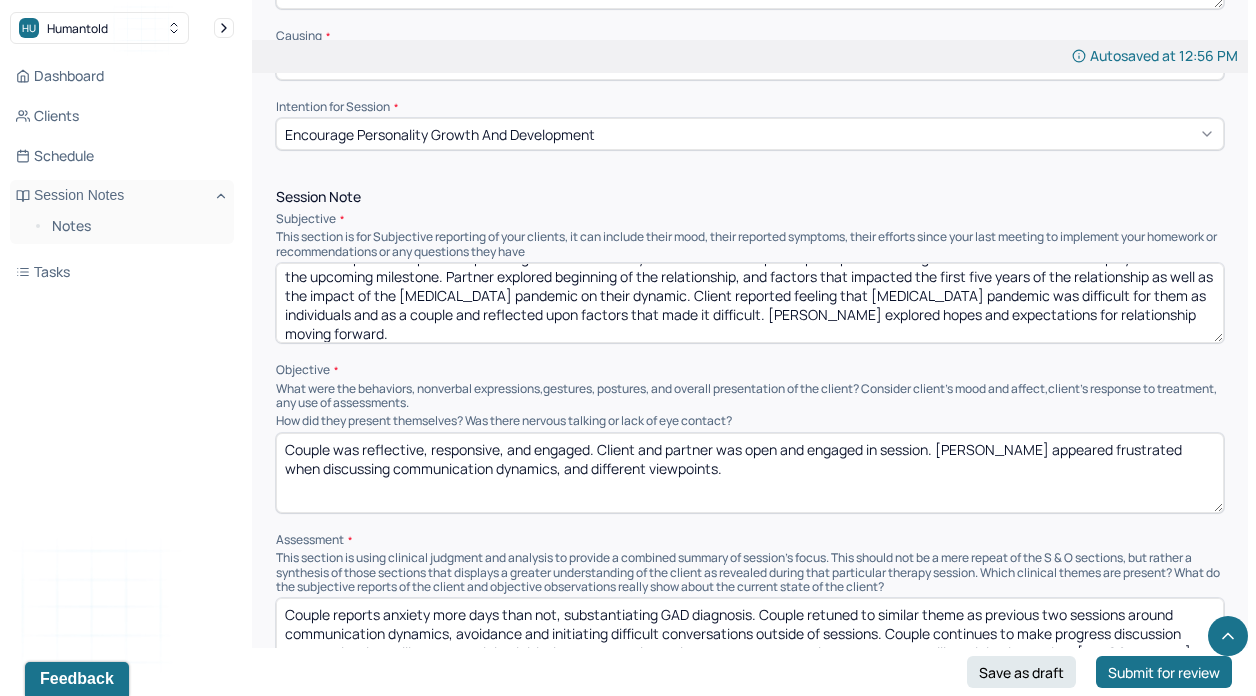 type on "Client and partner reported  upcoming tenth anniversary of their relationship. Couple reported feeling reflective about relationship dynamic due to the upcoming milestone. Partner explored beginning of the relationship, and factors that impacted the first five years of the relationship as well as the impact of the [MEDICAL_DATA] pandemic on their dynamic. Client reported feeling that [MEDICAL_DATA] pandemic was difficult for them as individuals and as a couple and reflected upon factors that made it difficult. [PERSON_NAME] explored hopes and expectations for relationship moving forward." 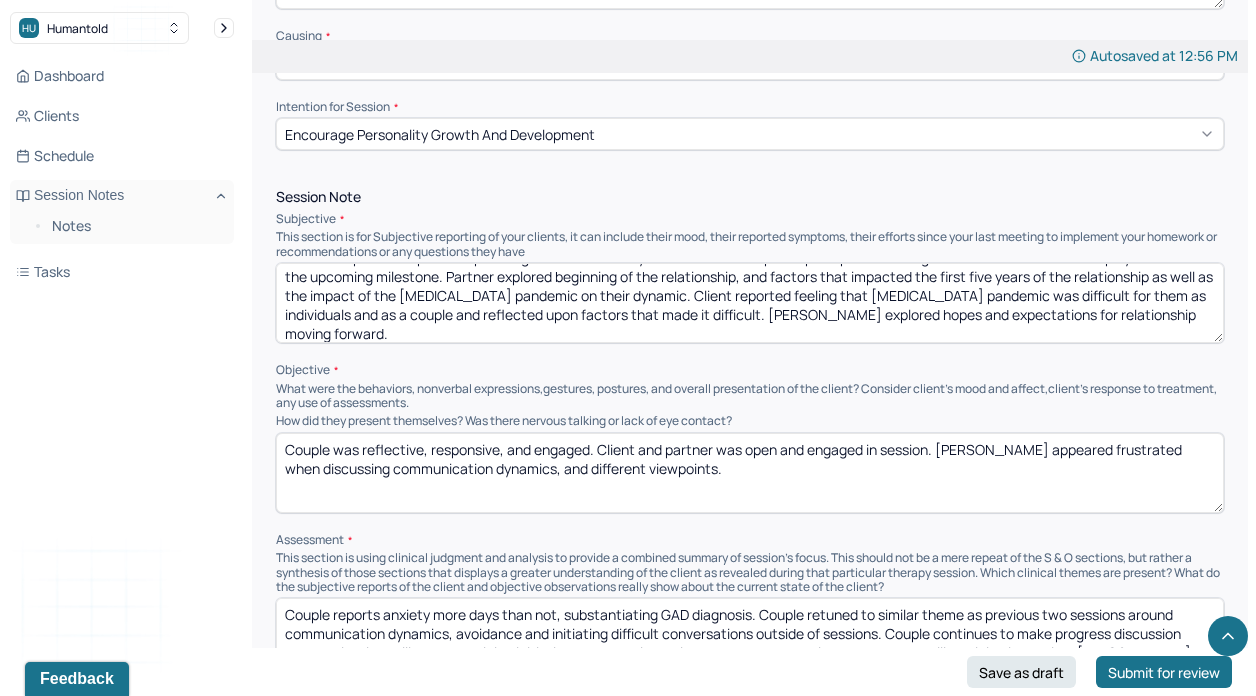 click on "Couple was reflective, responsive, and engaged. Client and partner was open and engaged in session. [PERSON_NAME] appeared frustrated when discussing communication dynamics, and different viewpoints." at bounding box center (750, 473) 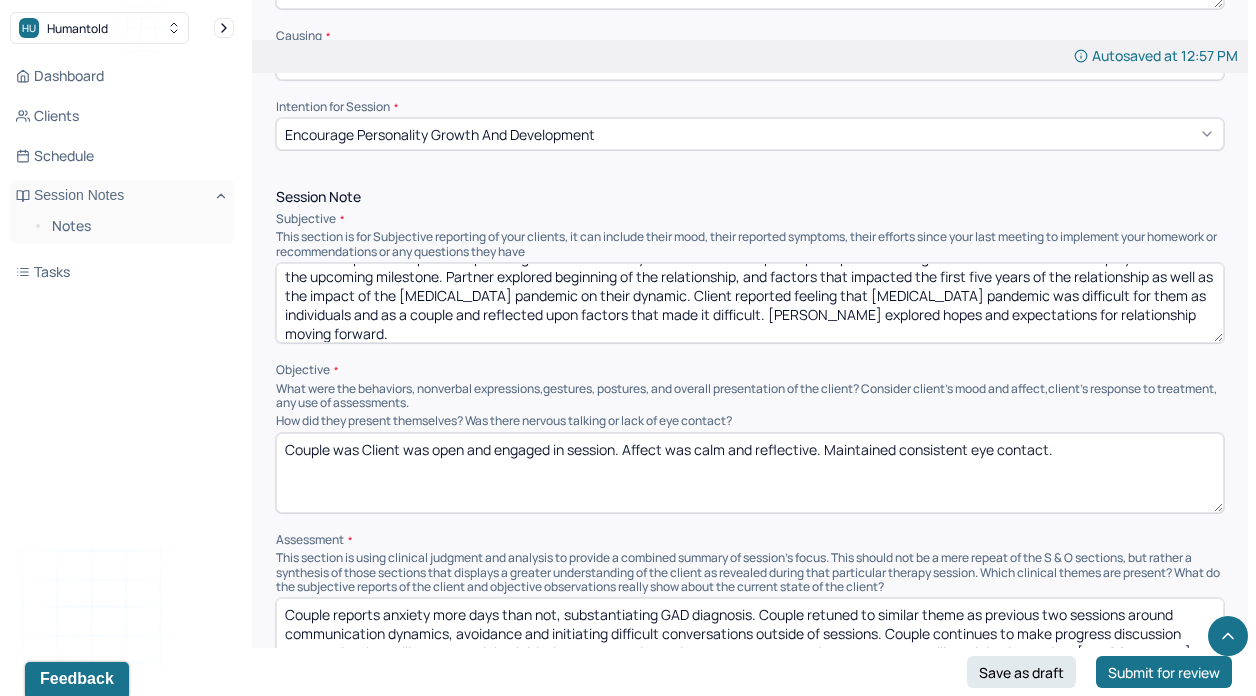 drag, startPoint x: 432, startPoint y: 445, endPoint x: 362, endPoint y: 444, distance: 70.00714 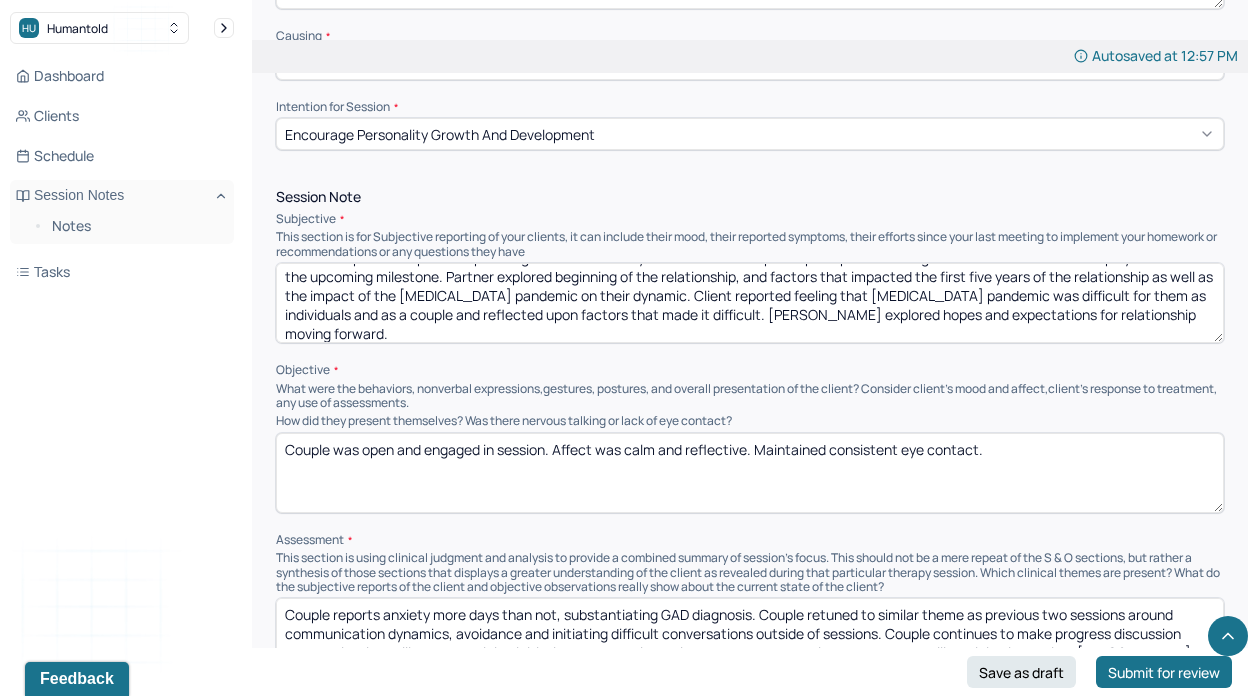 click on "Couple was open and engaged in session. Affect was calm and reflective. Maintained consistent eye contact." at bounding box center [750, 473] 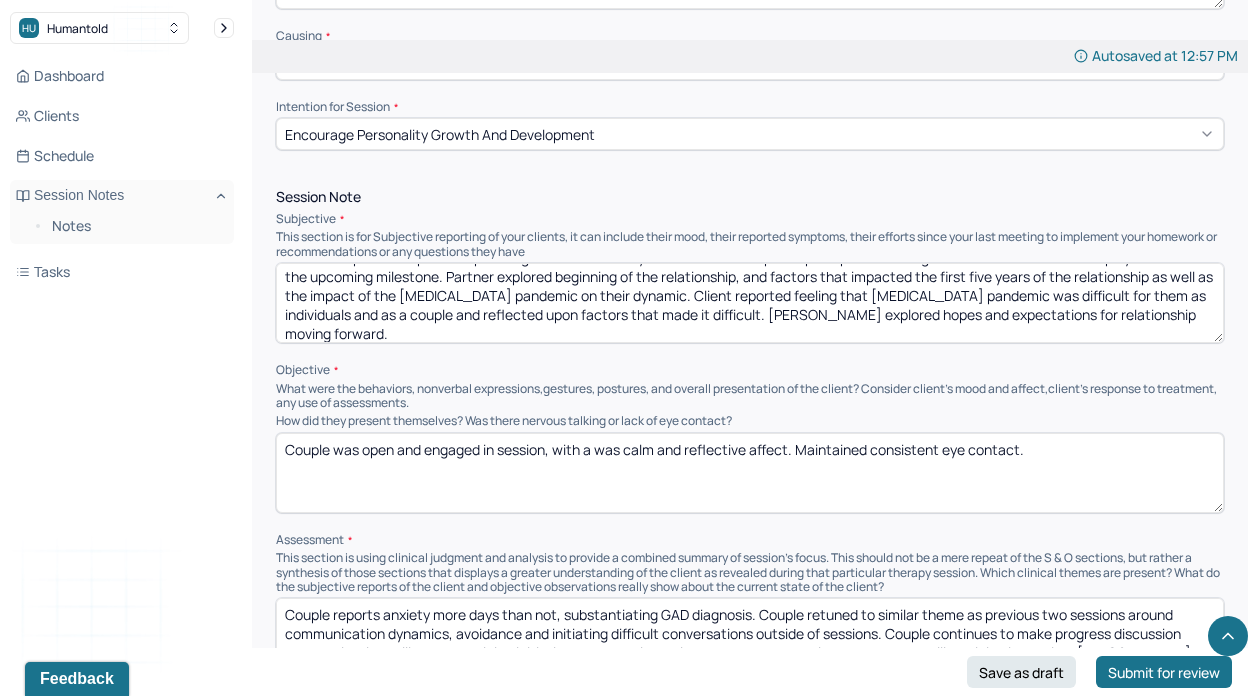 drag, startPoint x: 1042, startPoint y: 443, endPoint x: 795, endPoint y: 449, distance: 247.07286 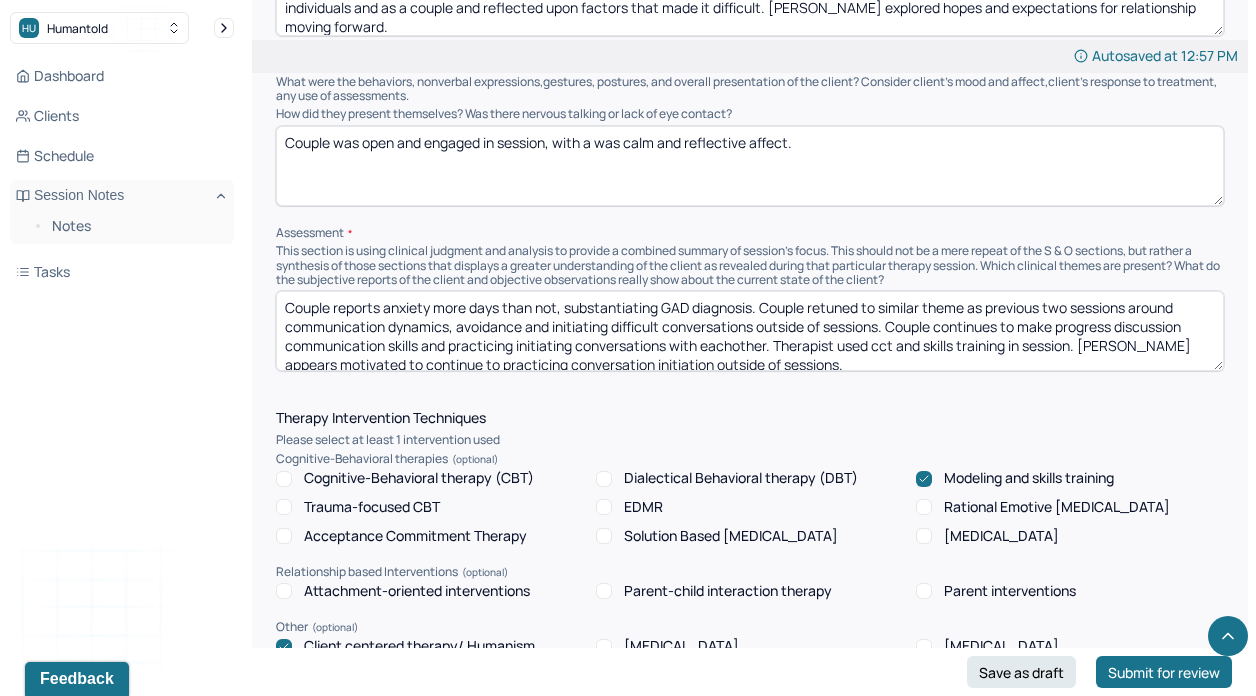 scroll, scrollTop: 1158, scrollLeft: 0, axis: vertical 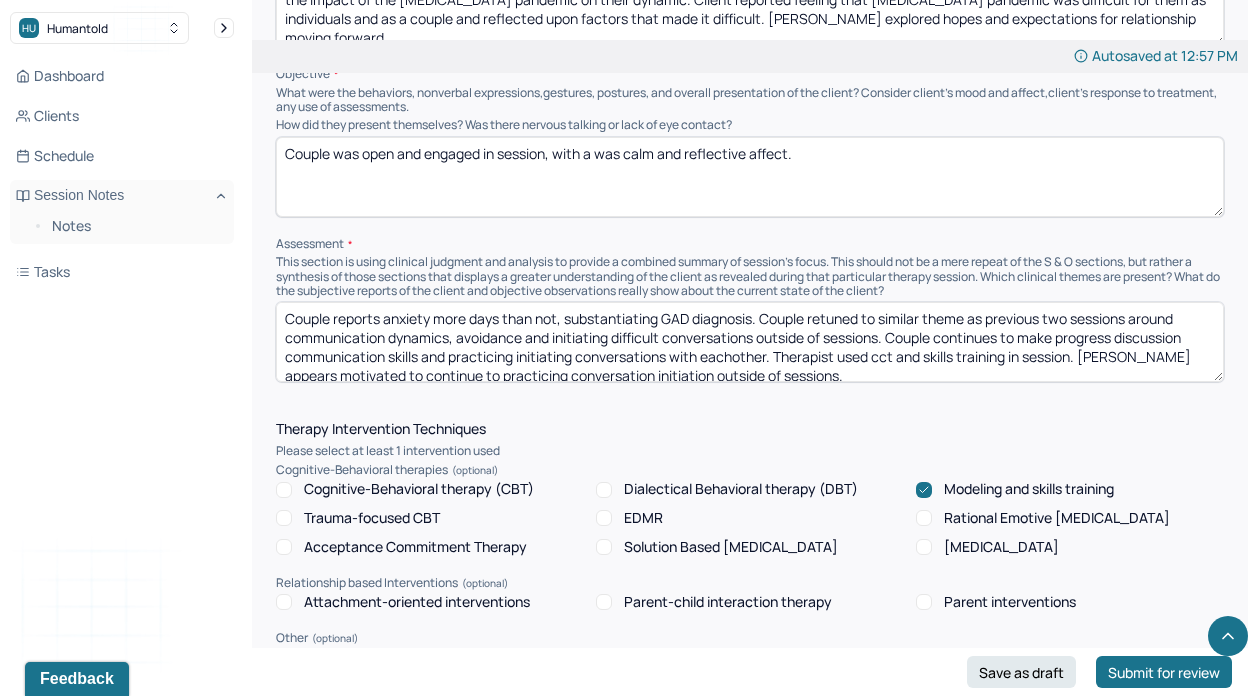 type on "Couple was open and engaged in session, with a was calm and reflective affect." 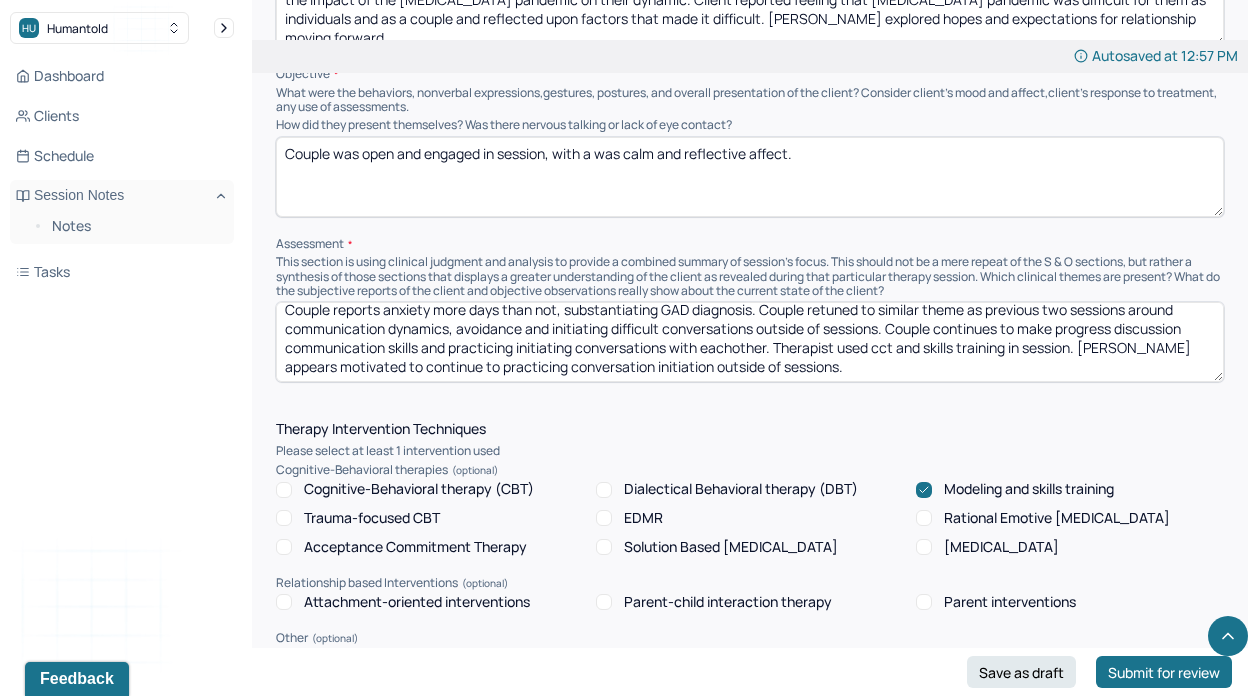 drag, startPoint x: 764, startPoint y: 312, endPoint x: 923, endPoint y: 390, distance: 177.10167 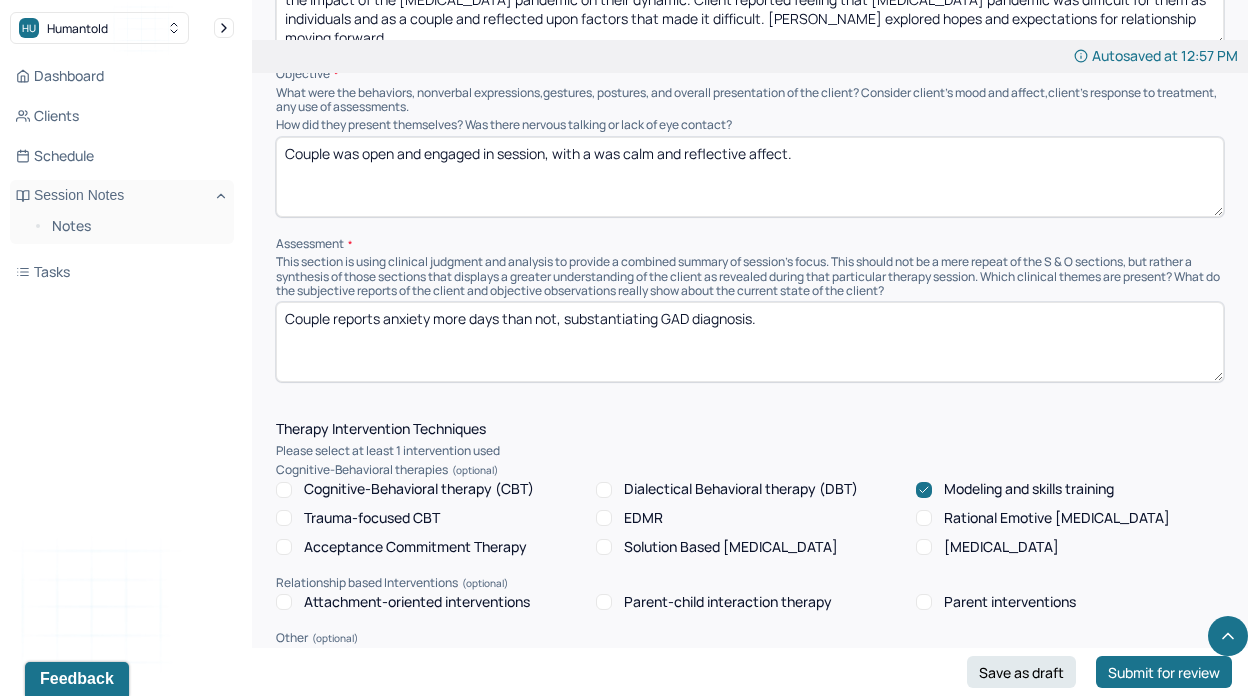 scroll, scrollTop: 0, scrollLeft: 0, axis: both 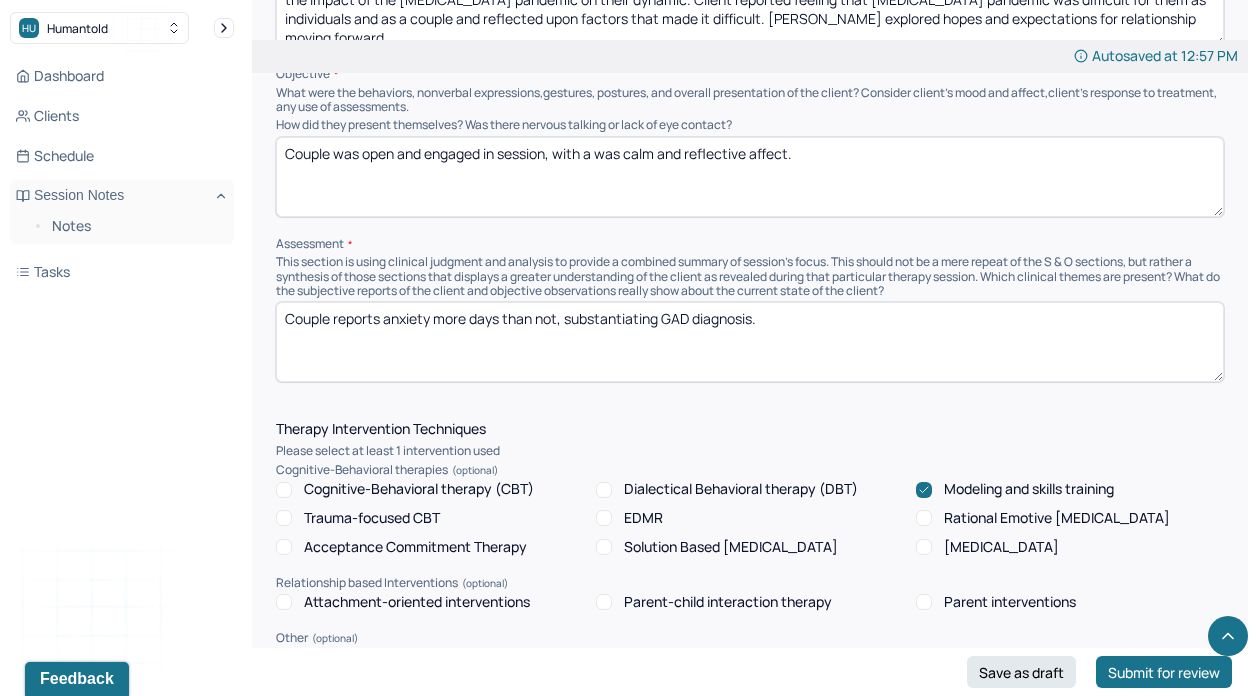 click on "Couple reports anxiety more days than not, substantiating GAD diagnosis." at bounding box center [750, 342] 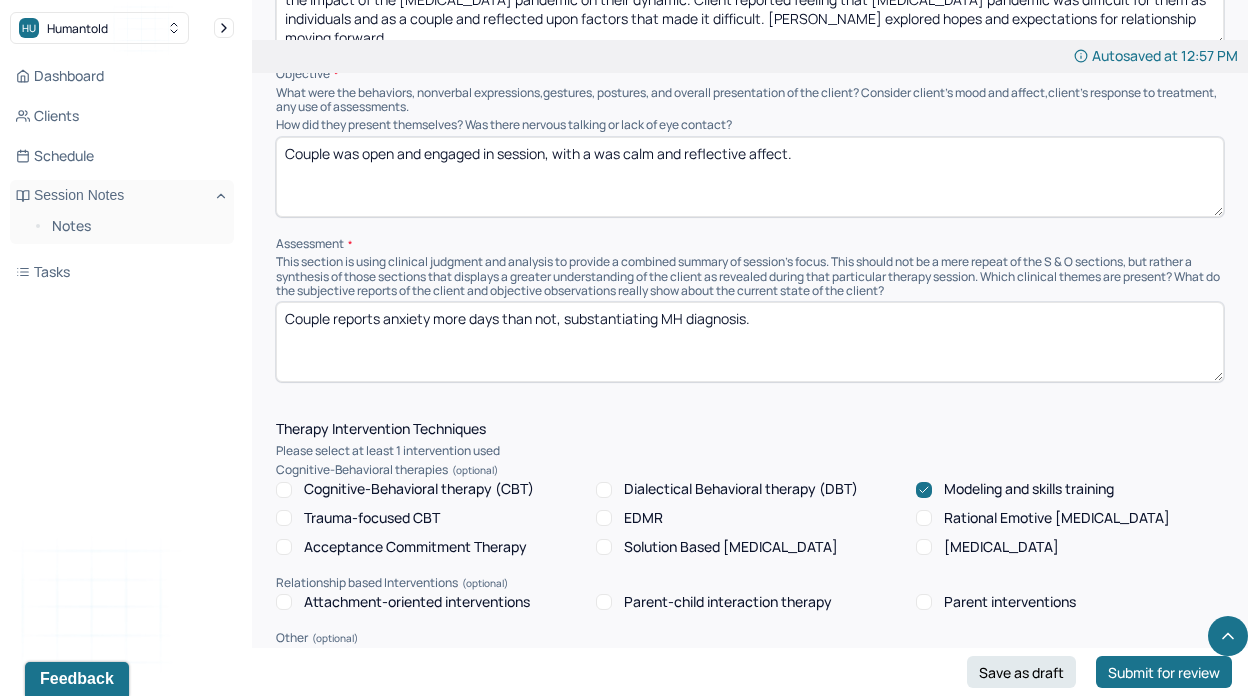 click on "Couple reports anxiety more days than not, substantiating MH diagnosis." at bounding box center [750, 342] 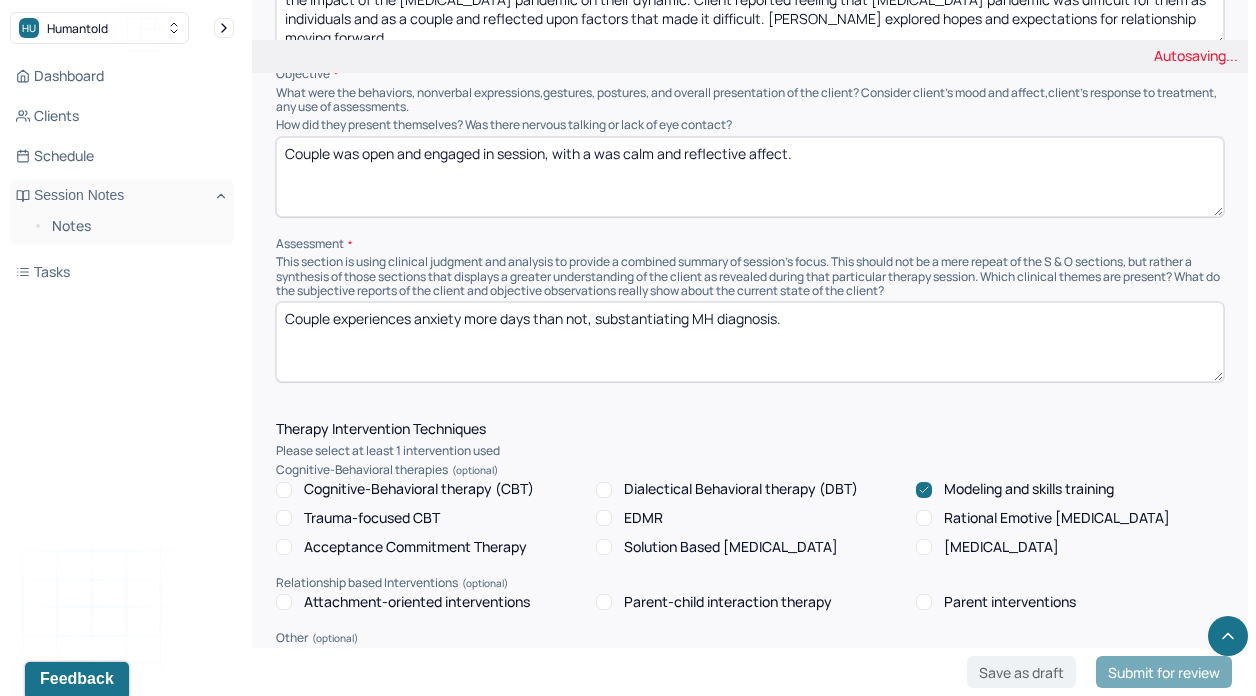 click on "Couple reports anxiety more days than not, substantiating MH diagnosis." at bounding box center (750, 342) 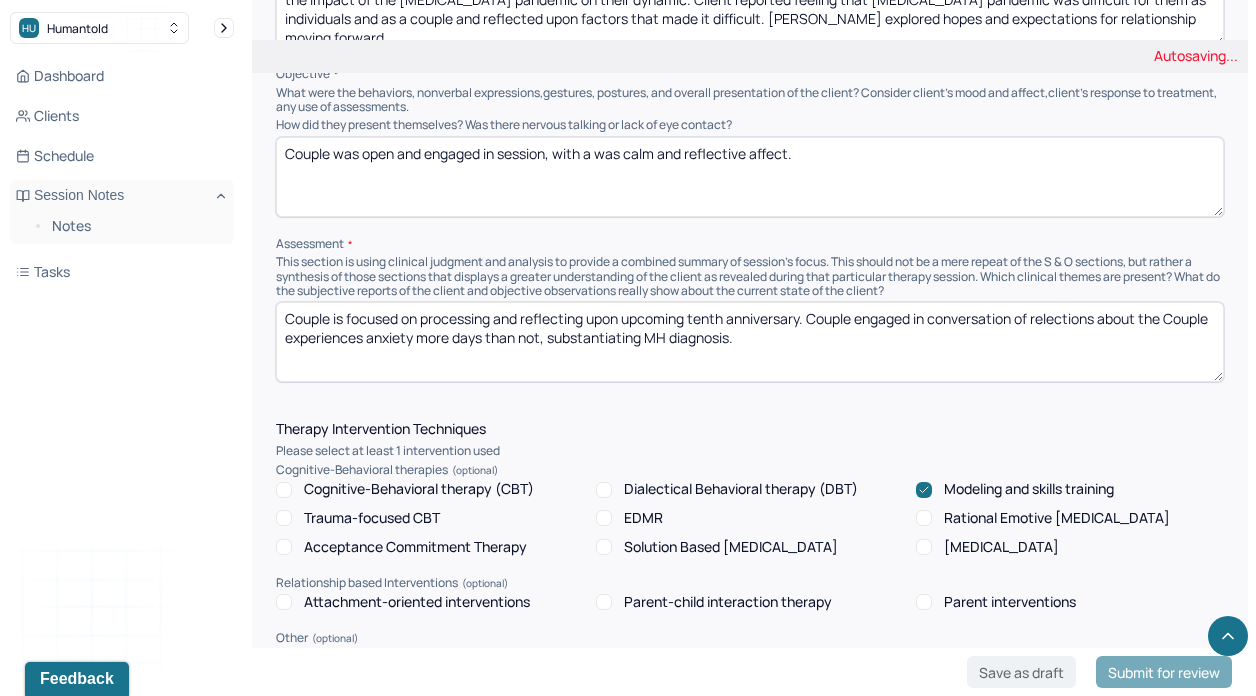 click on "Couple is focused on processing and reflecting upon upcoming tenth anniversary. Couple engaged in Couple experiences anxiety more days than not, substantiating MH diagnosis." at bounding box center [750, 342] 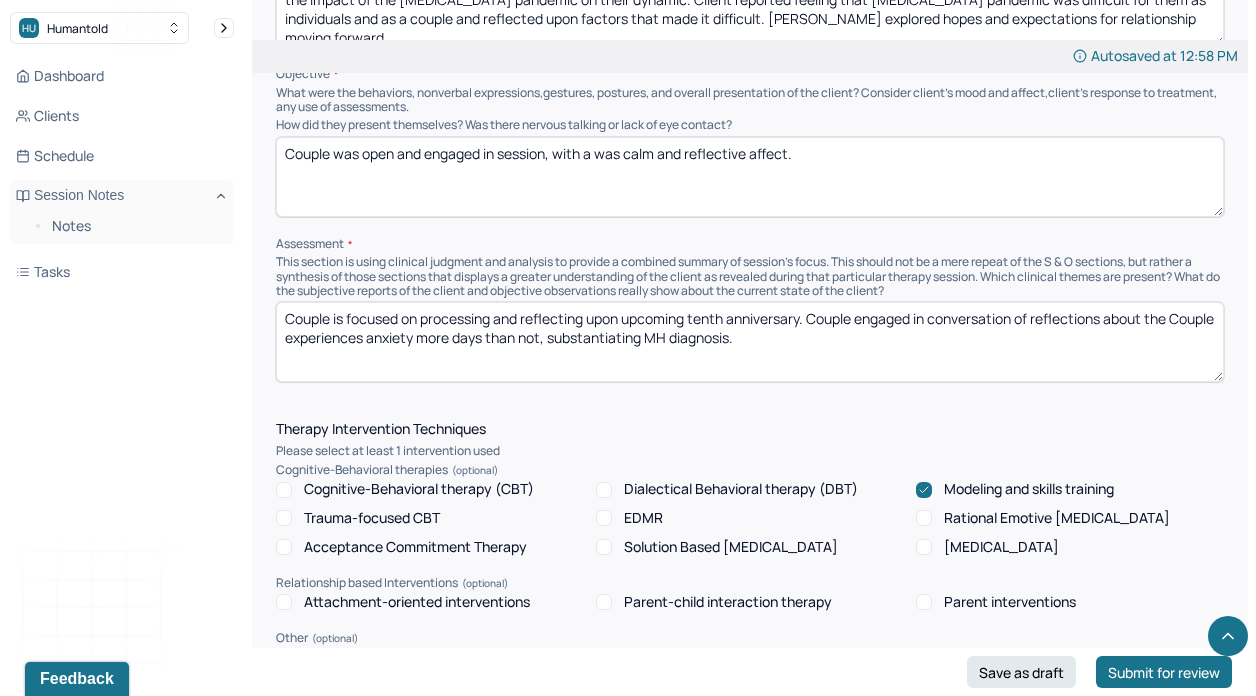 click on "Couple is focused on processing and reflecting upon upcoming tenth anniversary. Couple engaged in conversation of relections about the Couple experiences anxiety more days than not, substantiating MH diagnosis." at bounding box center (750, 342) 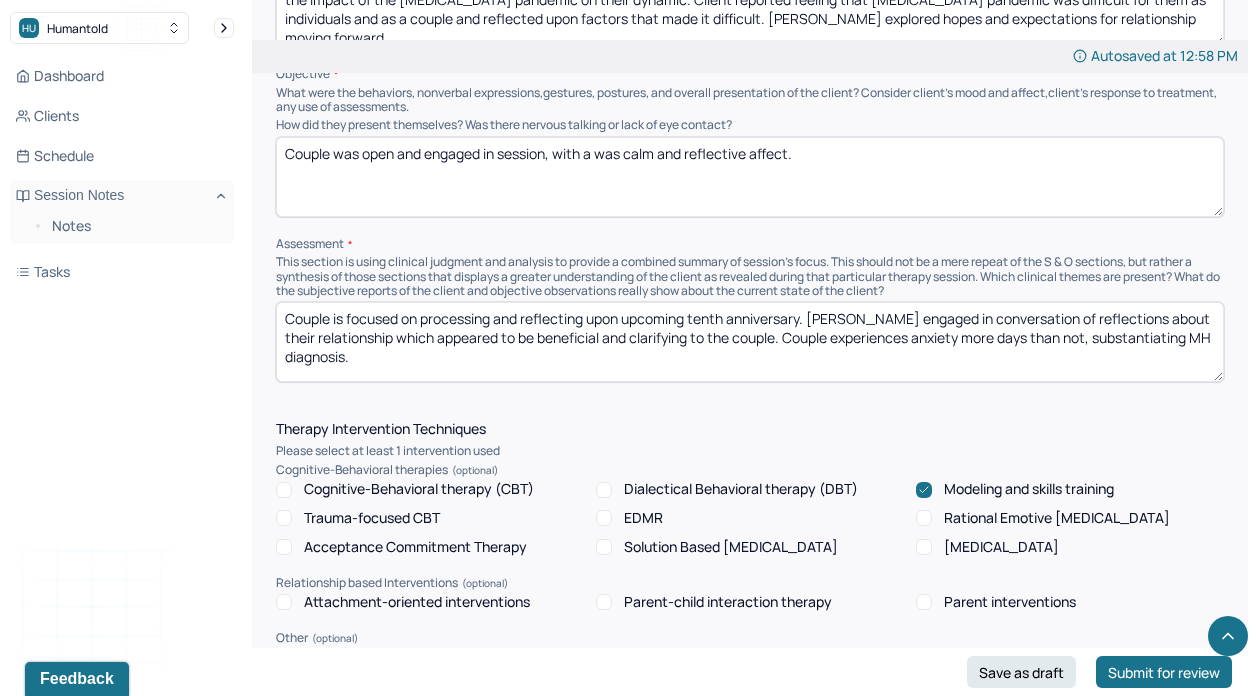 click on "Couple is focused on processing and reflecting upon upcoming tenth anniversary. [PERSON_NAME] engaged in conversation of reflections about their relationship which appeared to be beneficial and clarifying to the couple. Couple experiences anxiety more days than not, substantiating MH diagnosis." at bounding box center (750, 342) 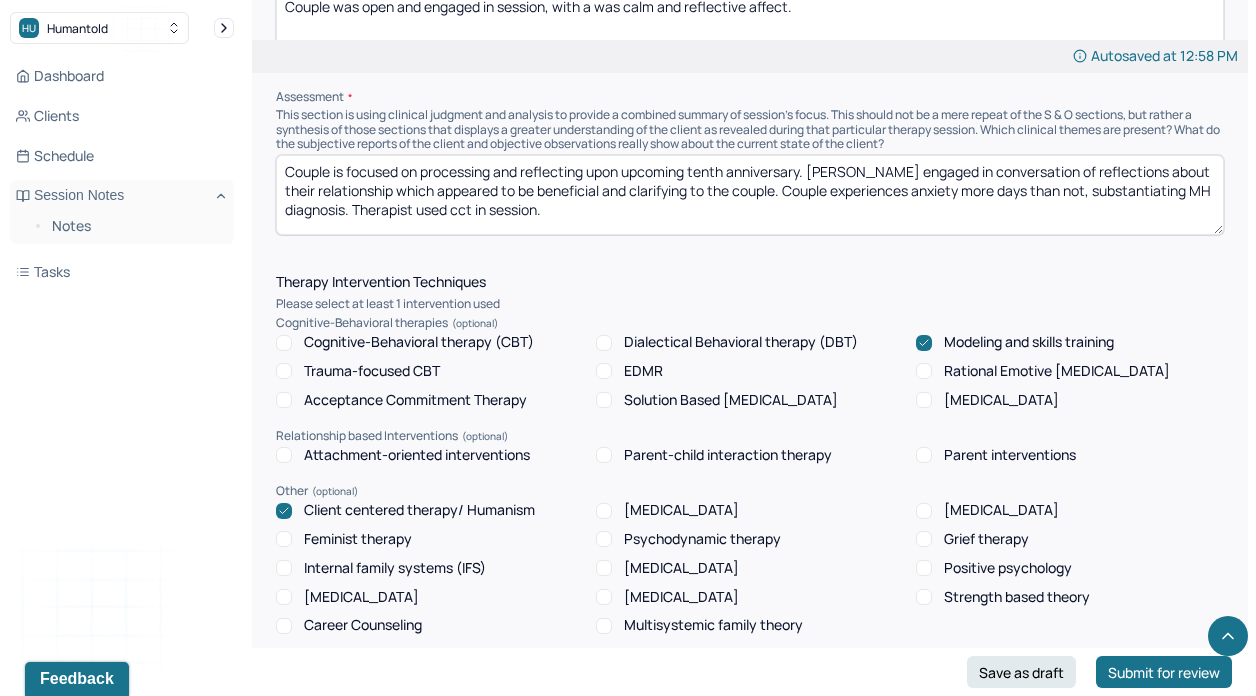 scroll, scrollTop: 1326, scrollLeft: 0, axis: vertical 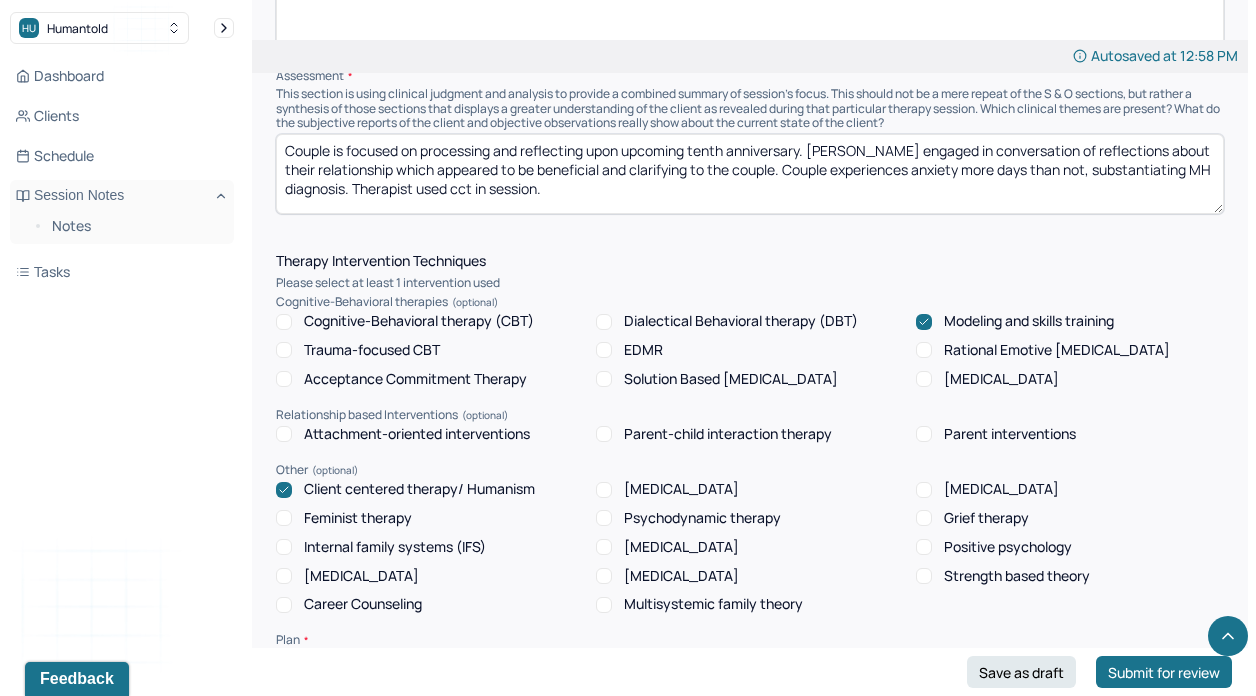 type on "Couple is focused on processing and reflecting upon upcoming tenth anniversary. [PERSON_NAME] engaged in conversation of reflections about their relationship which appeared to be beneficial and clarifying to the couple. Couple experiences anxiety more days than not, substantiating MH diagnosis. Therapist used cct in session." 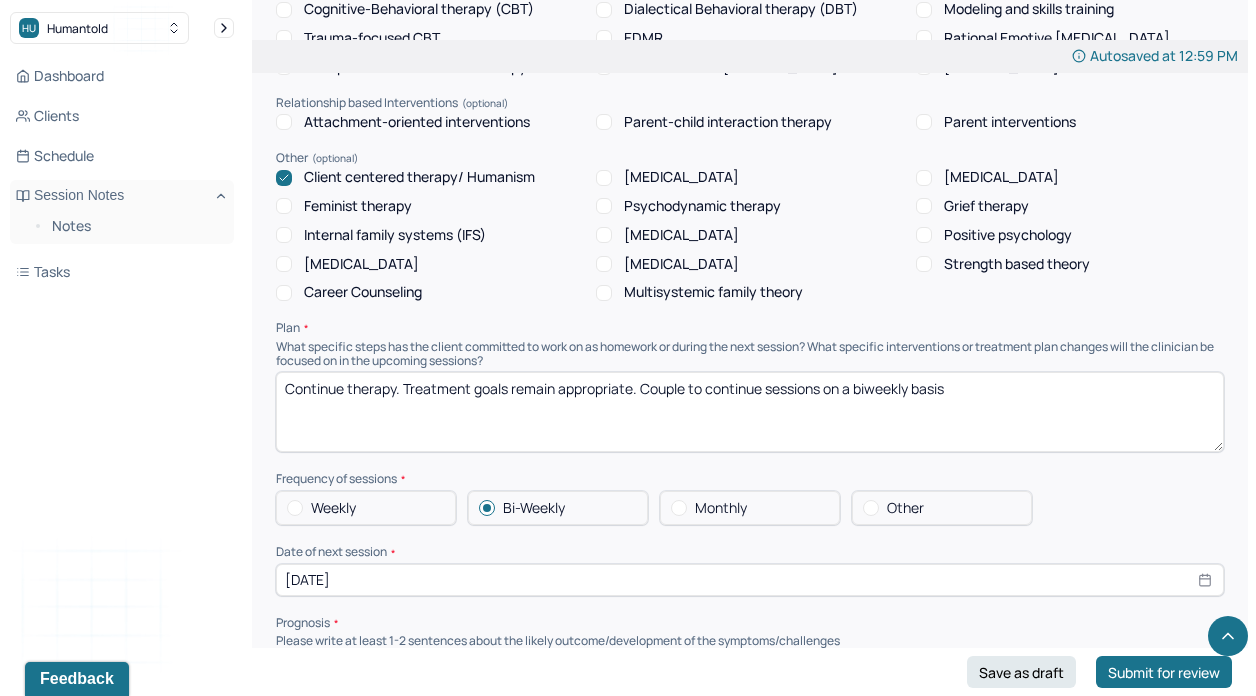 scroll, scrollTop: 1635, scrollLeft: 0, axis: vertical 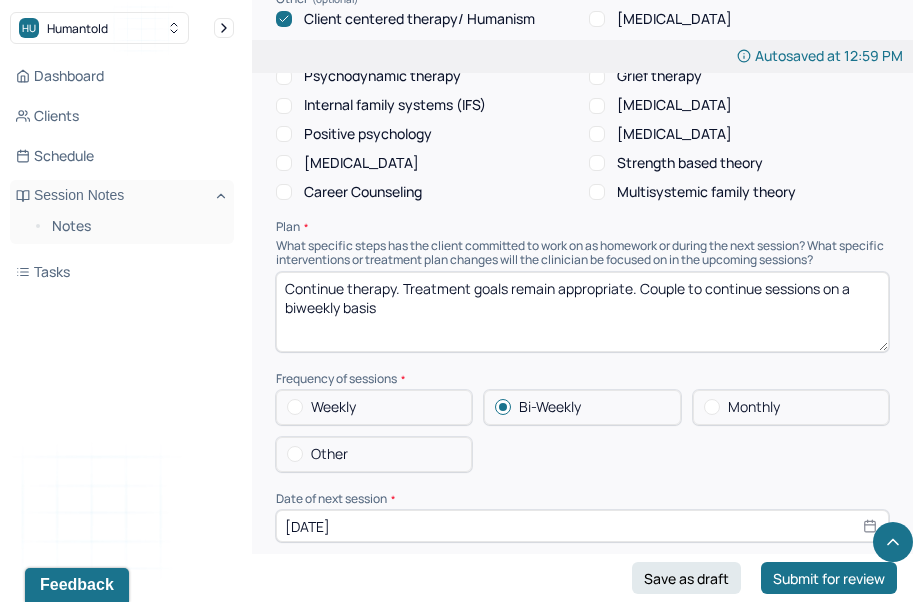 drag, startPoint x: 408, startPoint y: 301, endPoint x: 256, endPoint y: 298, distance: 152.0296 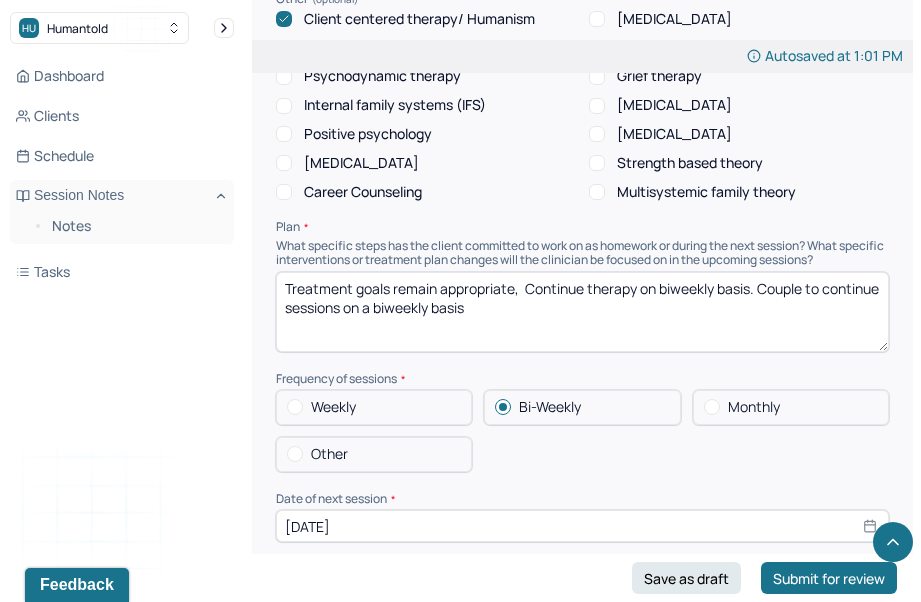 drag, startPoint x: 755, startPoint y: 299, endPoint x: 794, endPoint y: 328, distance: 48.60041 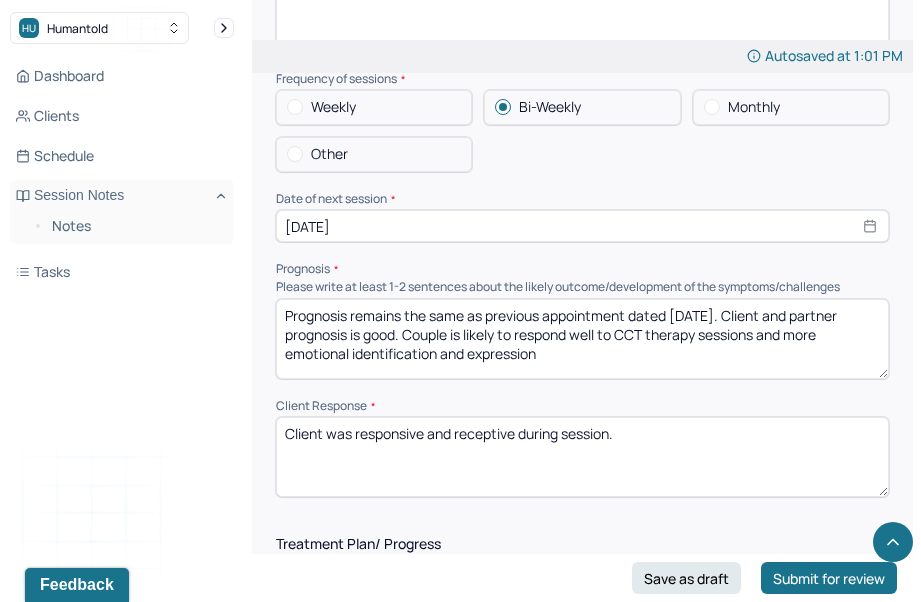scroll, scrollTop: 2289, scrollLeft: 0, axis: vertical 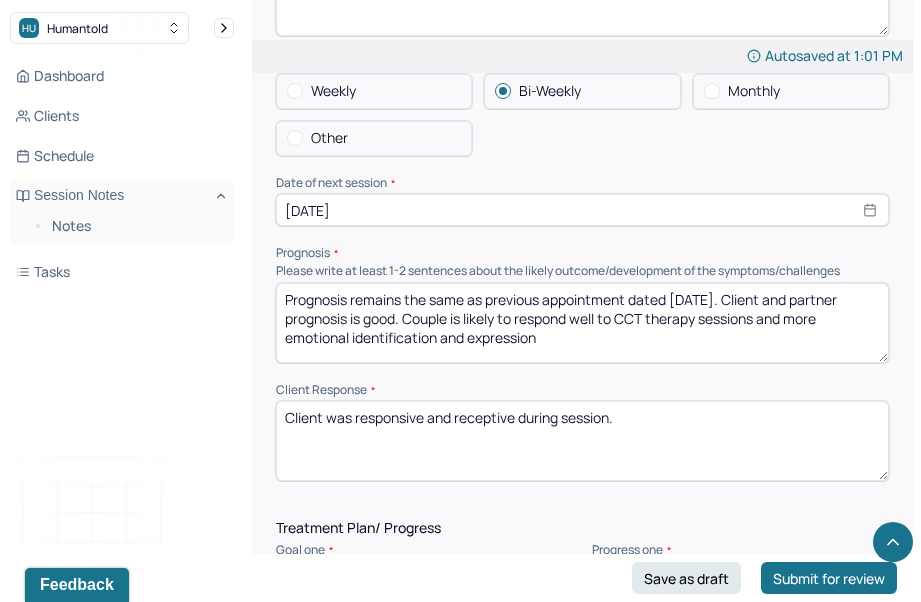 type on "Treatment goals remain appropriate,  Continue therapy on biweekly basis." 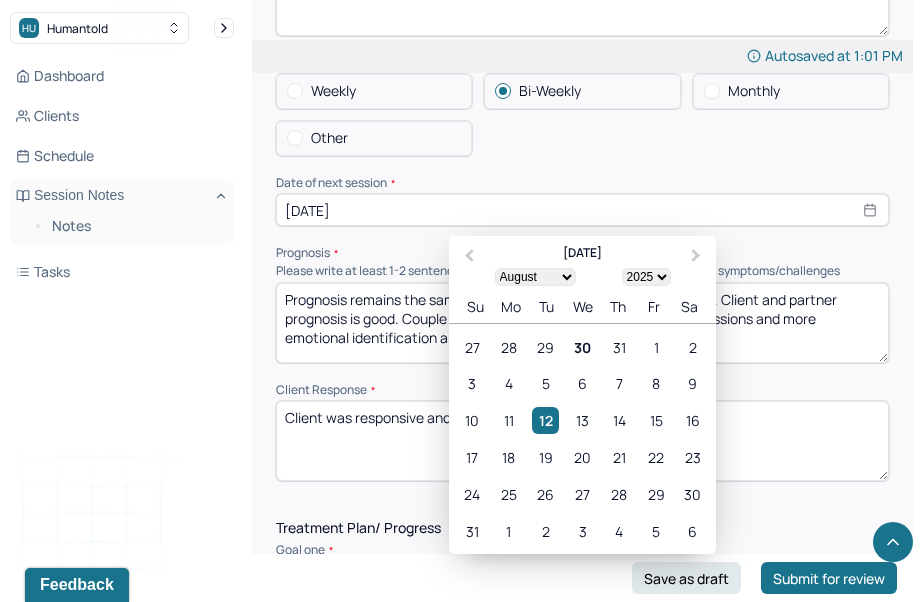 click on "[DATE]" at bounding box center [582, 210] 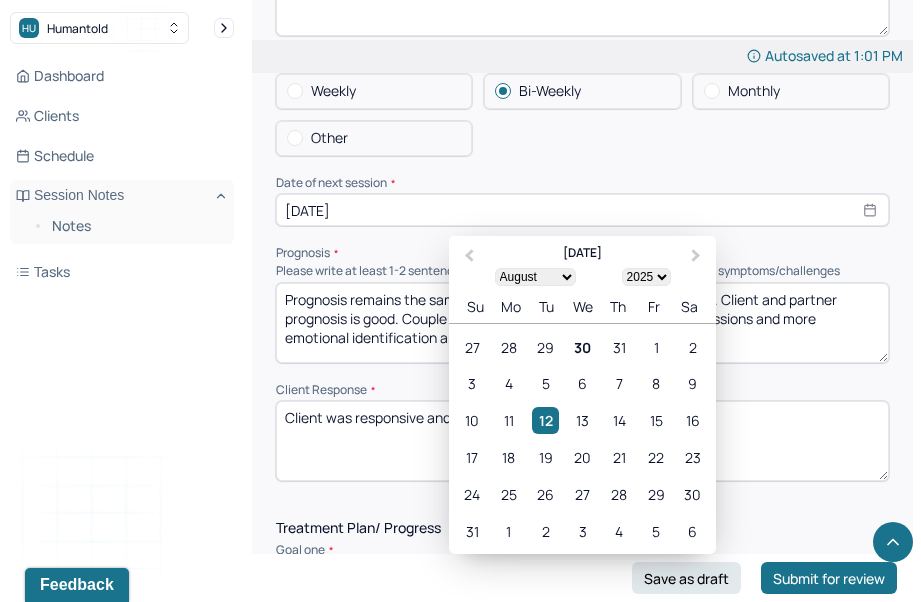 click on "Therapy Intervention Techniques Please select at least 1 intervention used Cognitive-Behavioral therapies Cognitive-Behavioral therapy (CBT) Dialectical Behavioral therapy (DBT) Modeling and skills training Trauma-focused CBT EDMR Rational Emotive [MEDICAL_DATA] Acceptance Commitment Therapy Solution Based [MEDICAL_DATA] [MEDICAL_DATA] Relationship based Interventions Attachment-oriented interventions Parent-child interaction therapy Parent interventions Other Client centered therapy/ Humanism [MEDICAL_DATA] [MEDICAL_DATA] Feminist therapy Psychodynamic therapy Grief therapy Internal family systems (IFS) [MEDICAL_DATA] Positive psychology [MEDICAL_DATA] [MEDICAL_DATA] Strength based theory Career Counseling Multisystemic family theory Plan What specific steps has the client committed to work on as homework or during the next session? What specific interventions or treatment plan changes will the clinician be focused on in the upcoming sessions? Frequency of sessions Weekly Other" at bounding box center [582, -69] 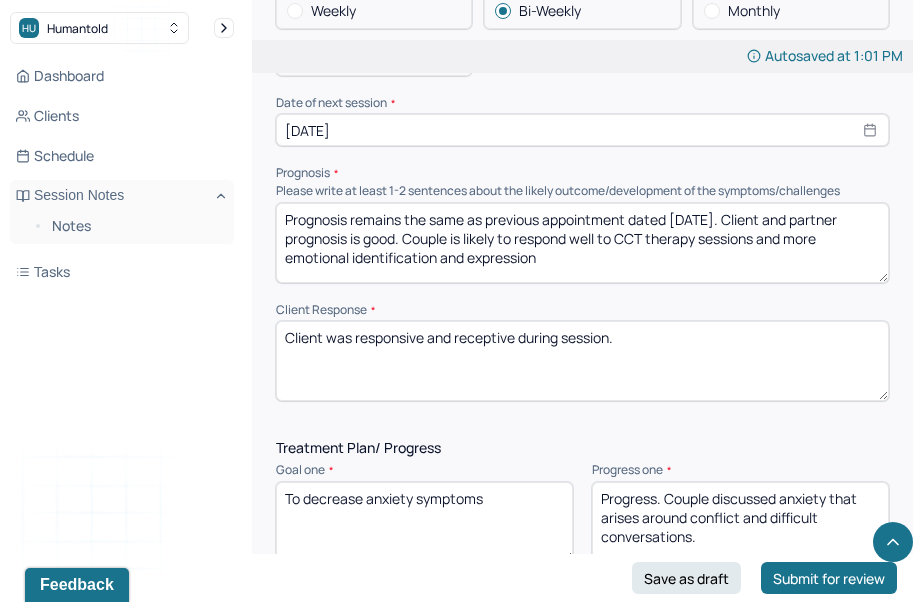 scroll, scrollTop: 2376, scrollLeft: 0, axis: vertical 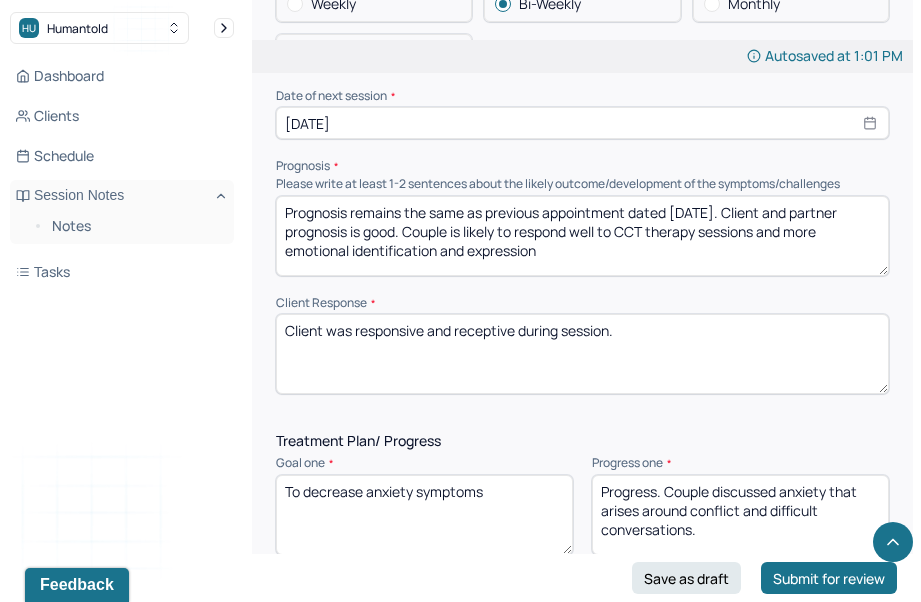 drag, startPoint x: 633, startPoint y: 340, endPoint x: 555, endPoint y: 339, distance: 78.00641 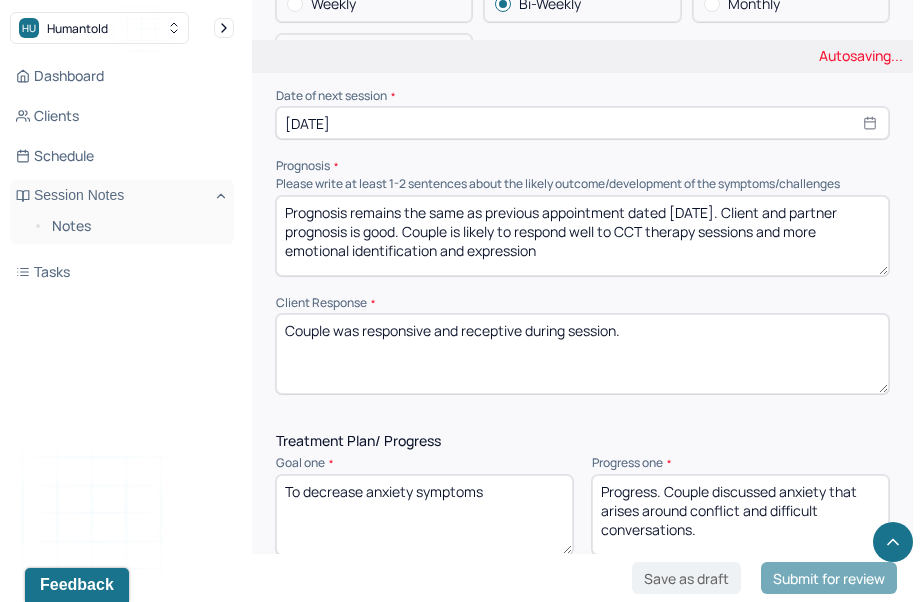 click on "Client was responsive and receptive during session." at bounding box center (582, 354) 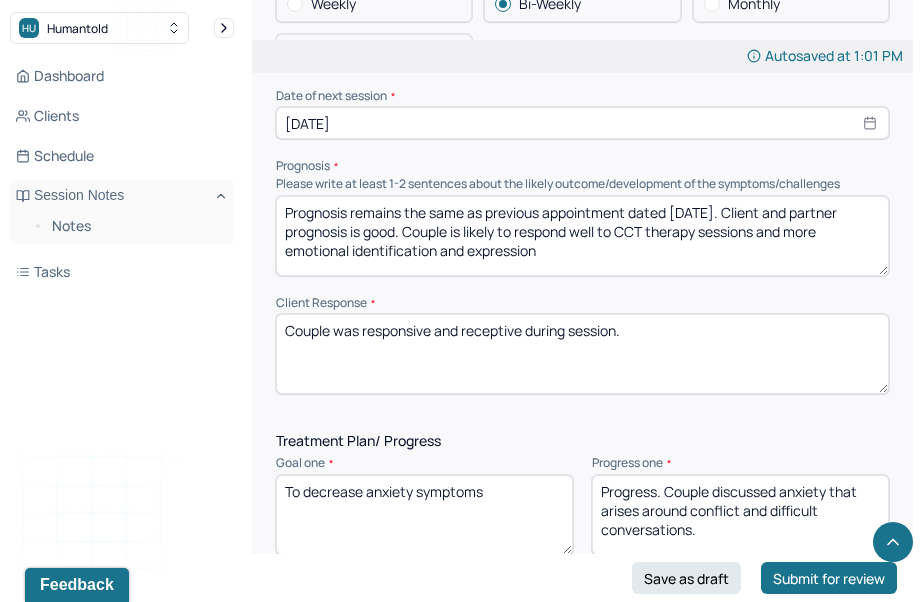 drag, startPoint x: 650, startPoint y: 331, endPoint x: 361, endPoint y: 337, distance: 289.0623 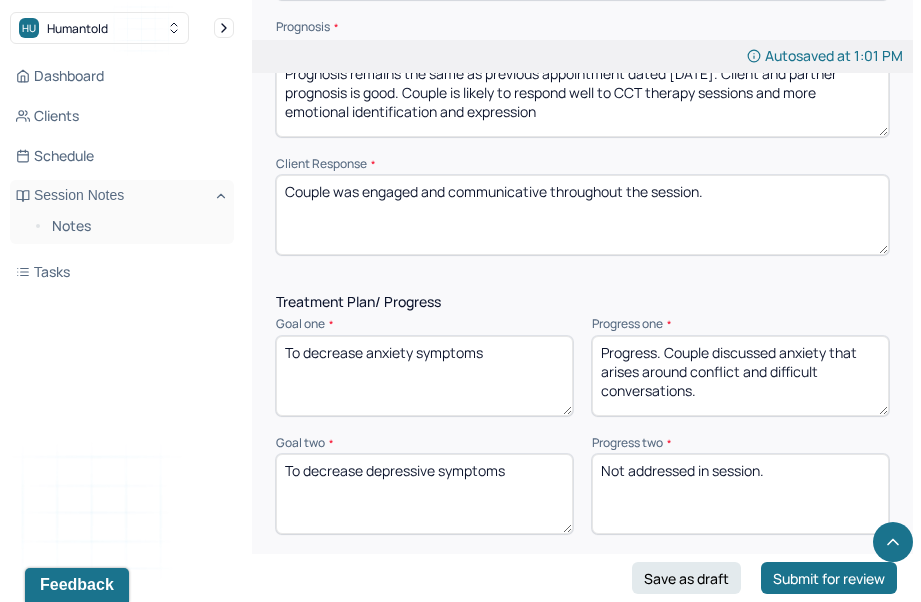 scroll, scrollTop: 2516, scrollLeft: 0, axis: vertical 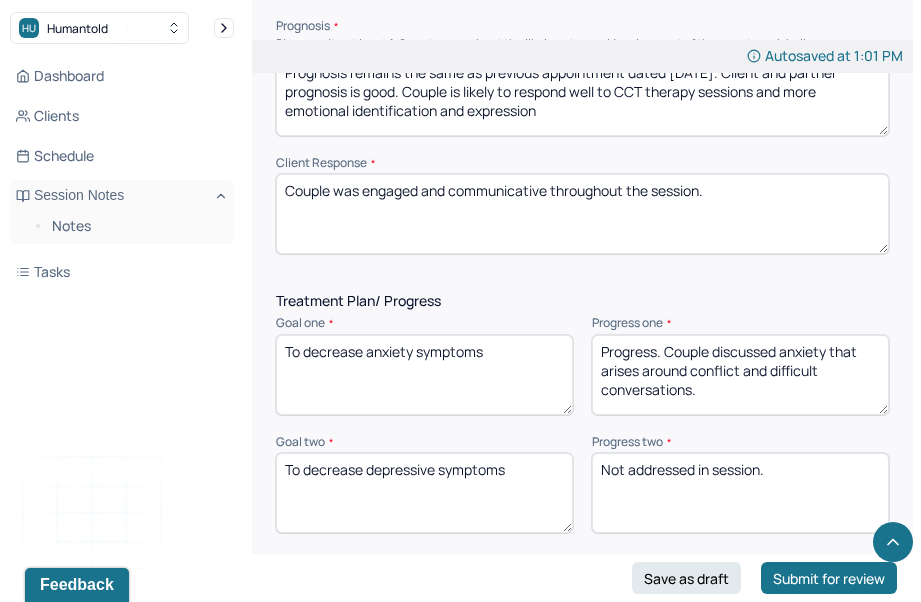 type on "Couple was engaged and communicative throughout the session." 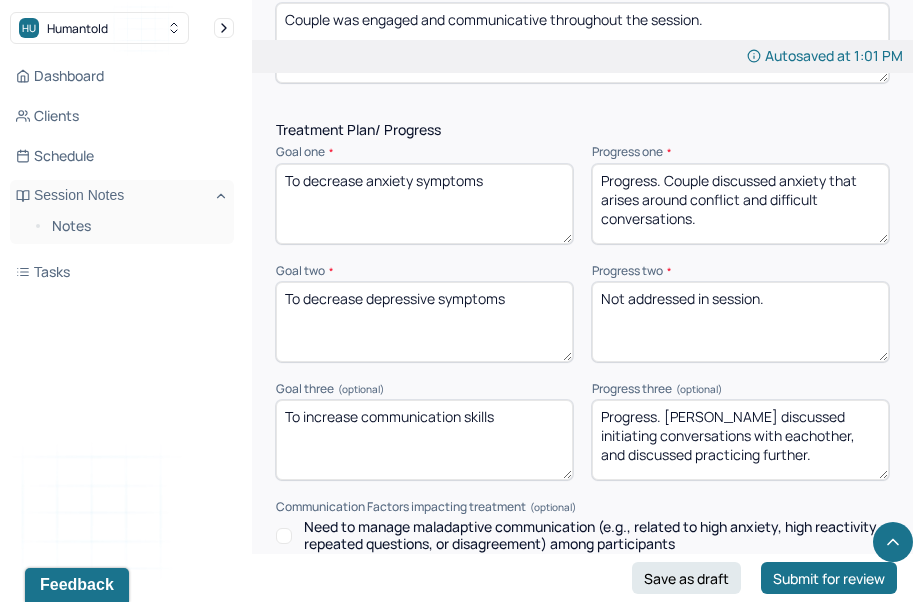scroll, scrollTop: 2688, scrollLeft: 0, axis: vertical 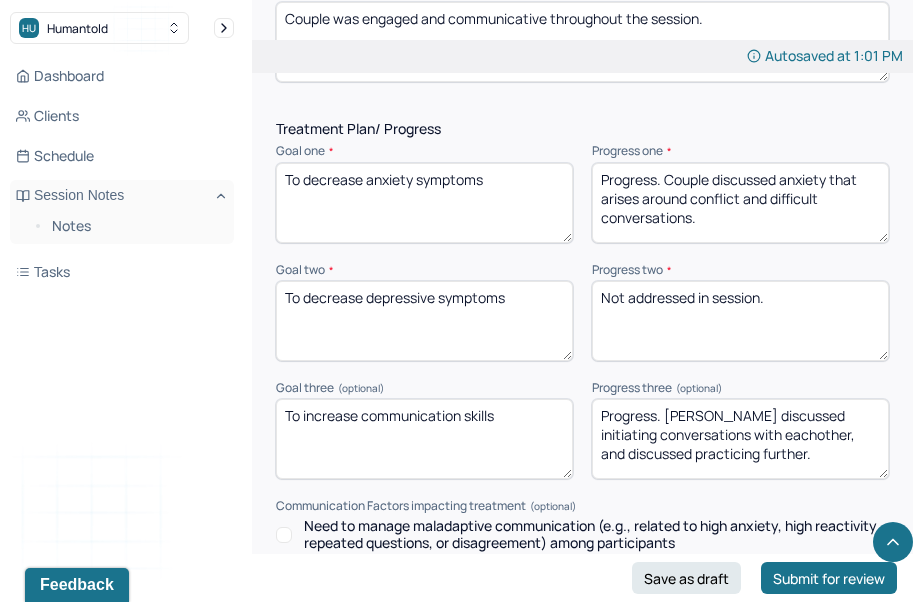 drag, startPoint x: 807, startPoint y: 303, endPoint x: 569, endPoint y: 297, distance: 238.07562 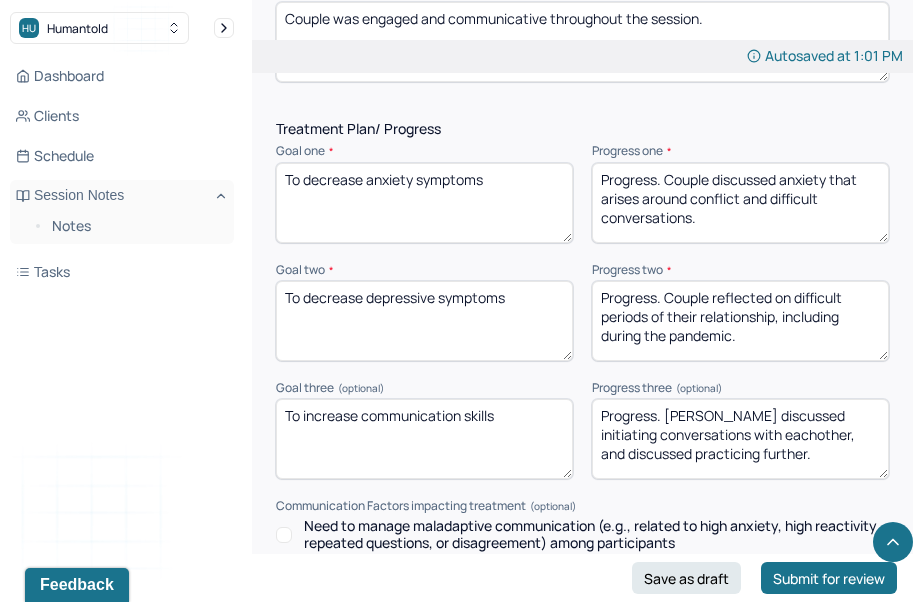 type on "Progress. Couple reflected on difficult periods of their relationship, including during the pandemic." 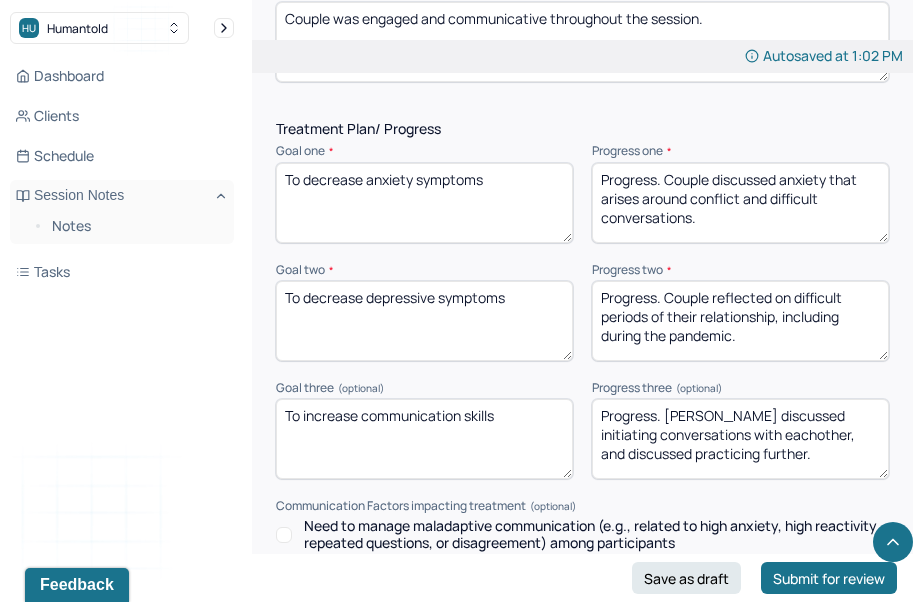 drag, startPoint x: 811, startPoint y: 464, endPoint x: 598, endPoint y: 422, distance: 217.10136 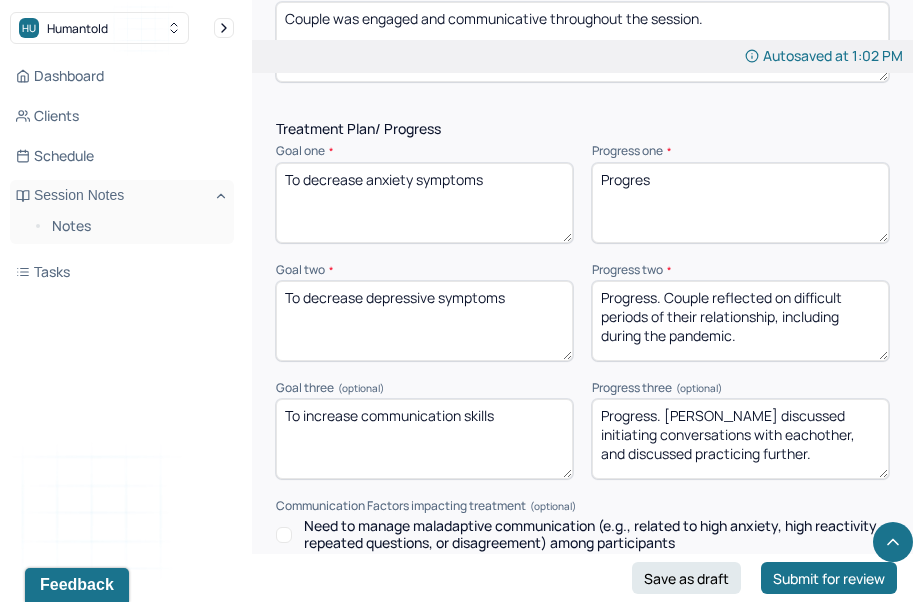 click on "Progres" at bounding box center (740, 203) 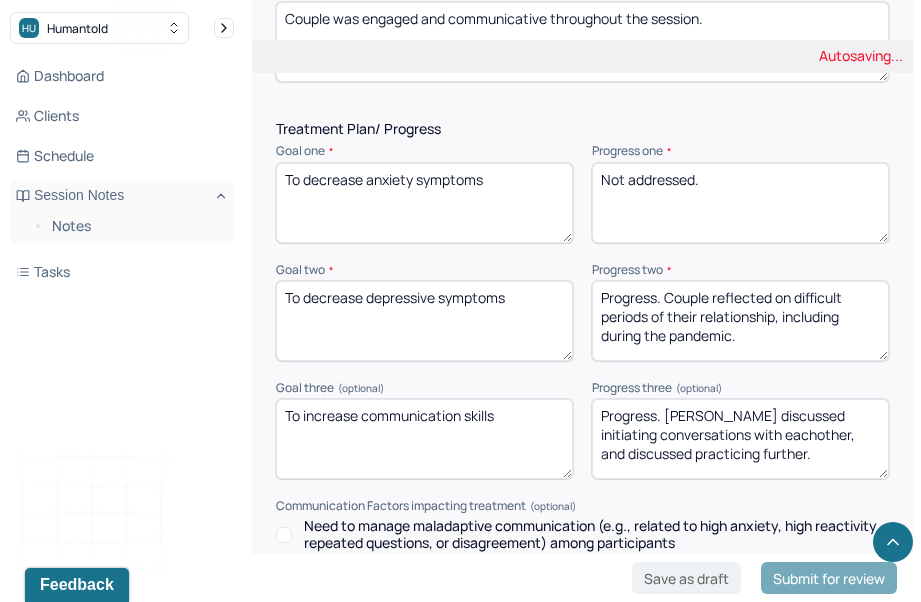 type on "Not addressed." 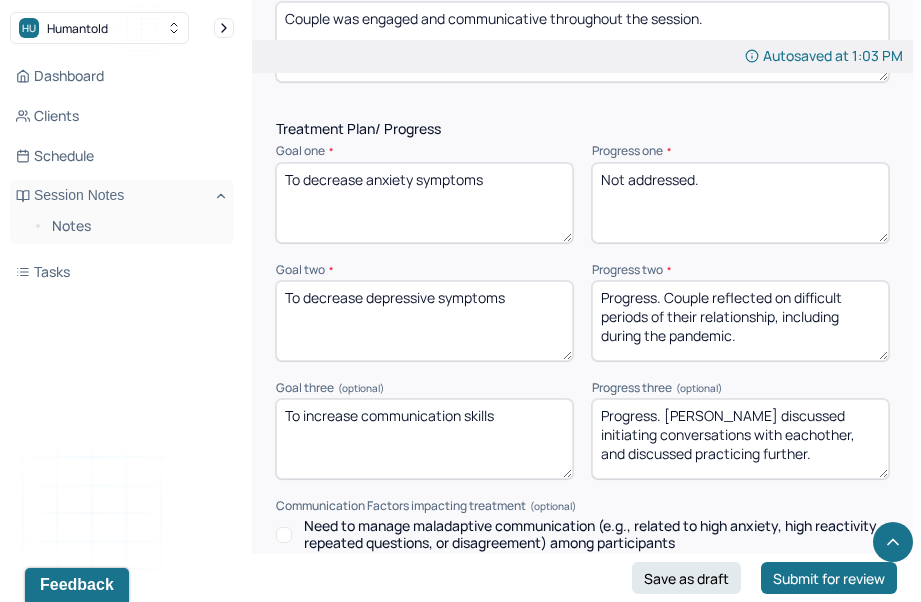 drag, startPoint x: 800, startPoint y: 466, endPoint x: 667, endPoint y: 427, distance: 138.60014 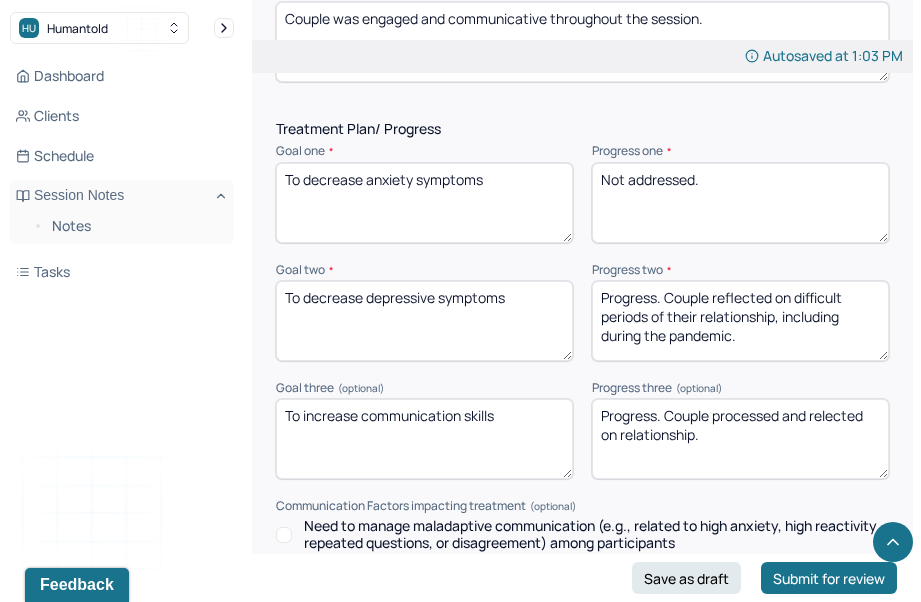 click on "Progress. Couple processed and relected on relationship." at bounding box center (740, 439) 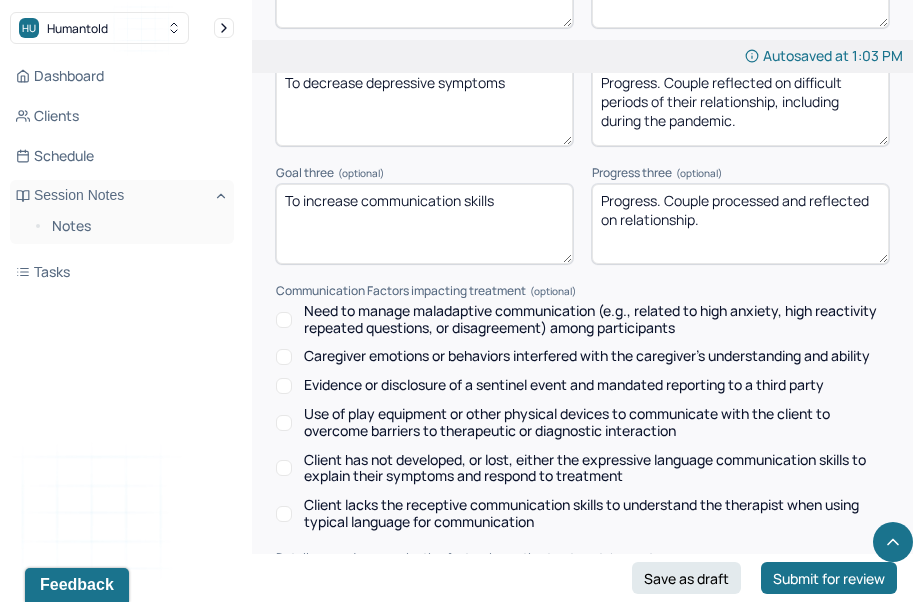 scroll, scrollTop: 3174, scrollLeft: 0, axis: vertical 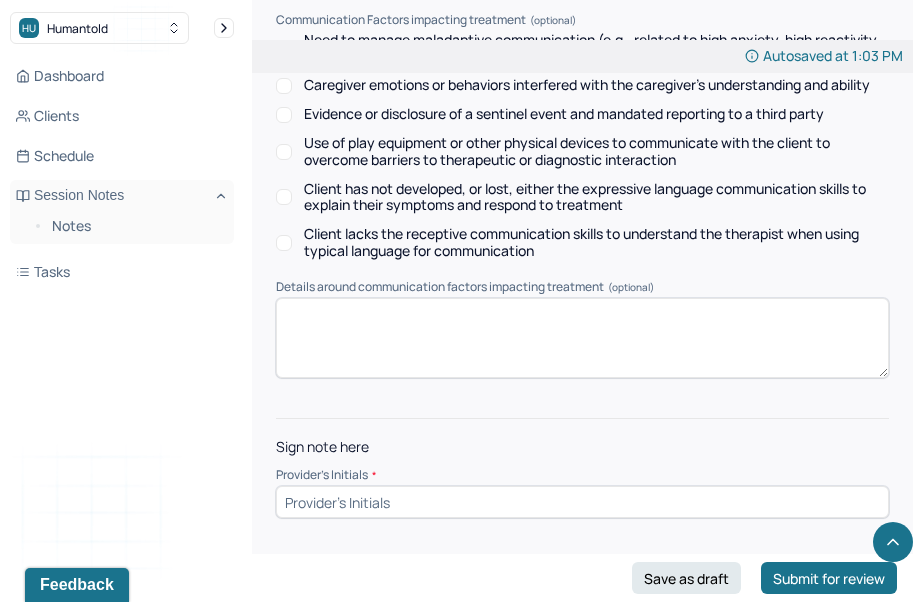 type on "Progress. Couple processed and reflected on relationship." 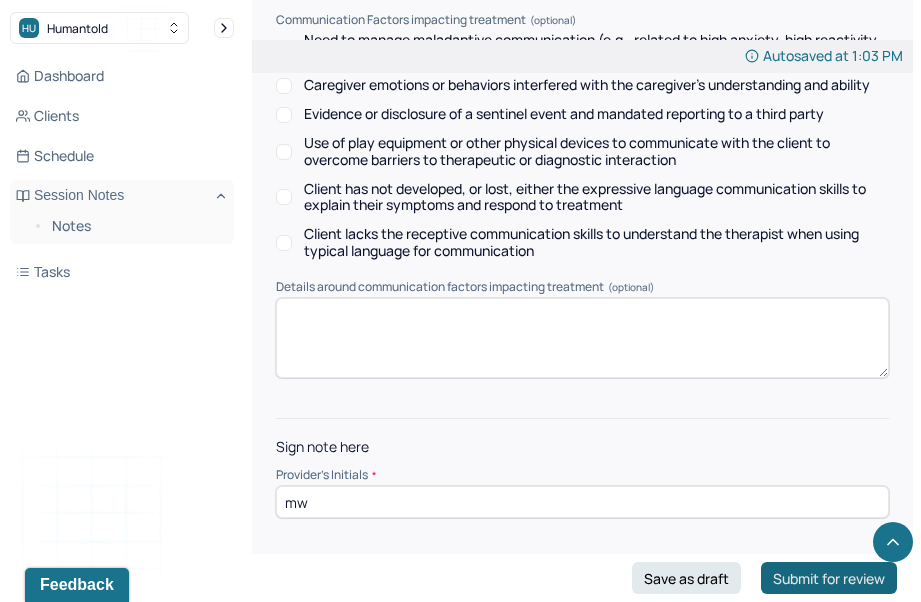 type on "mw" 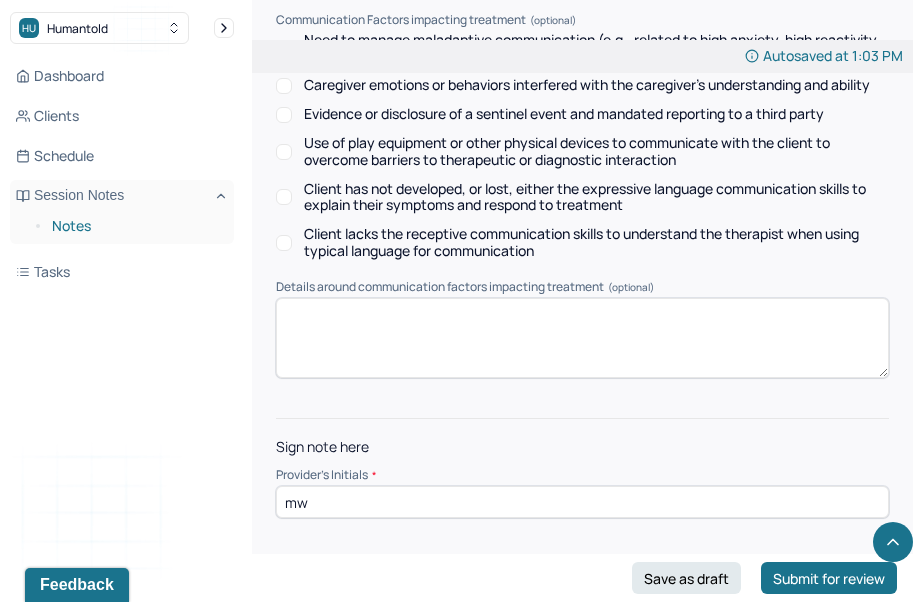 click on "Notes" at bounding box center [135, 226] 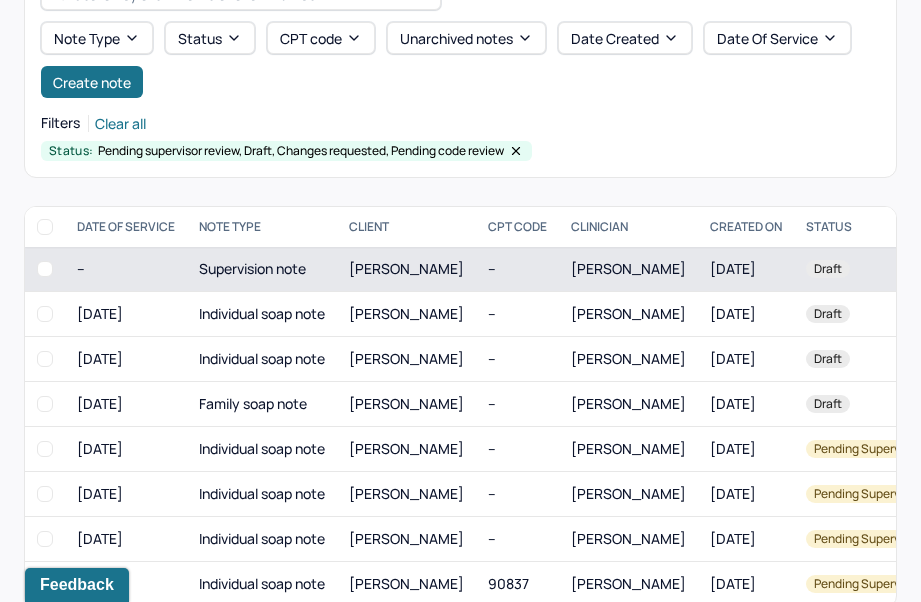 scroll, scrollTop: 131, scrollLeft: 0, axis: vertical 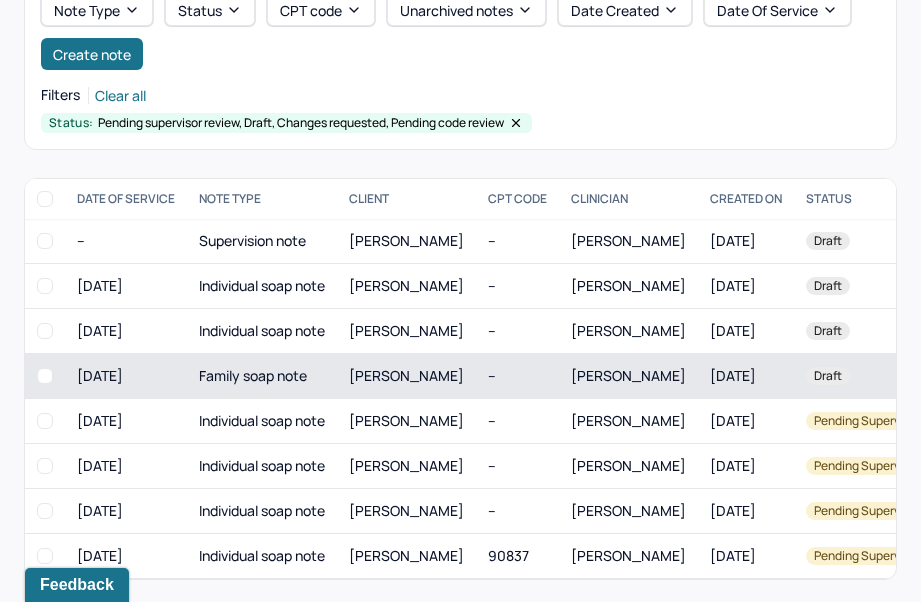 click on "[PERSON_NAME]" at bounding box center [406, 376] 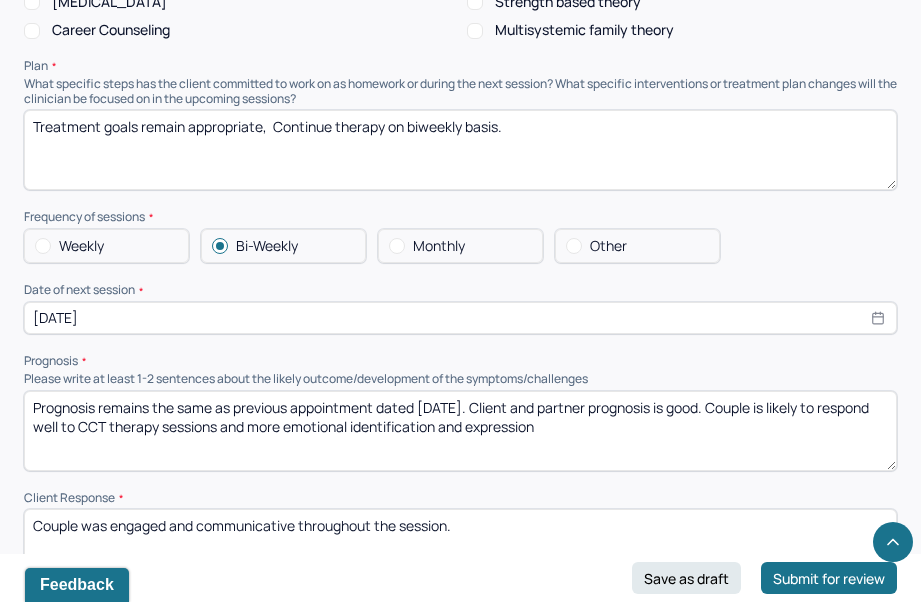 scroll, scrollTop: 2310, scrollLeft: 0, axis: vertical 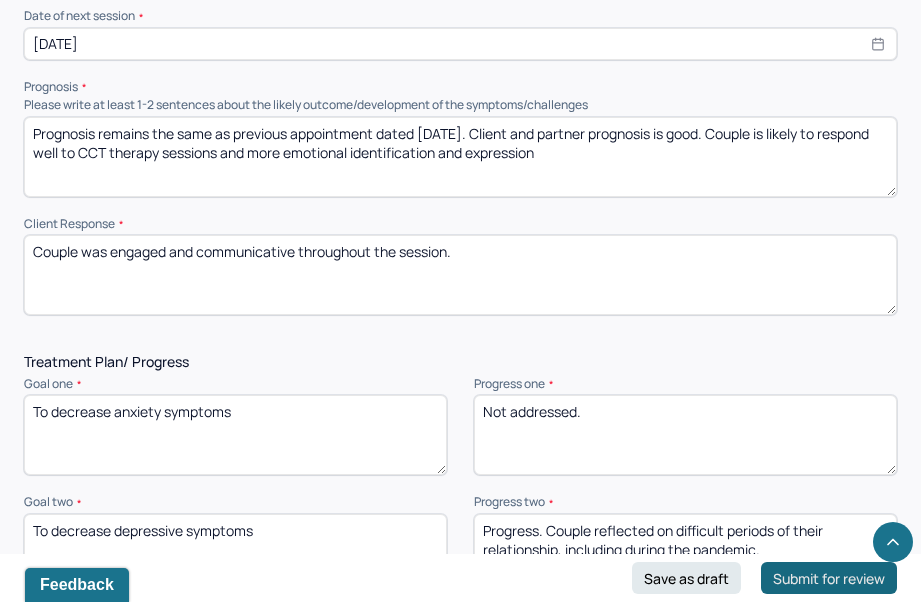click on "Submit for review" at bounding box center [829, 578] 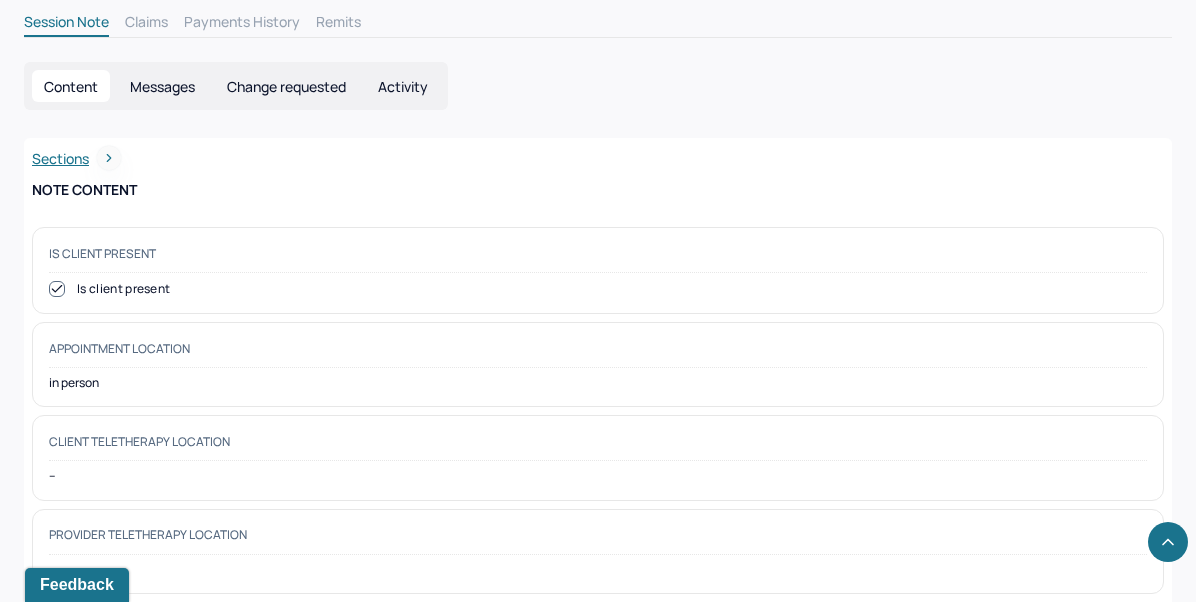 scroll, scrollTop: 965, scrollLeft: 0, axis: vertical 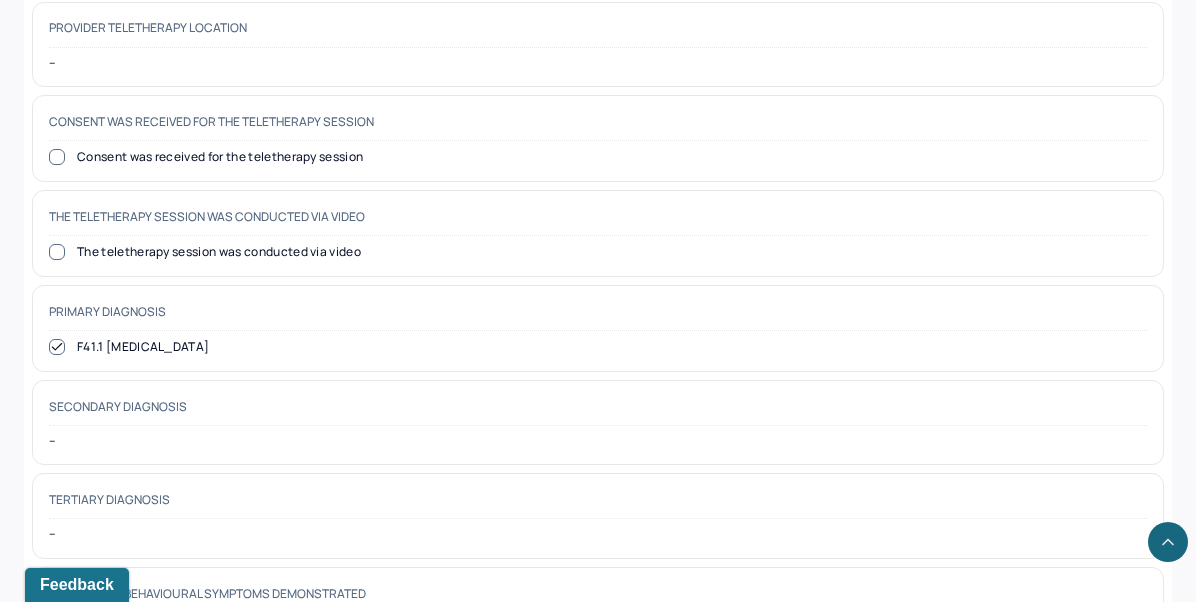 click 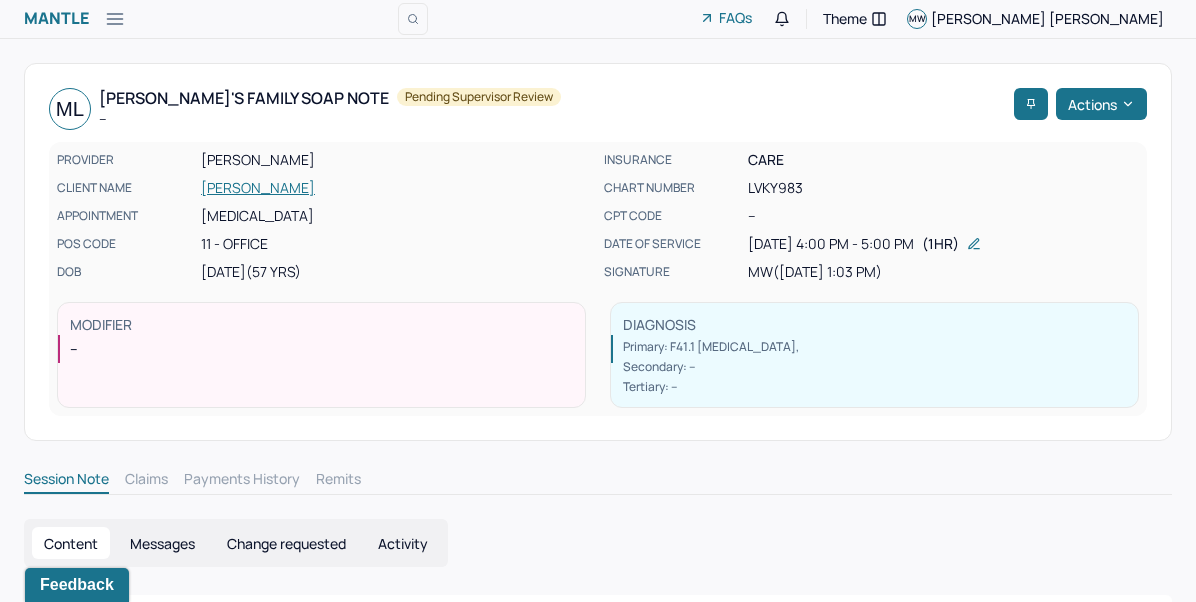 scroll, scrollTop: 0, scrollLeft: 0, axis: both 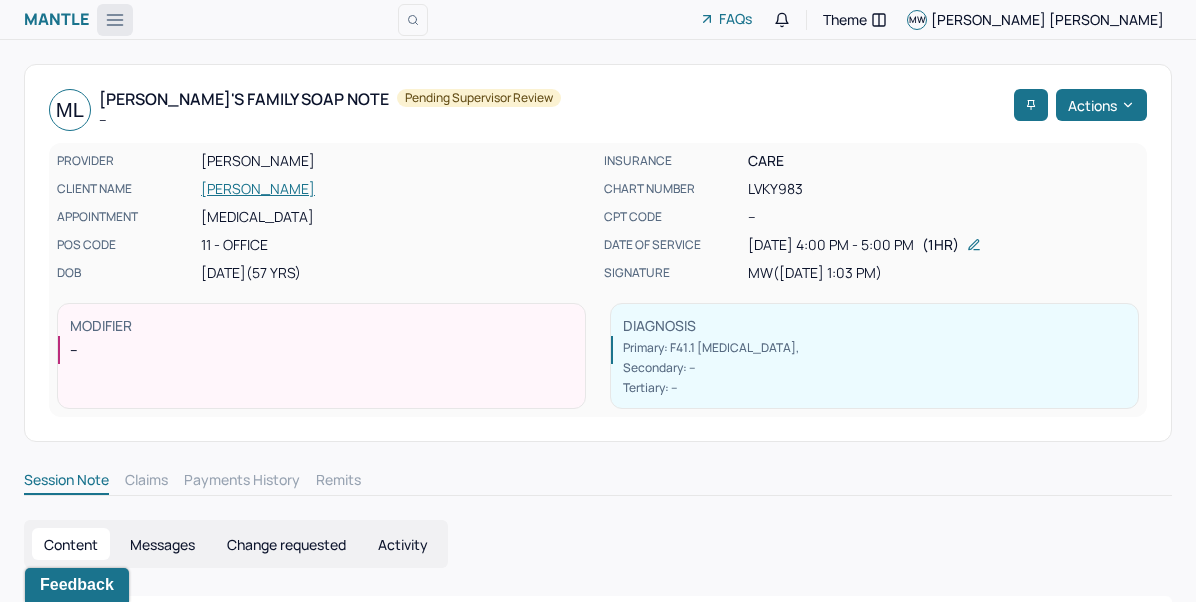 click 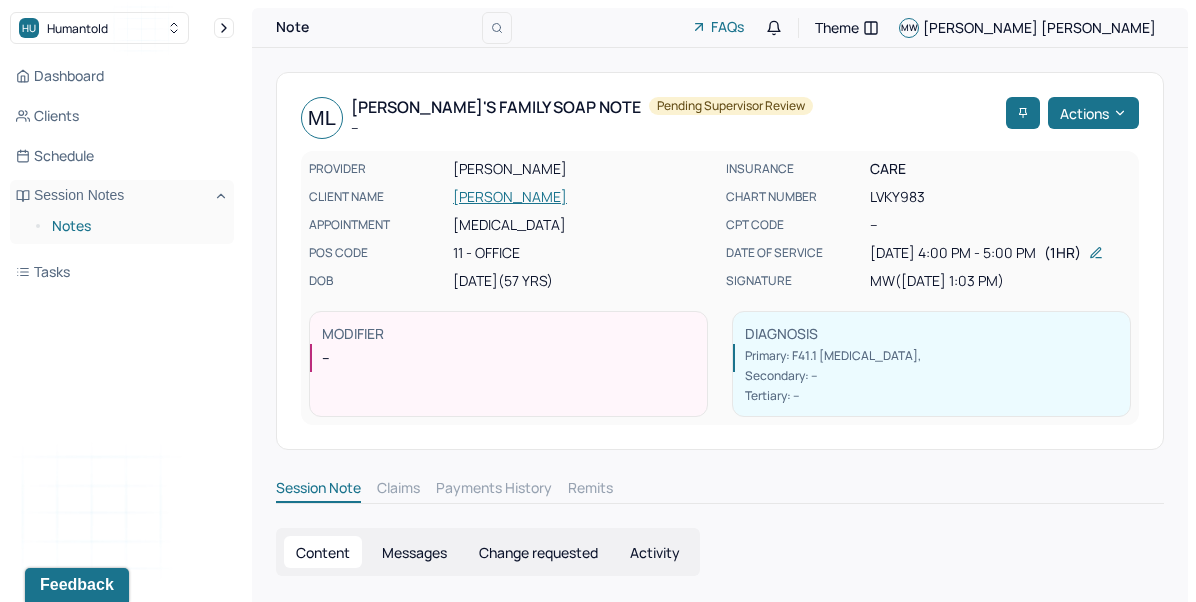 click on "Notes" at bounding box center [135, 226] 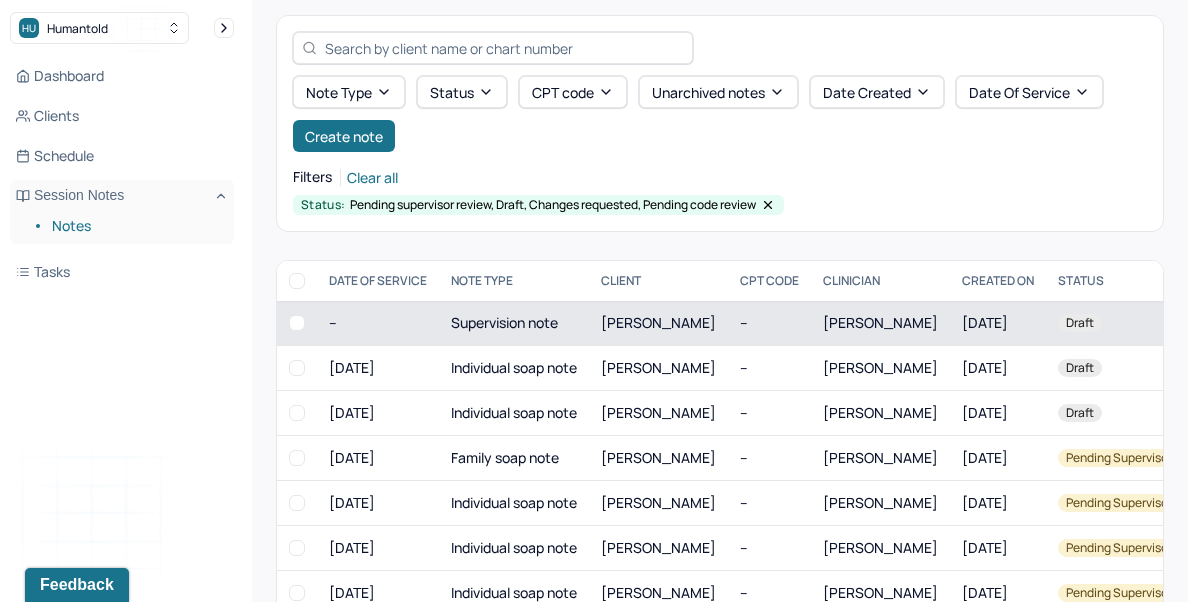 scroll, scrollTop: 56, scrollLeft: 0, axis: vertical 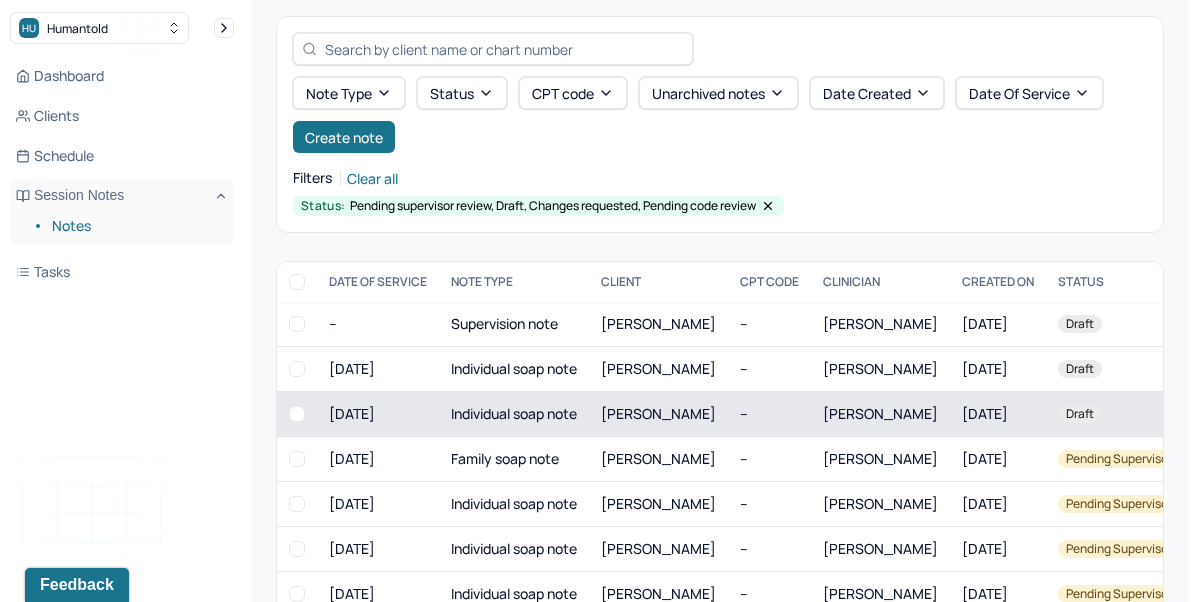 click on "[PERSON_NAME]" at bounding box center [658, 413] 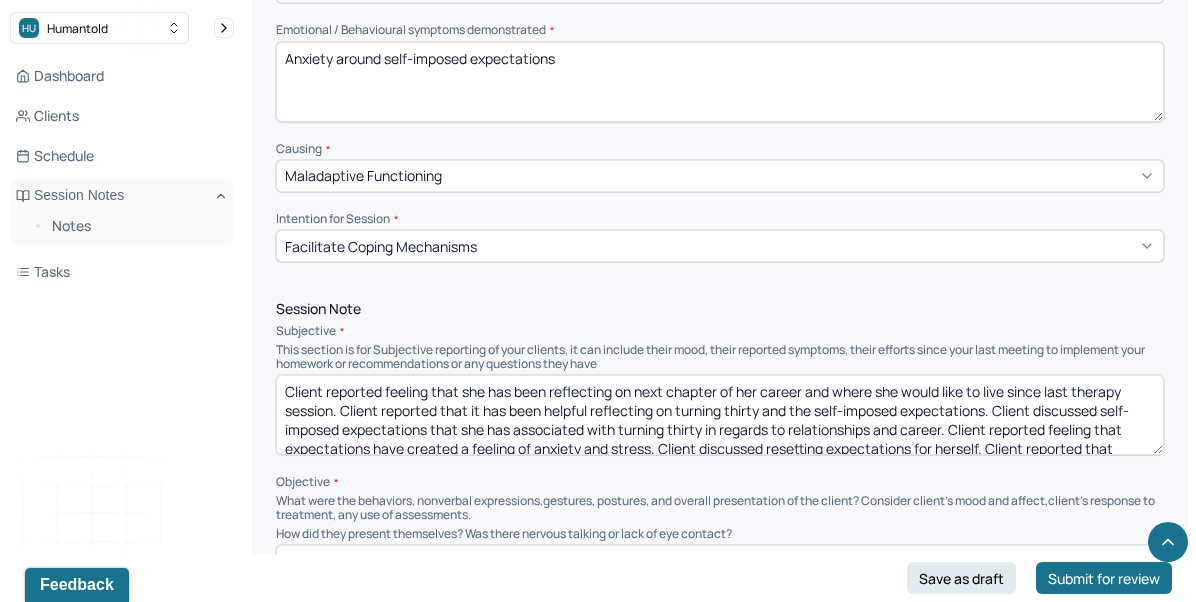 scroll, scrollTop: 739, scrollLeft: 0, axis: vertical 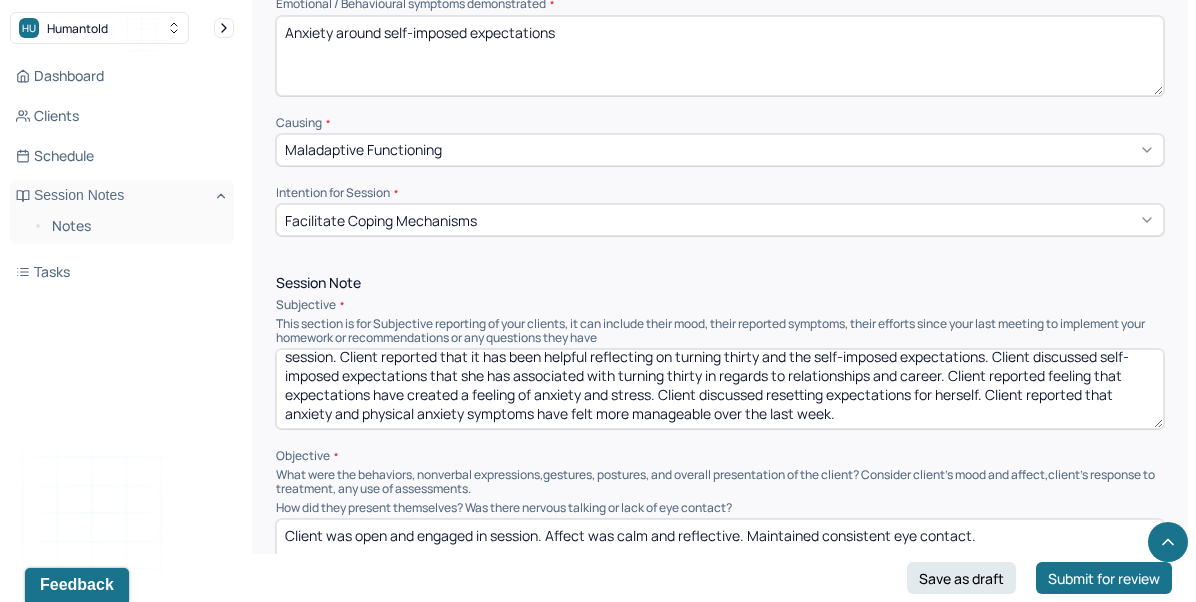 drag, startPoint x: 856, startPoint y: 406, endPoint x: 394, endPoint y: 398, distance: 462.06924 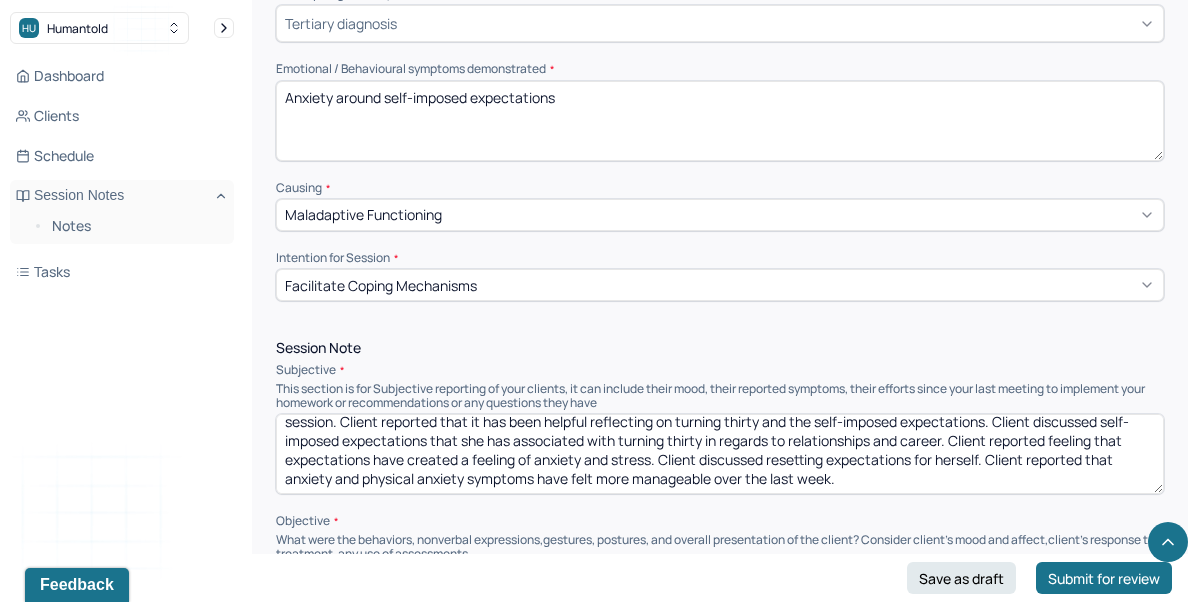 scroll, scrollTop: 666, scrollLeft: 0, axis: vertical 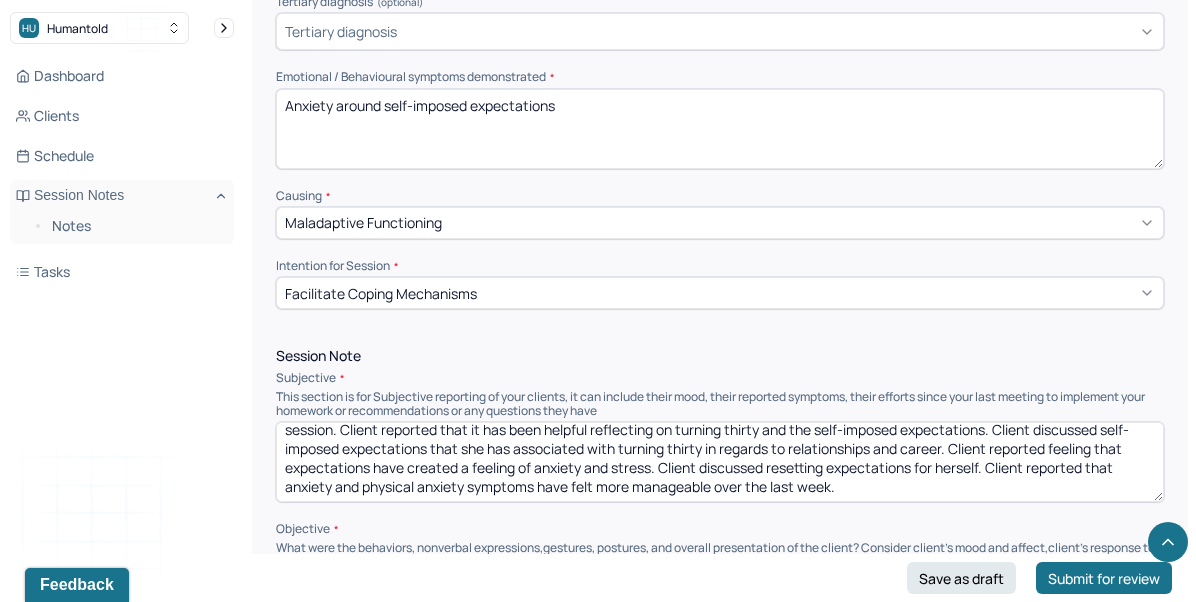 click on "Anxiety around self-imposed expectations" at bounding box center (720, 129) 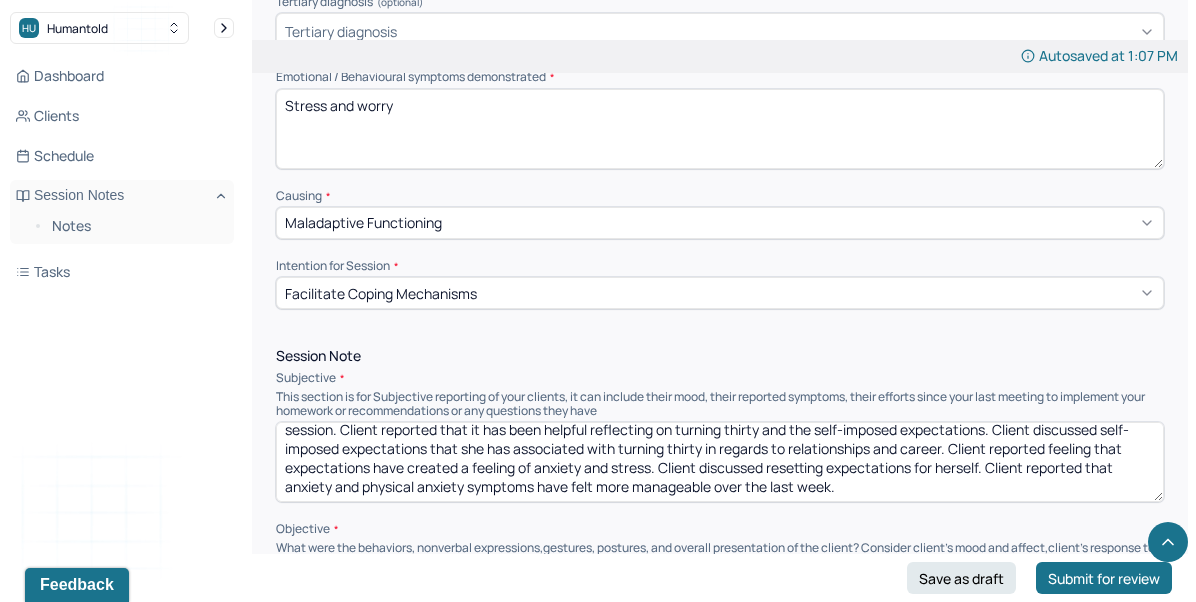 drag, startPoint x: 419, startPoint y: 103, endPoint x: 246, endPoint y: 103, distance: 173 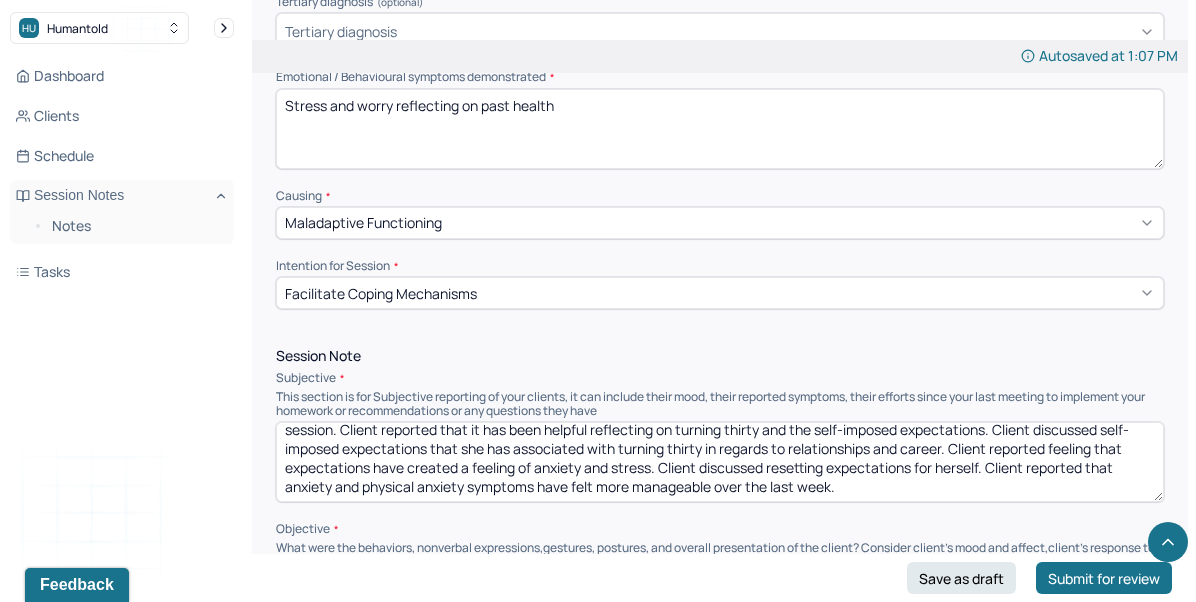 type on "Stress and worry reflecting on past health" 